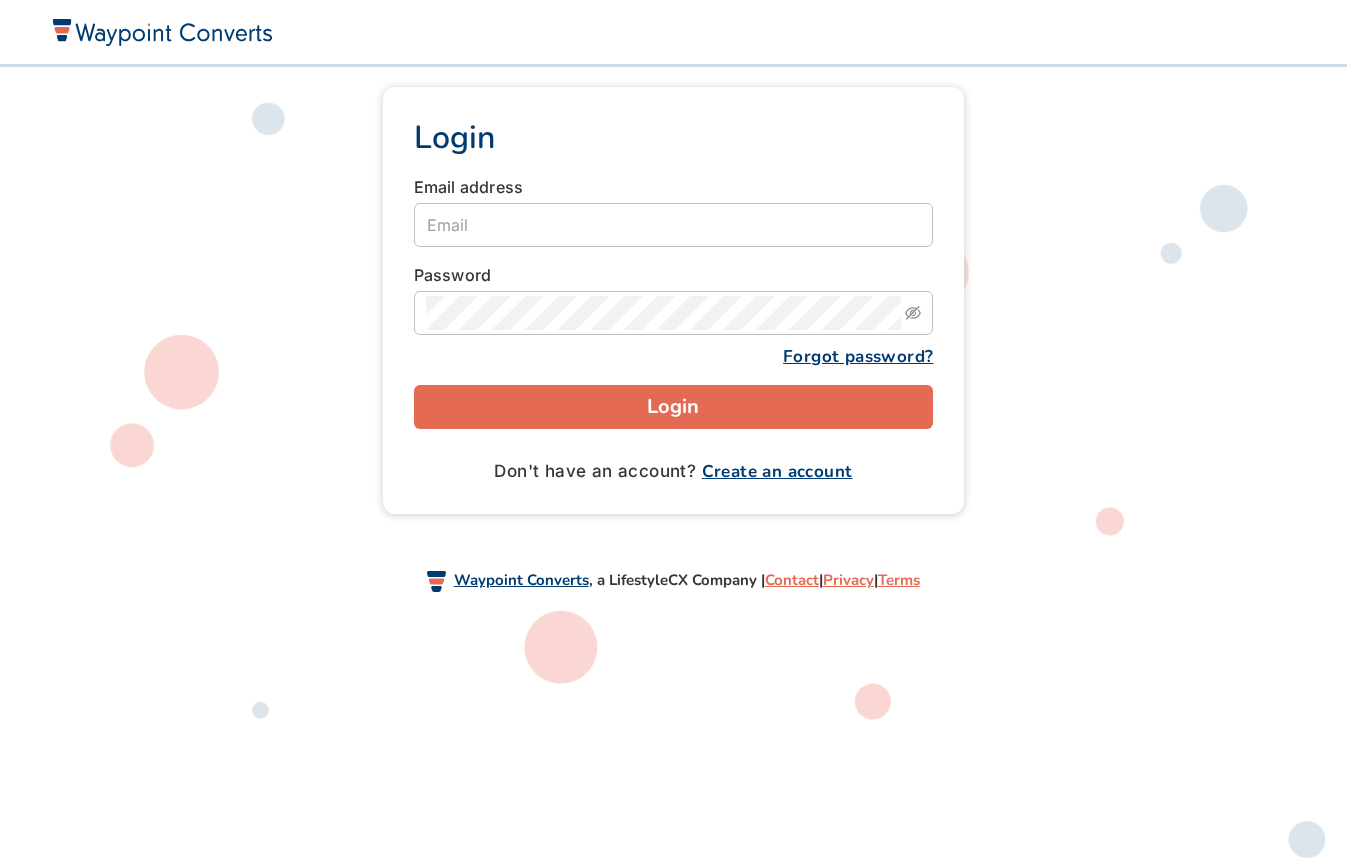 scroll, scrollTop: 0, scrollLeft: 0, axis: both 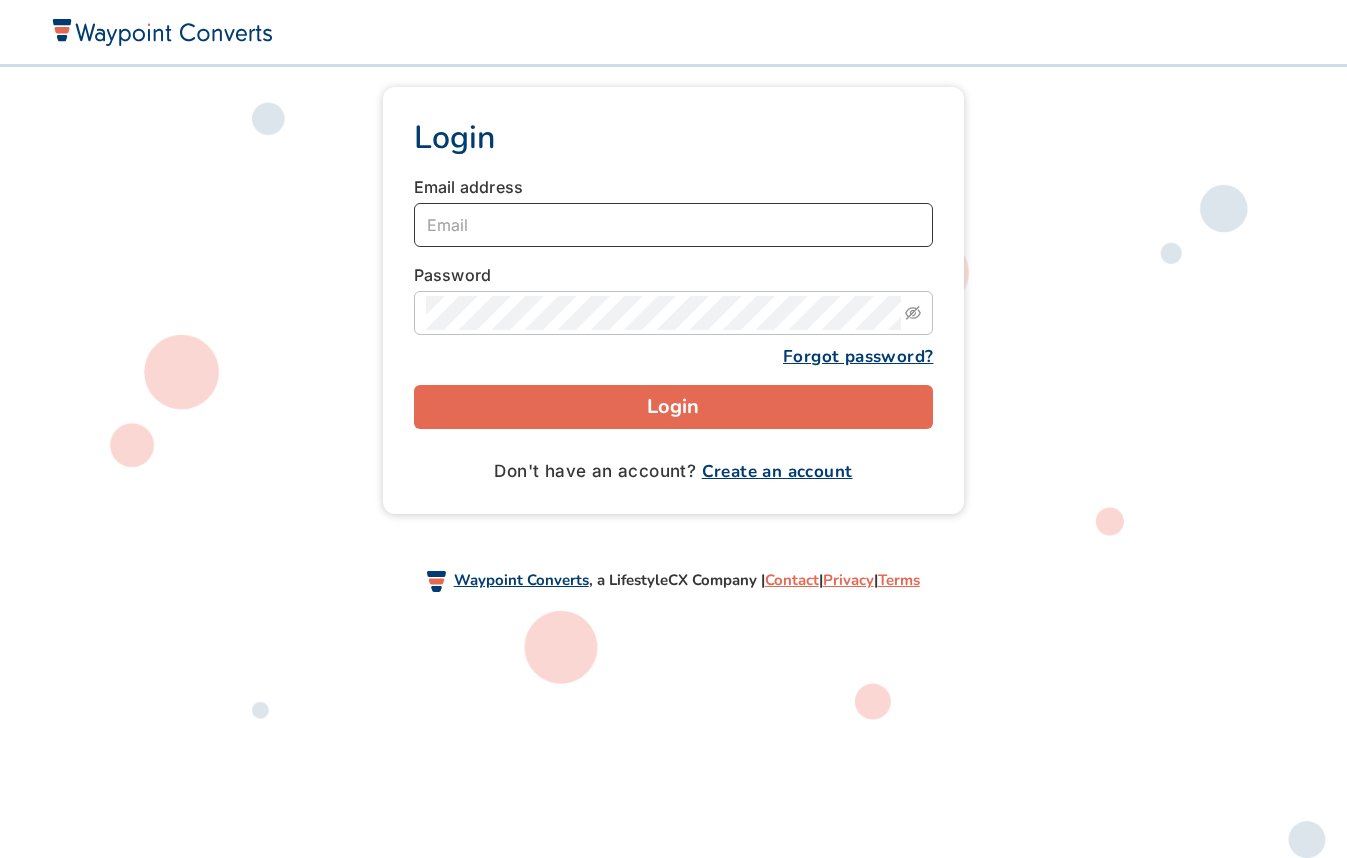 type on "[EMAIL]" 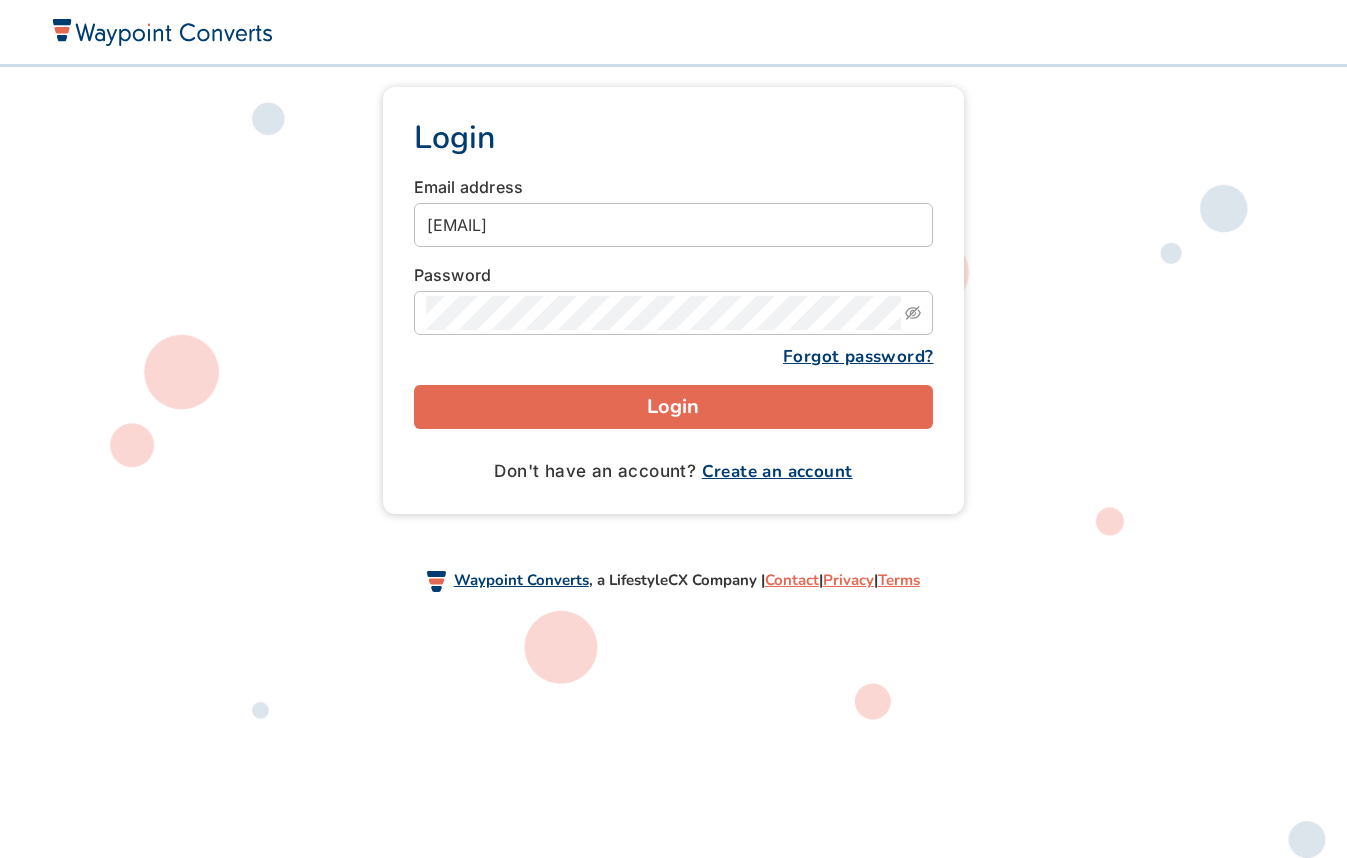 click on "Login" at bounding box center (674, 407) 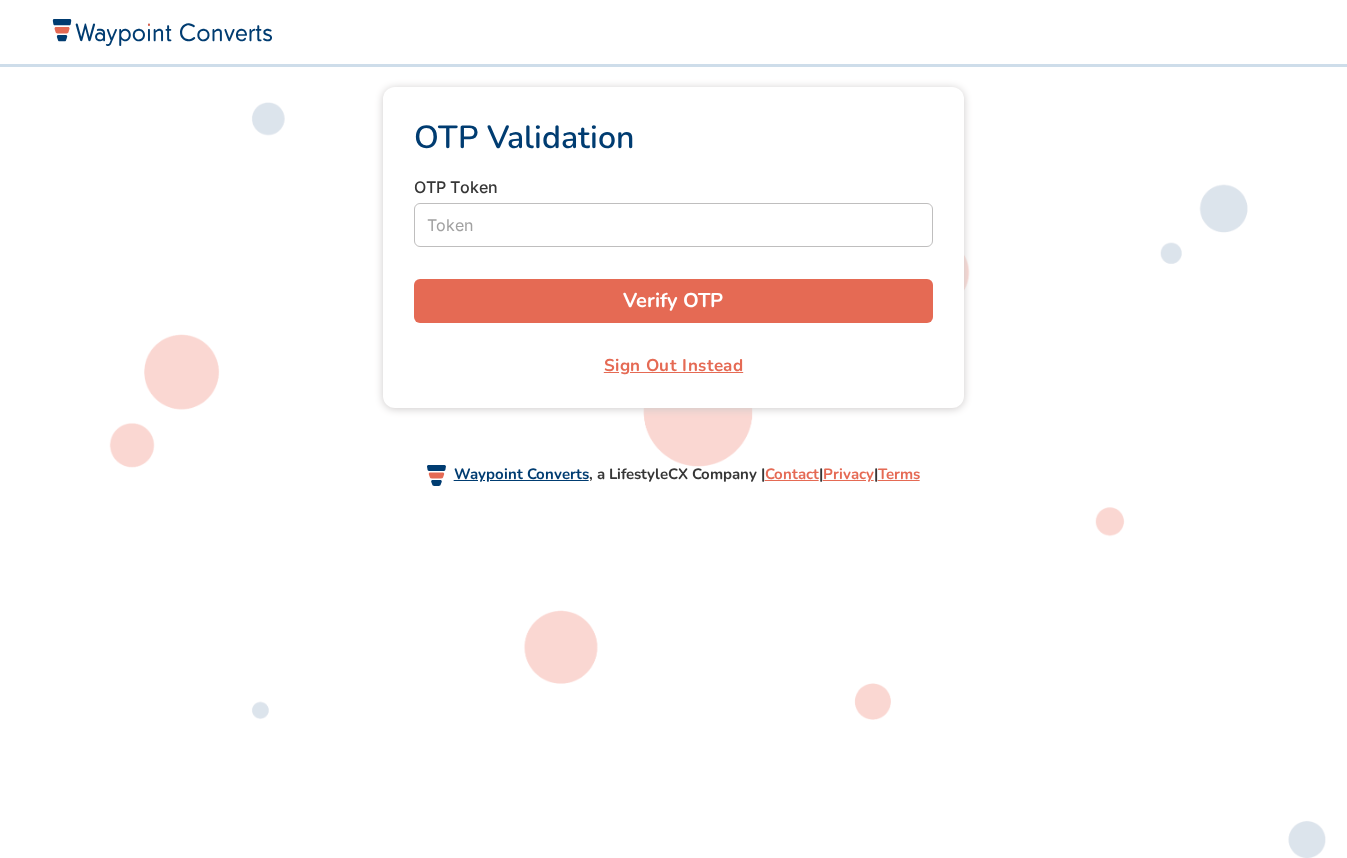 scroll, scrollTop: 0, scrollLeft: 0, axis: both 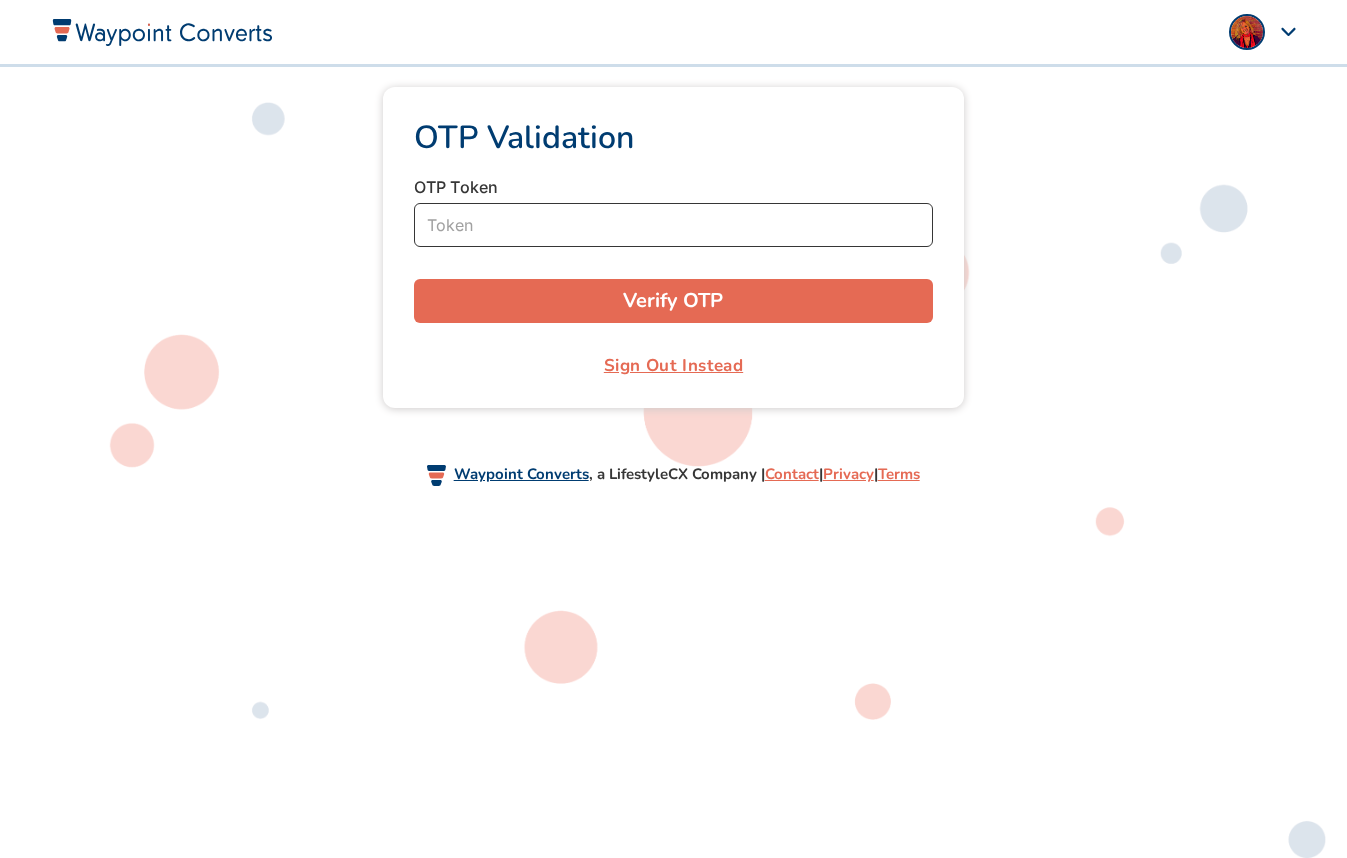 click at bounding box center [674, 225] 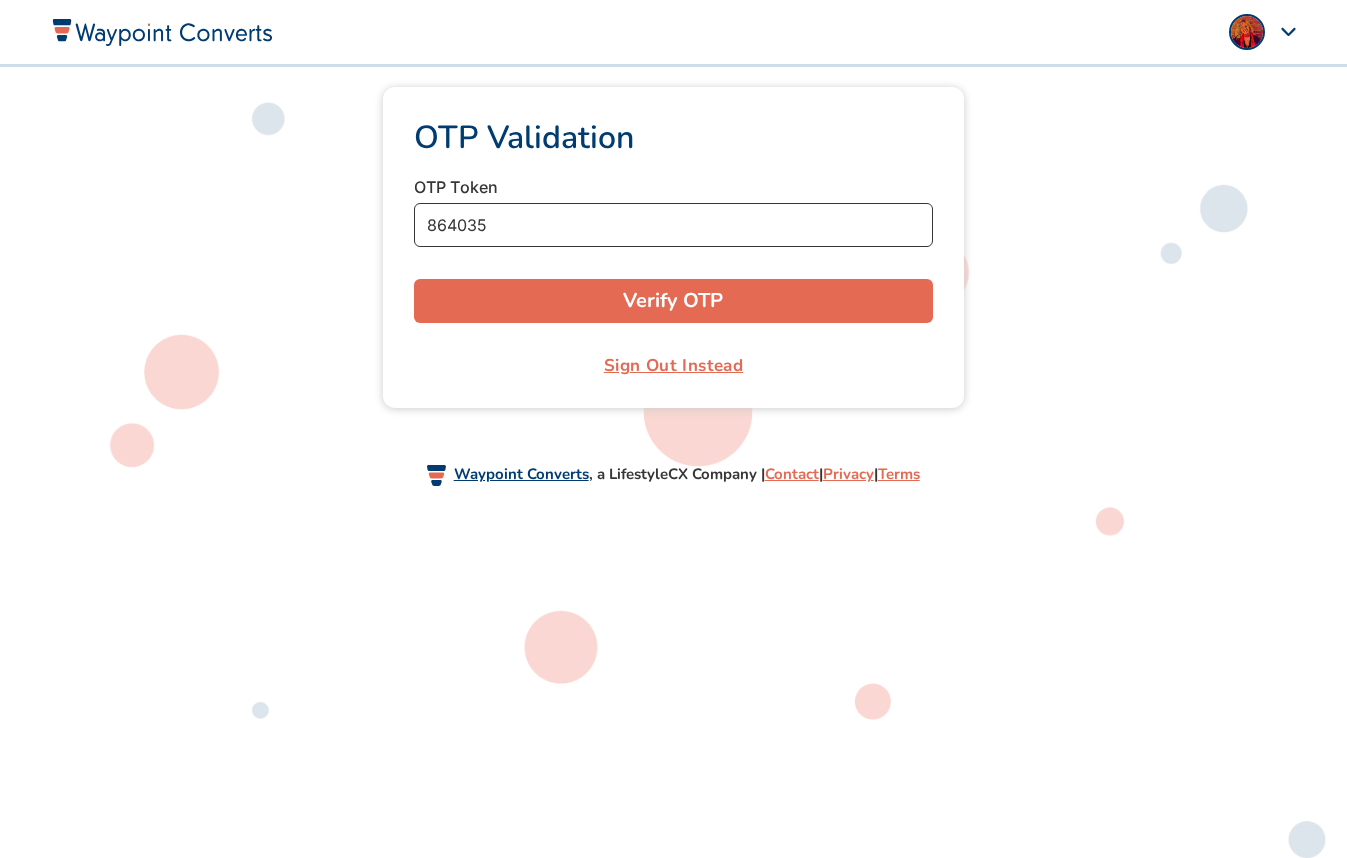 type on "864035" 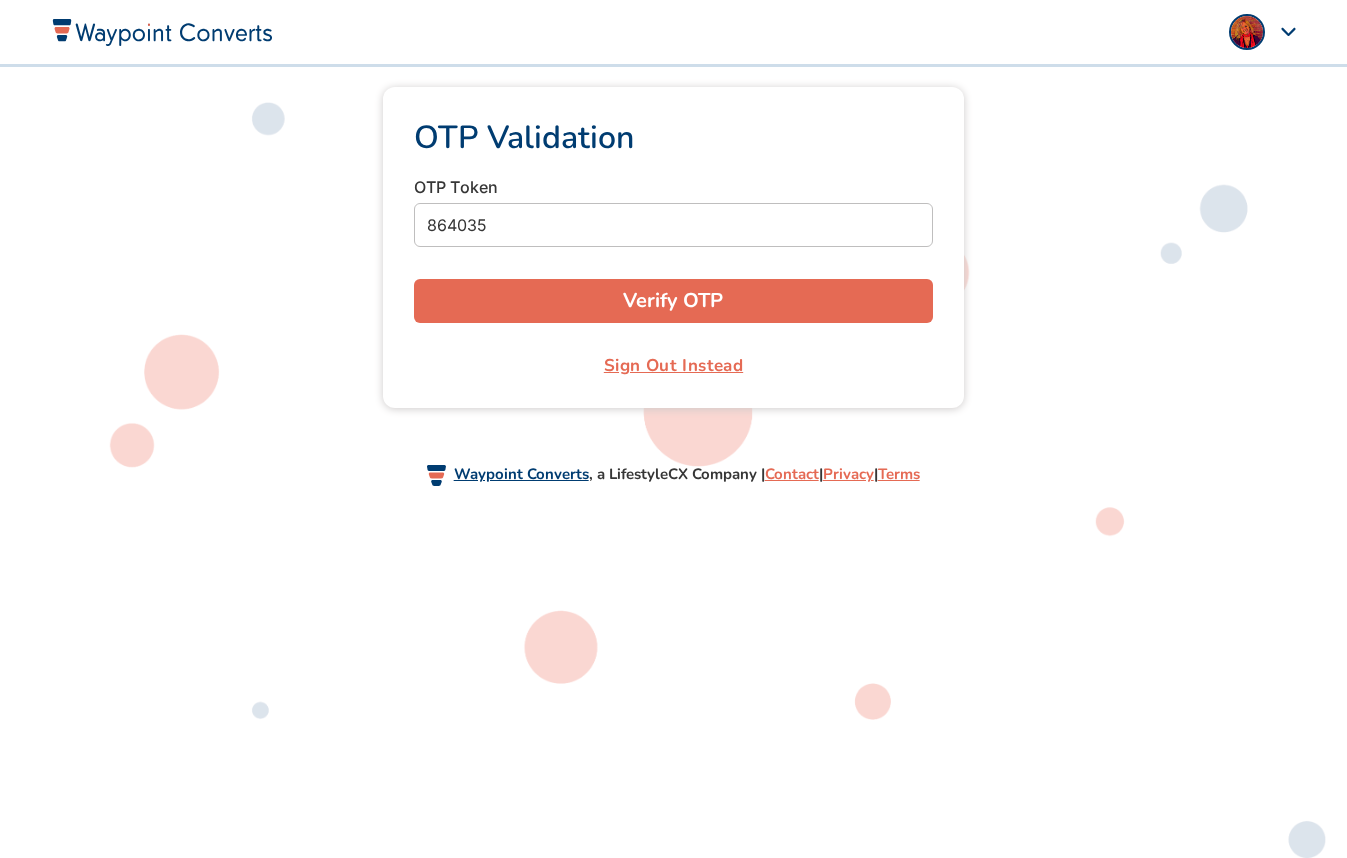 click on "Verify OTP" at bounding box center (674, 301) 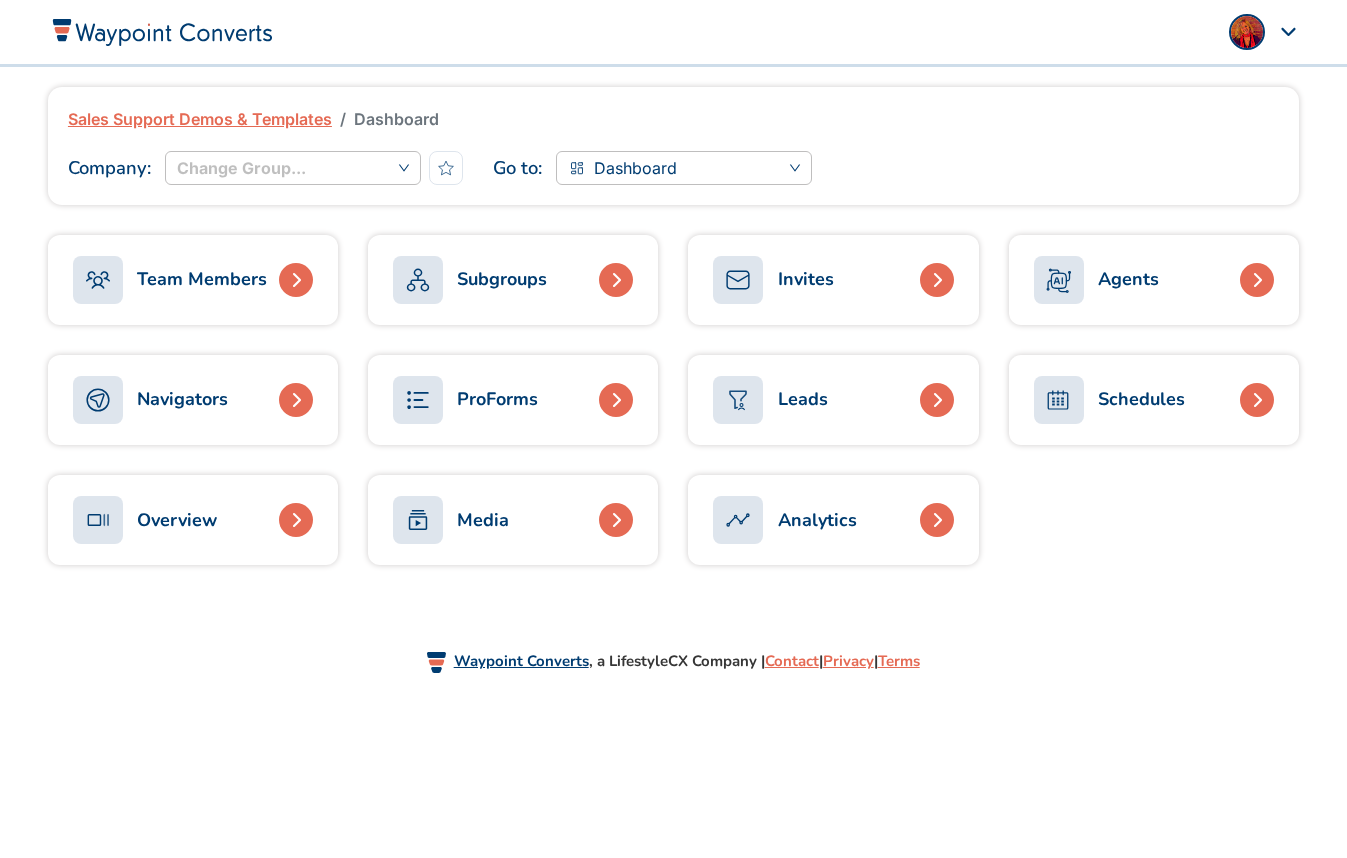 scroll, scrollTop: 0, scrollLeft: 0, axis: both 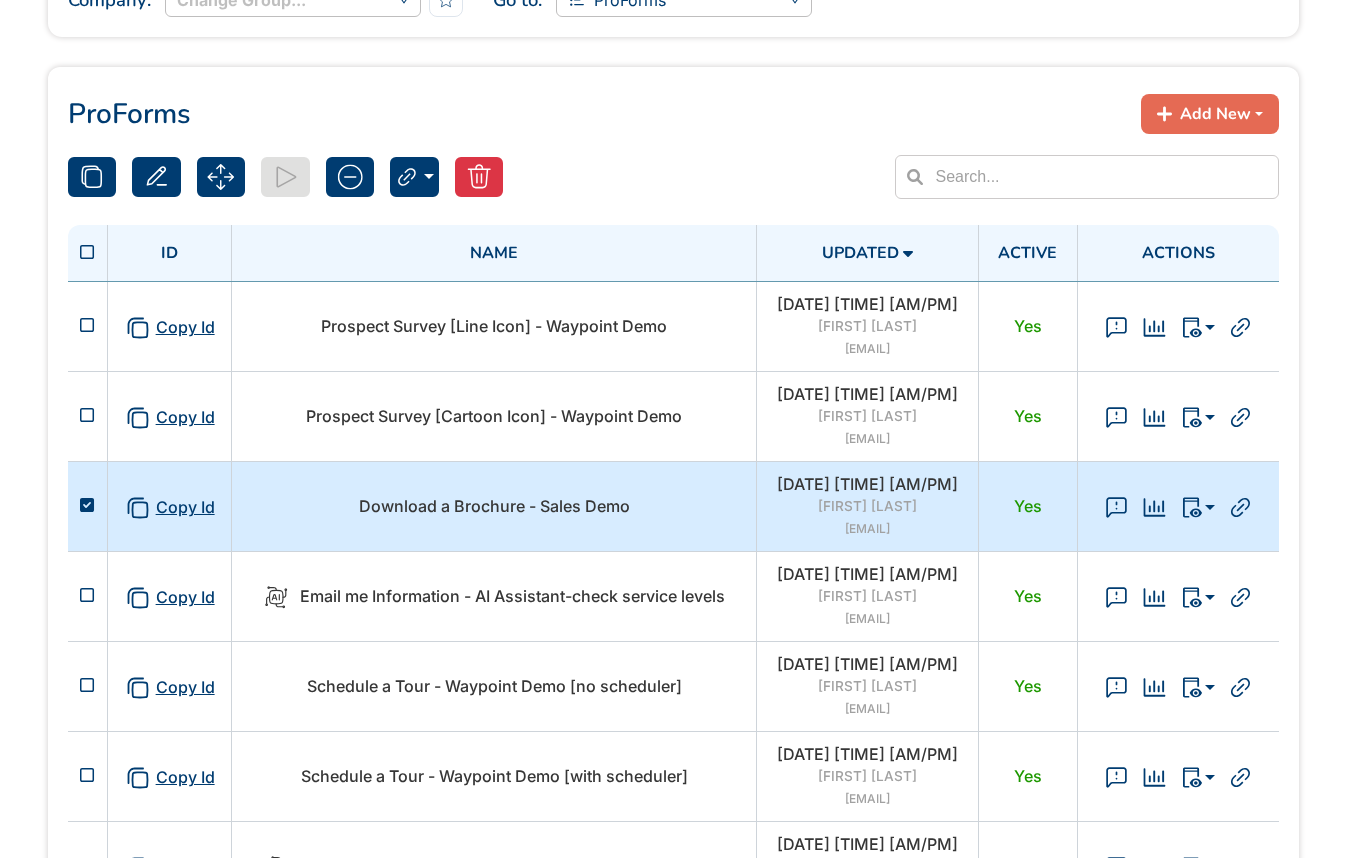 click on "Download a Brochure - Sales Demo" at bounding box center [494, 506] 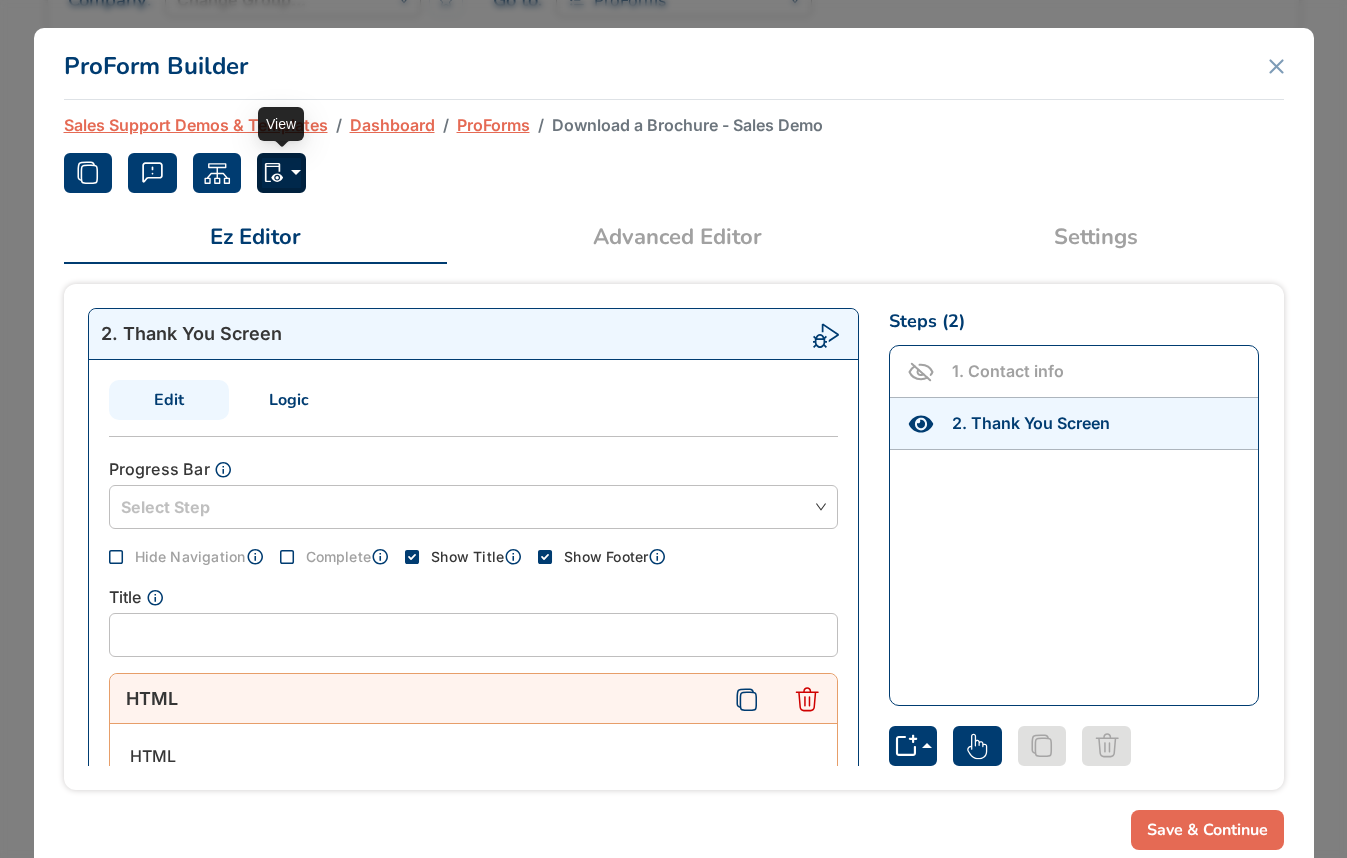 click at bounding box center [281, 173] 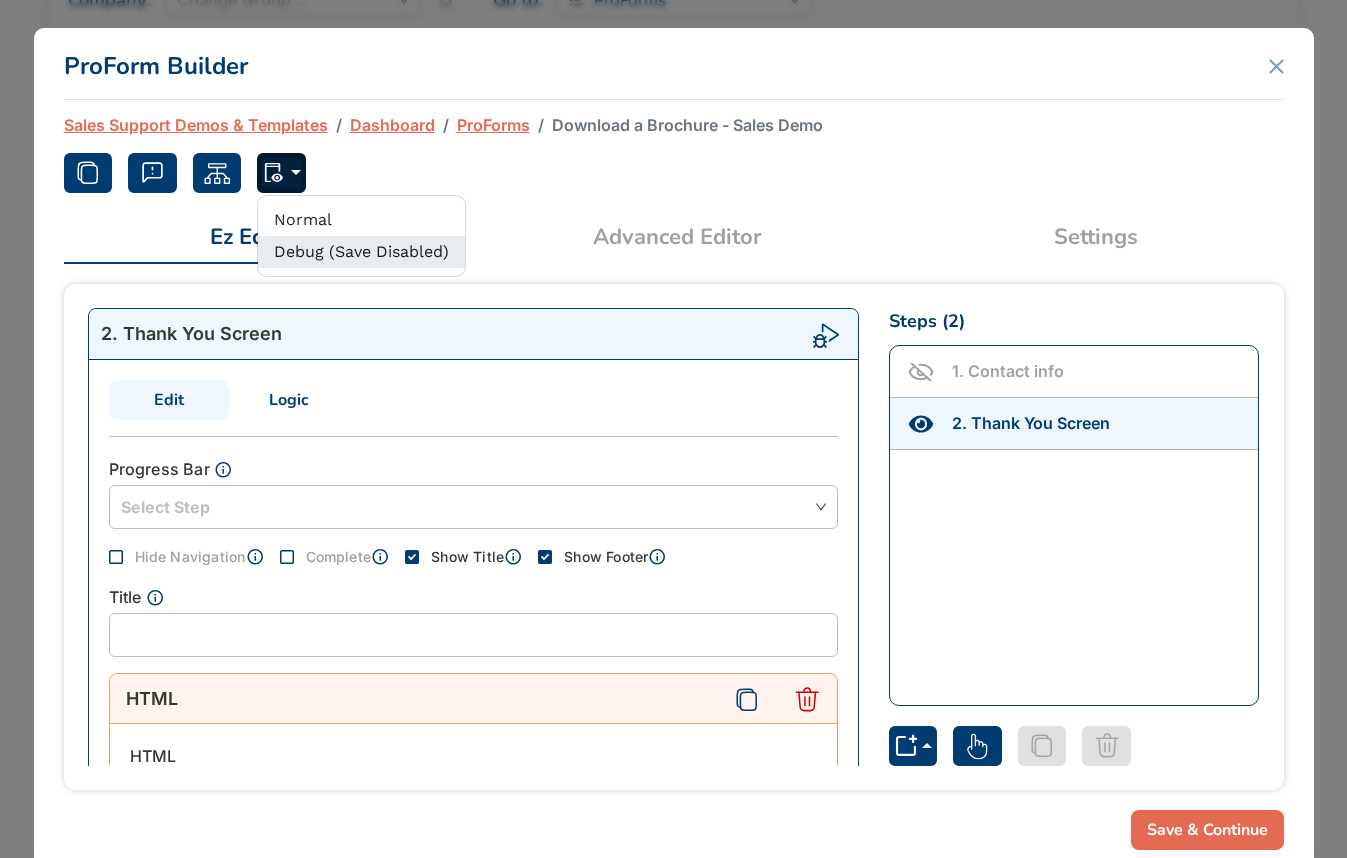 click on "Debug (Save Disabled)" at bounding box center [361, 252] 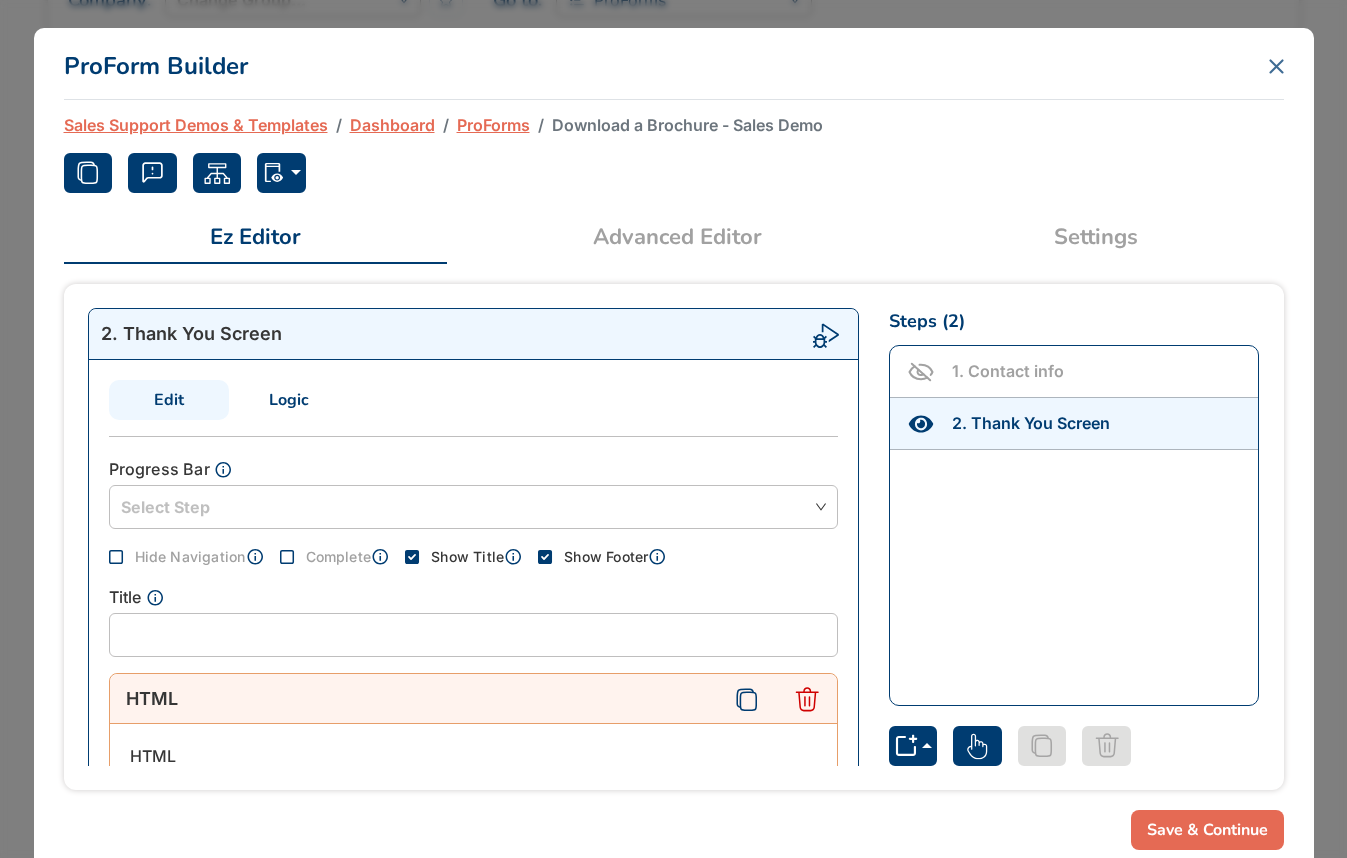click 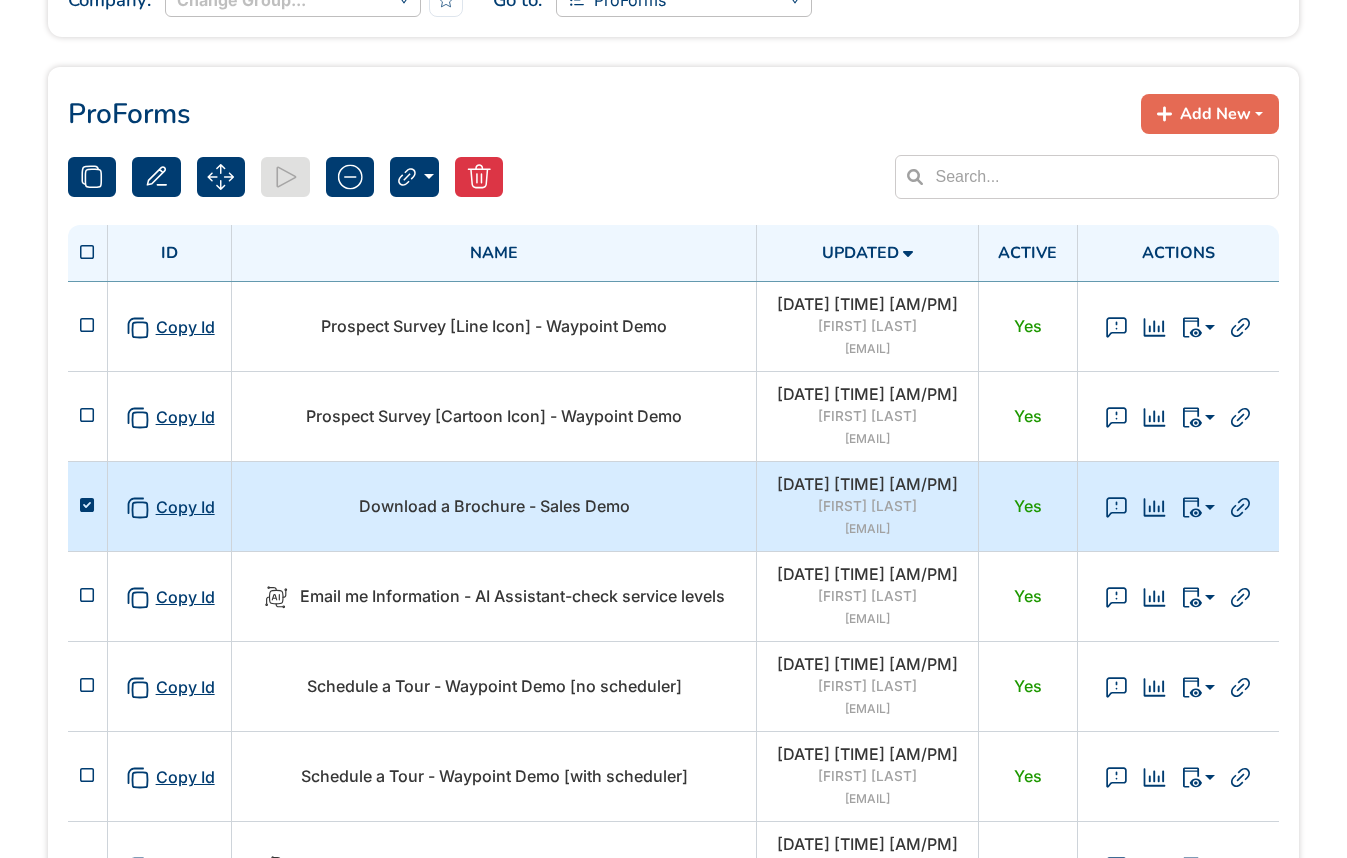 click at bounding box center [87, 505] 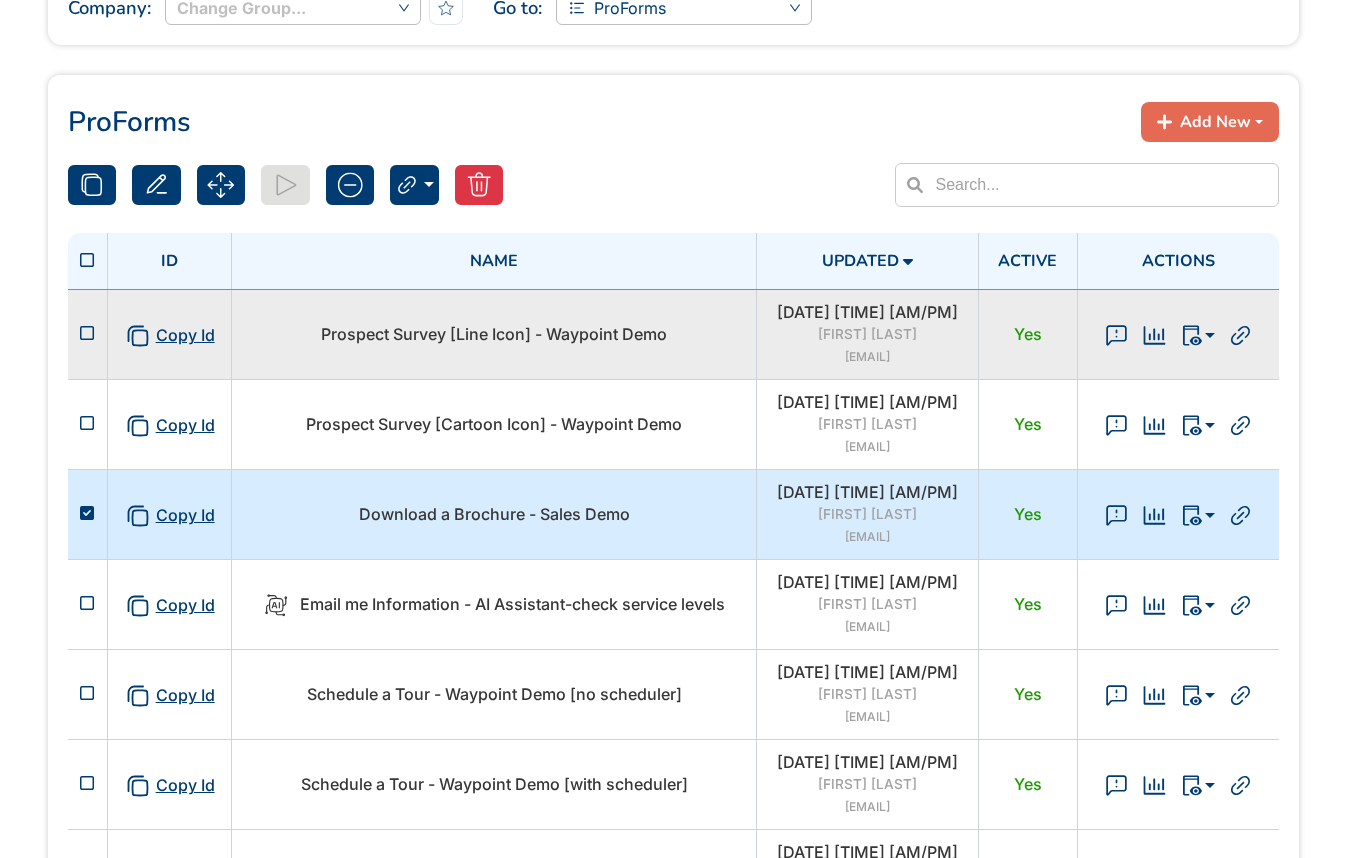 scroll, scrollTop: 0, scrollLeft: 0, axis: both 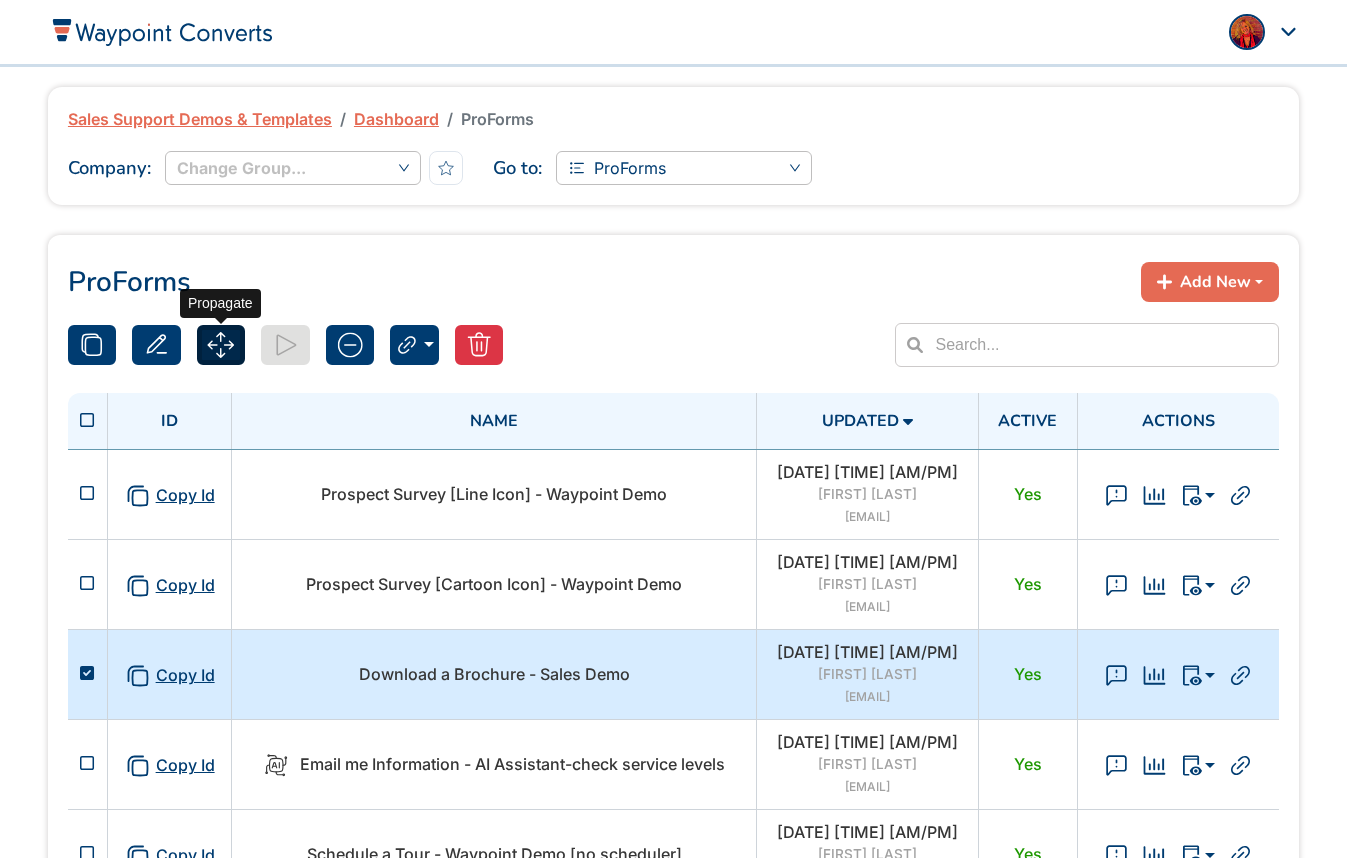 click 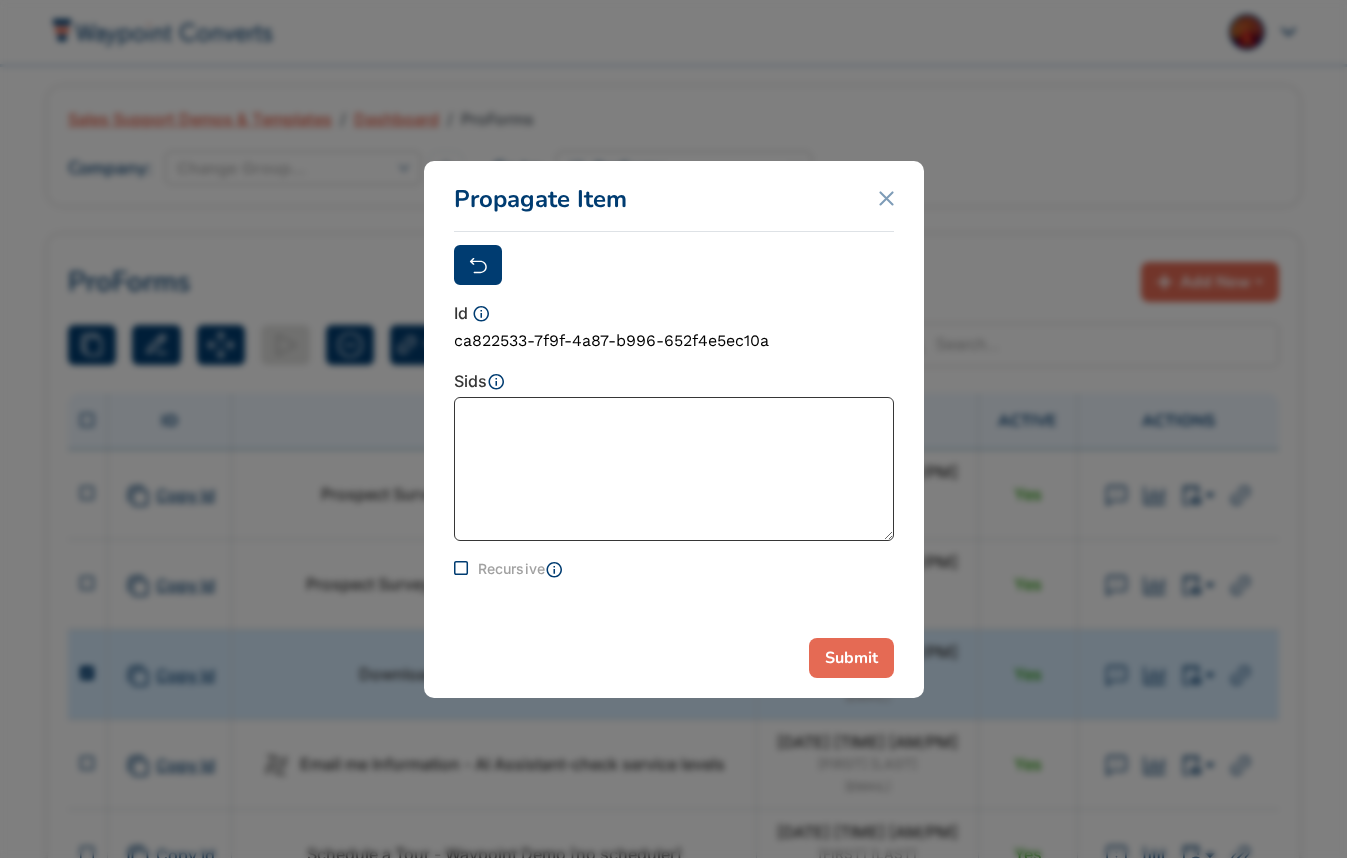 click at bounding box center [674, 469] 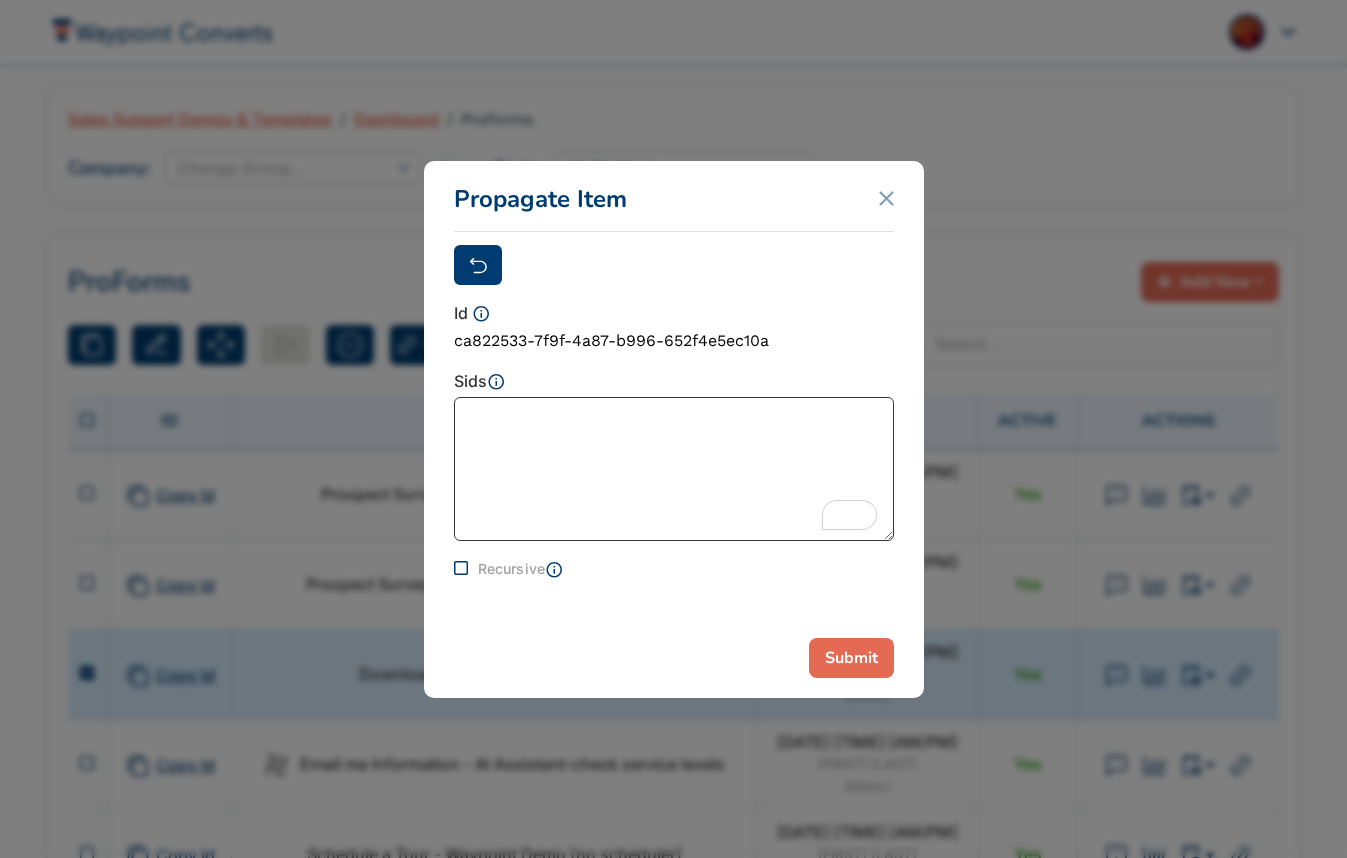 paste on "grp_42a3fa76-5f9a-4969-b4e2-87b03775ecdf" 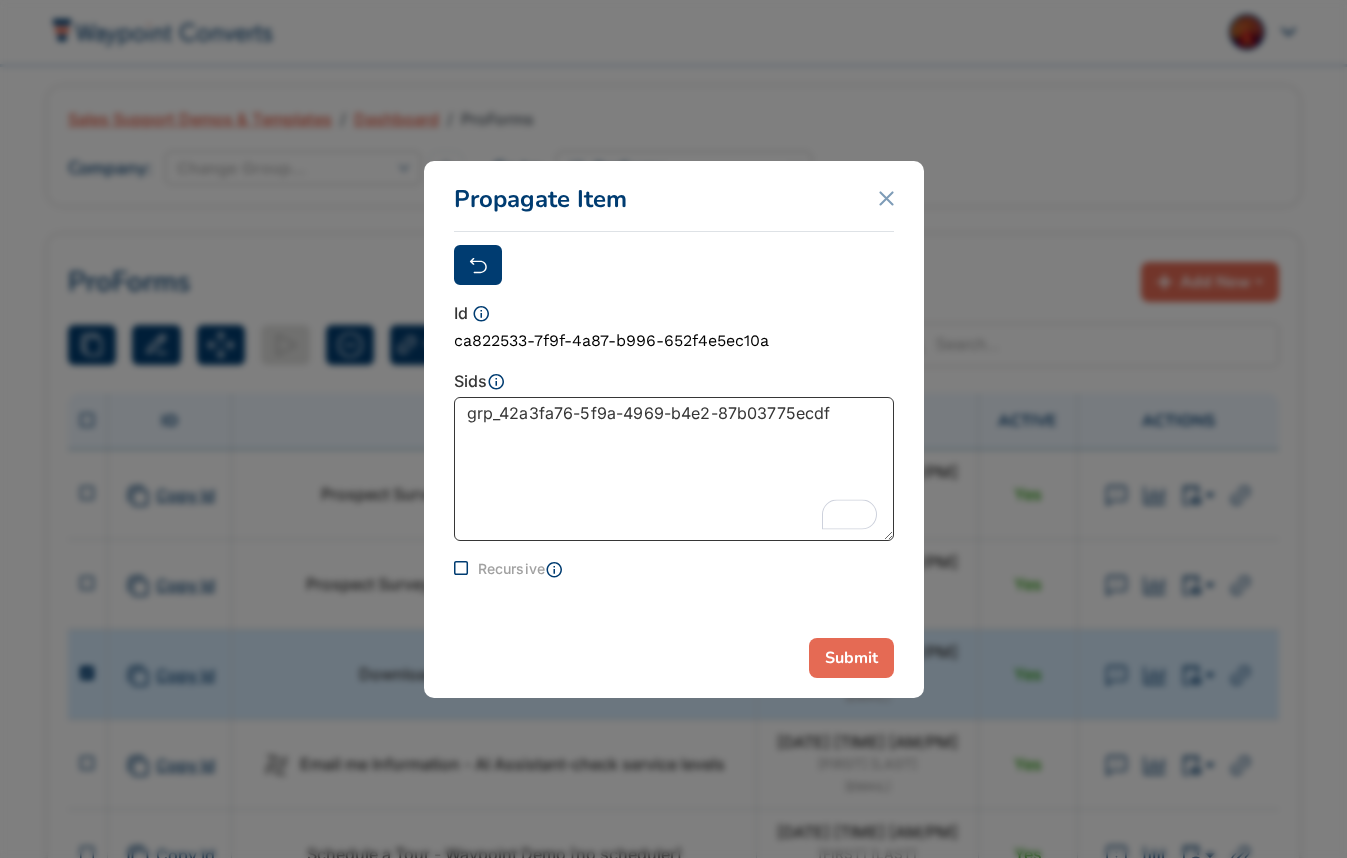type on "grp_42a3fa76-5f9a-4969-b4e2-87b03775ecdf" 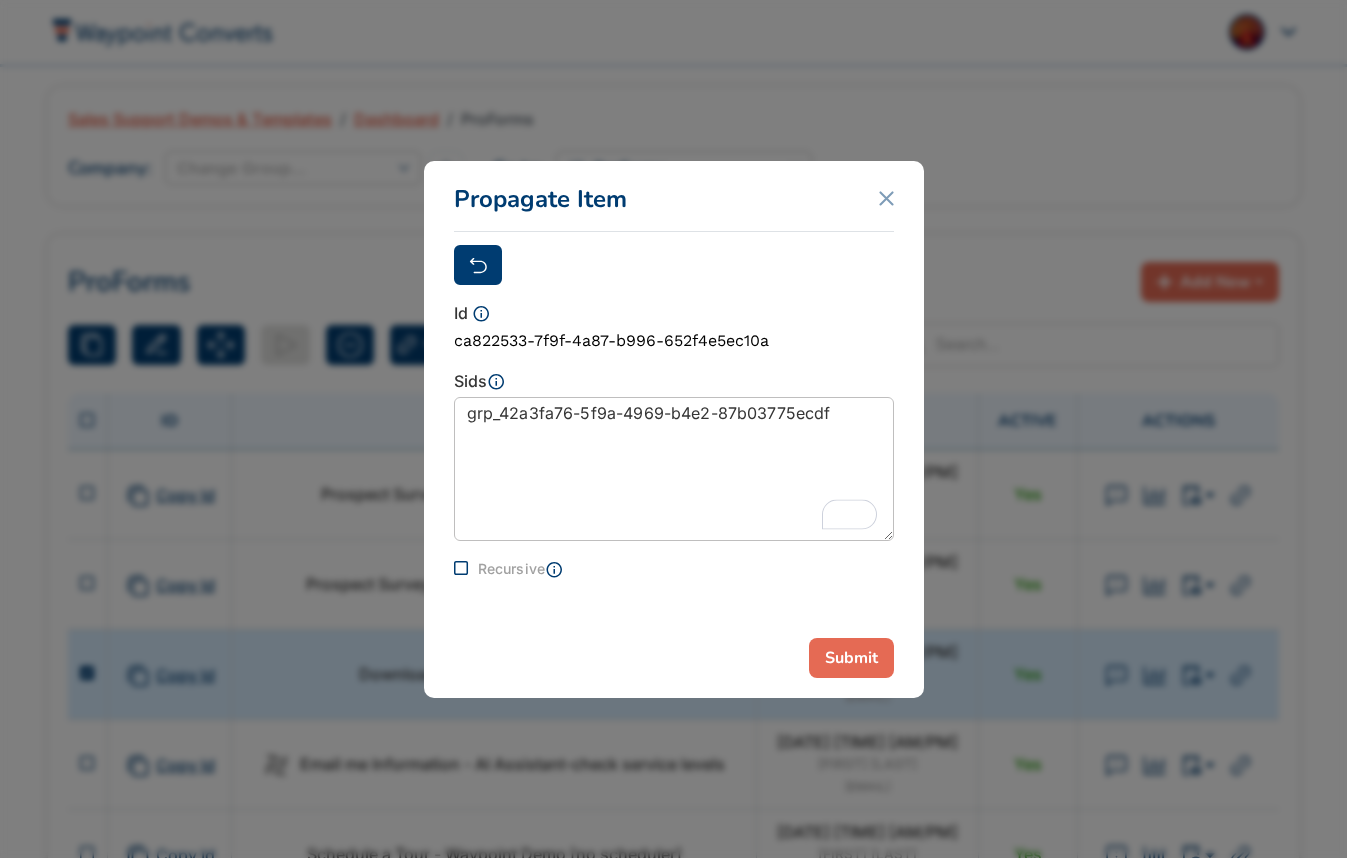 click on "Submit" at bounding box center [851, 658] 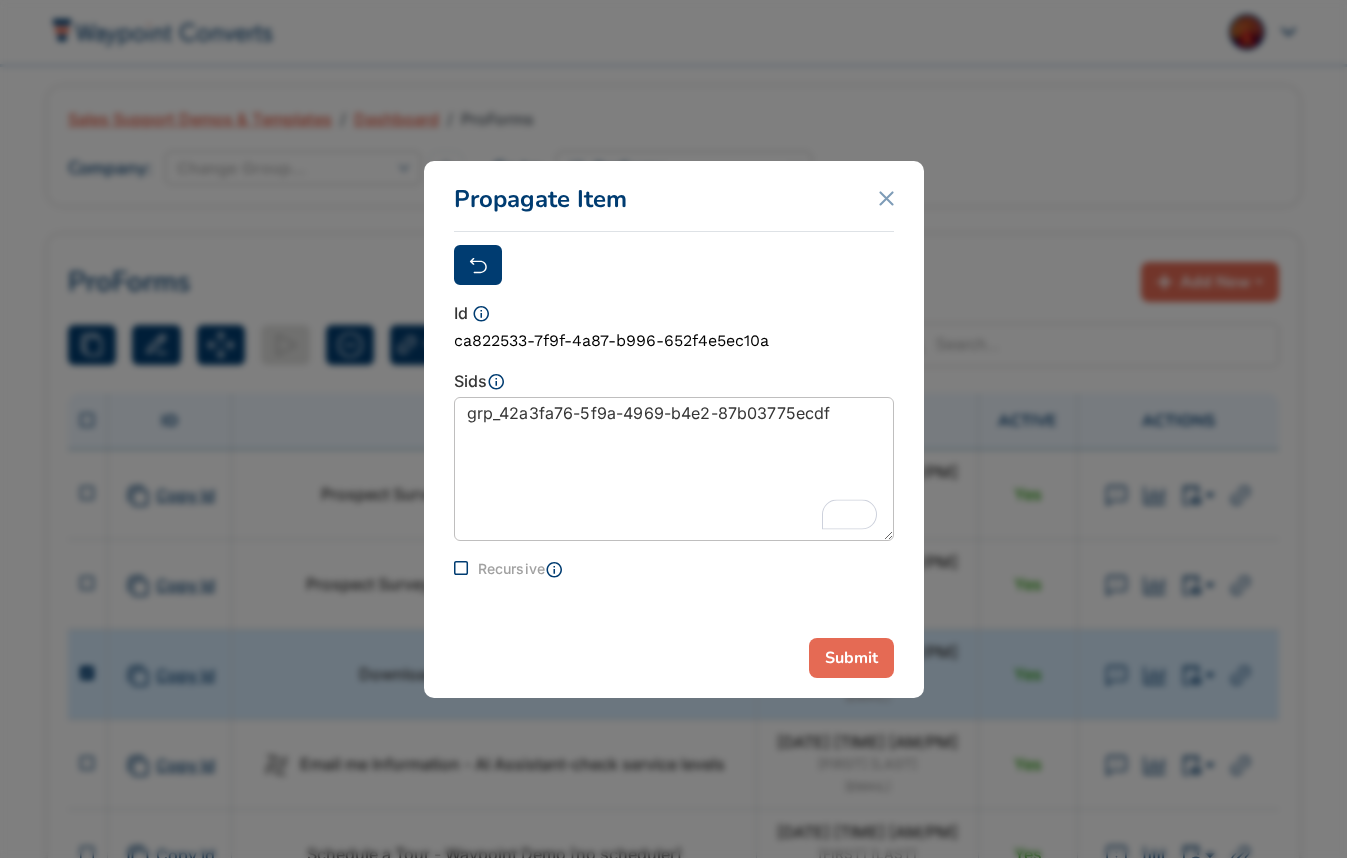 click on "Propagate Item" at bounding box center (674, 197) 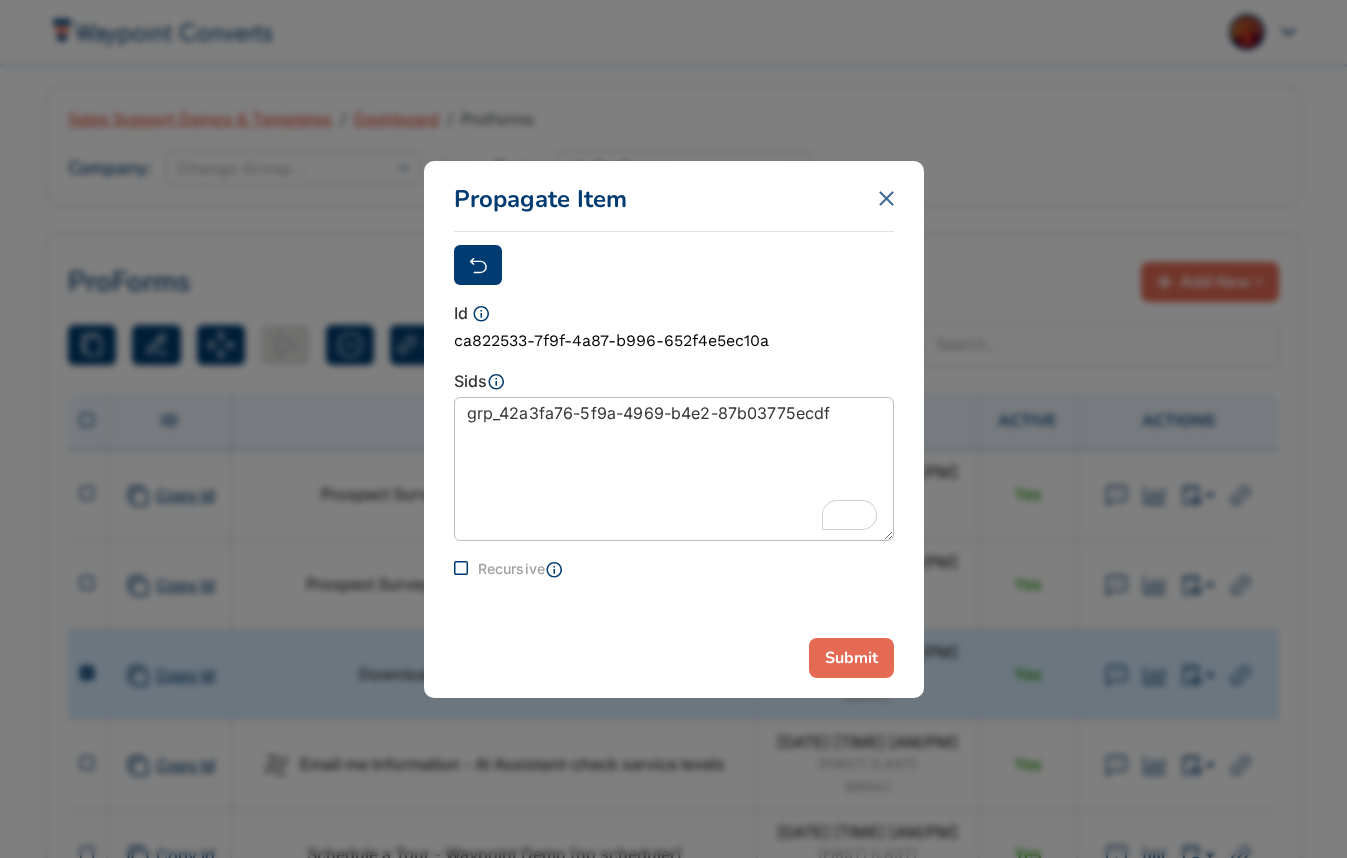 click 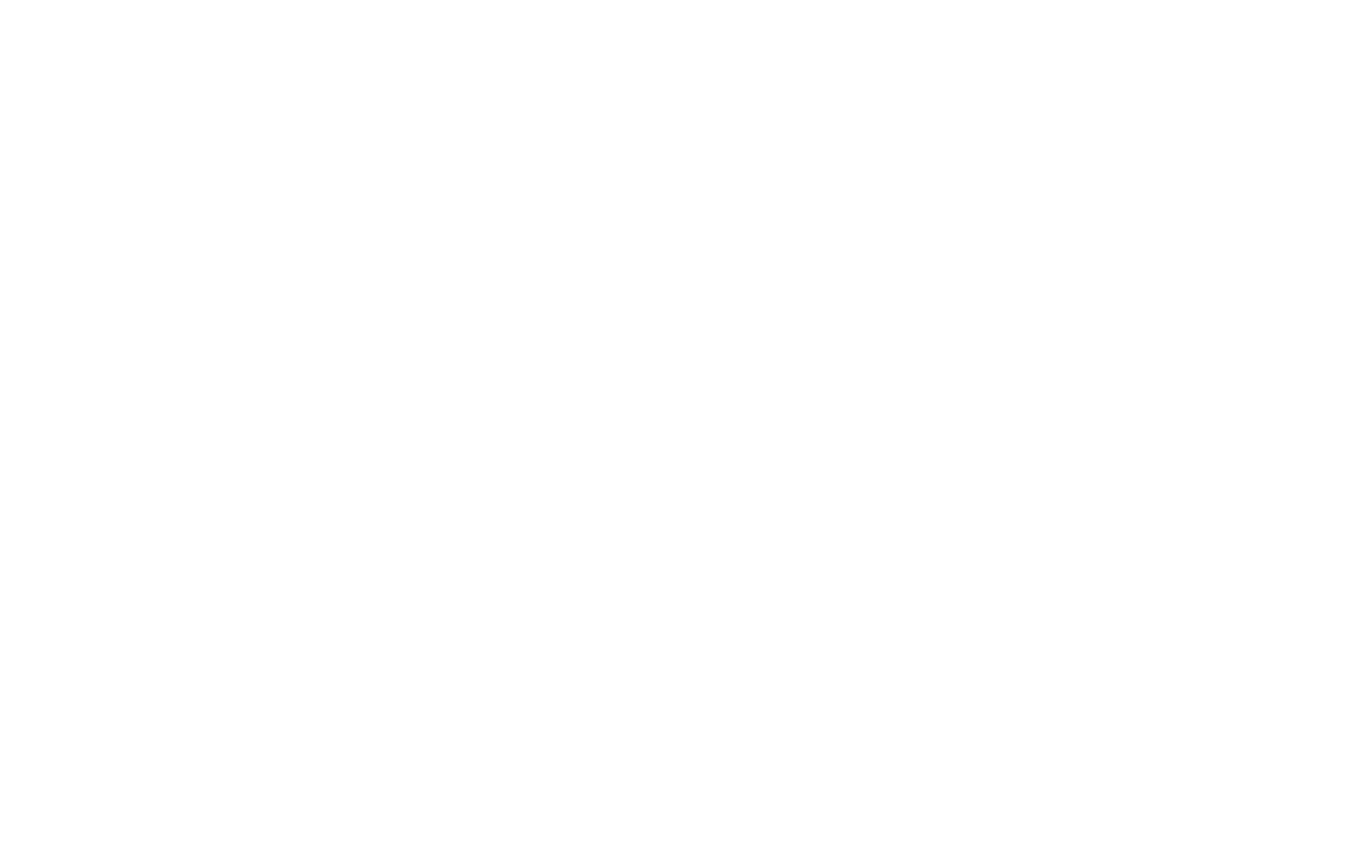 scroll, scrollTop: 0, scrollLeft: 0, axis: both 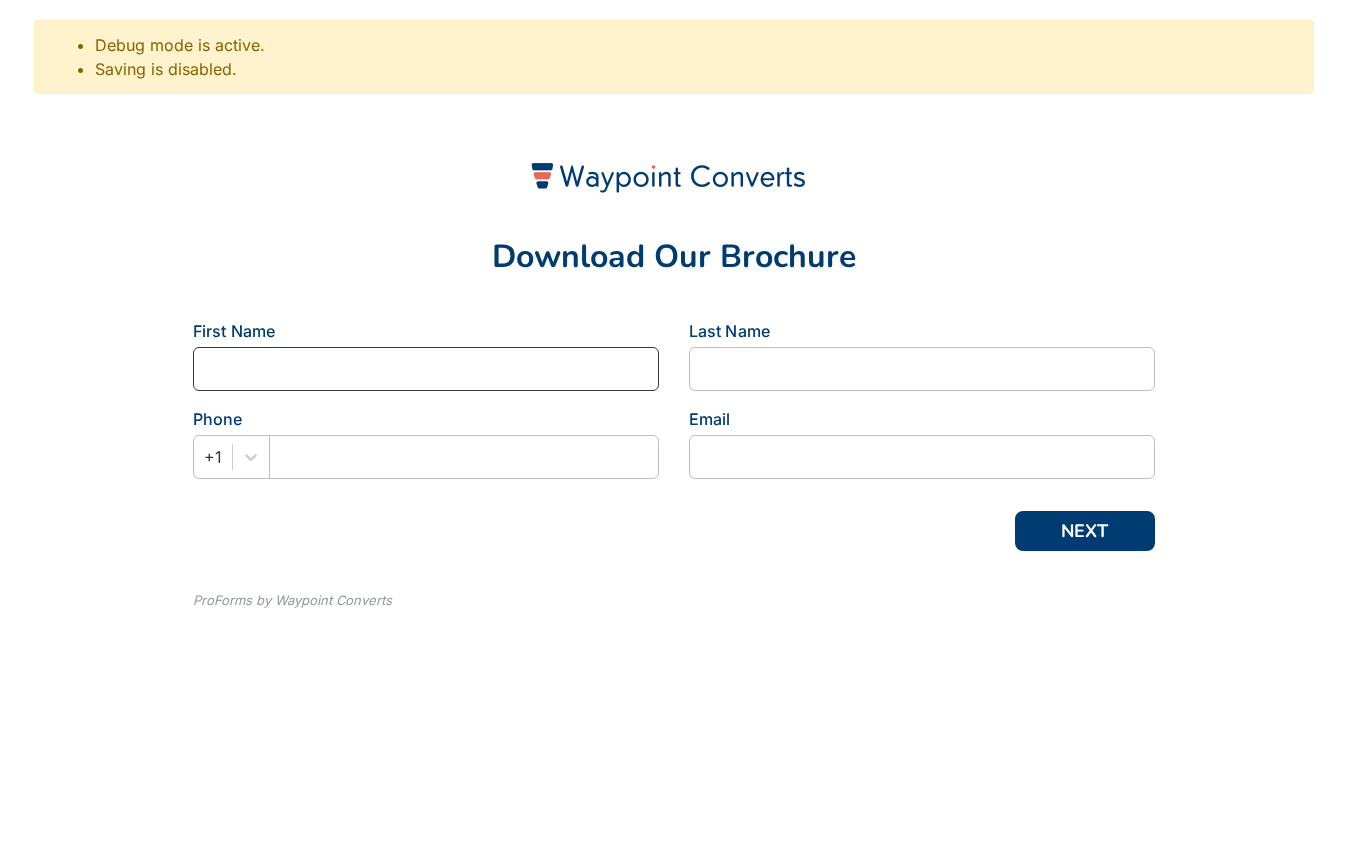 click at bounding box center [426, 369] 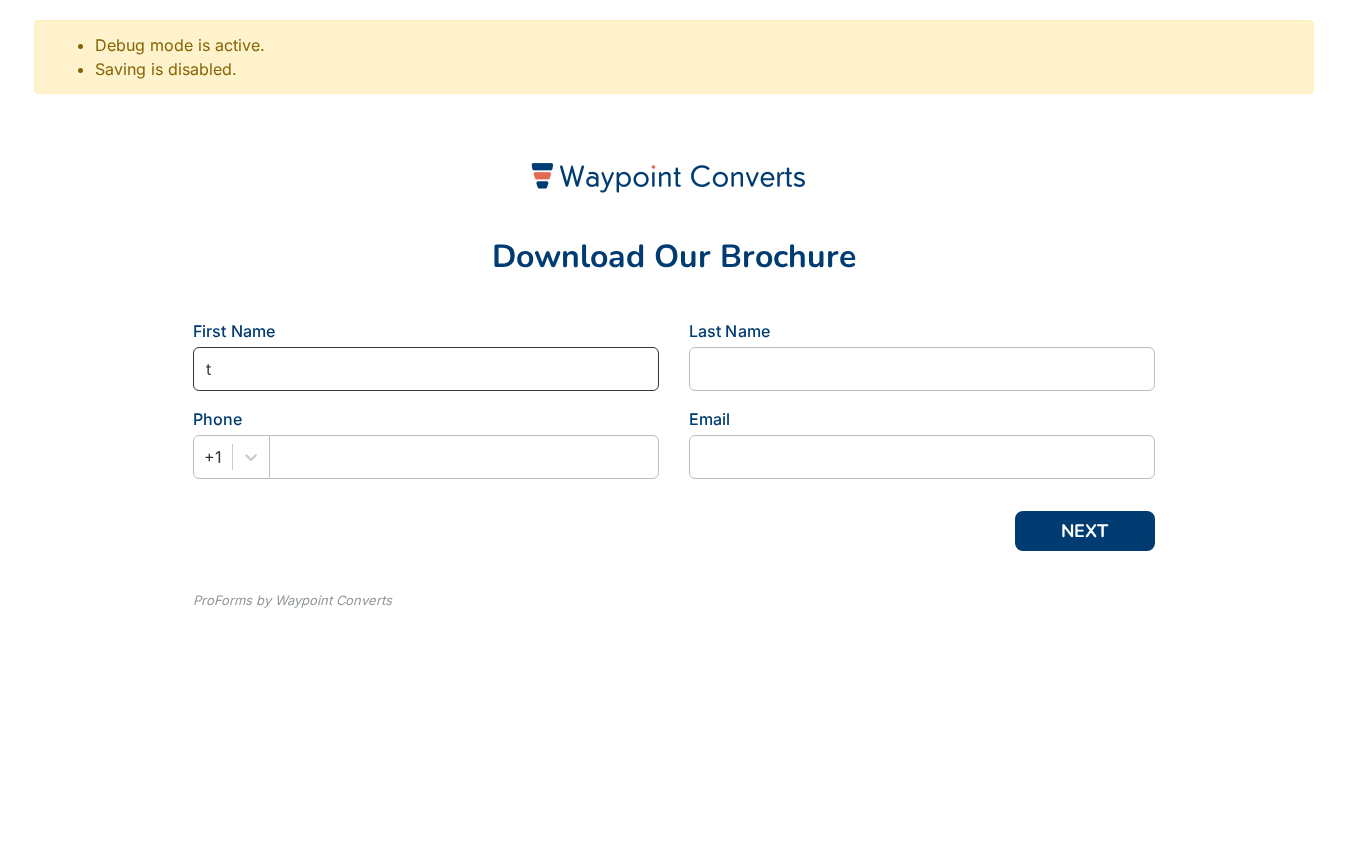 type on "t" 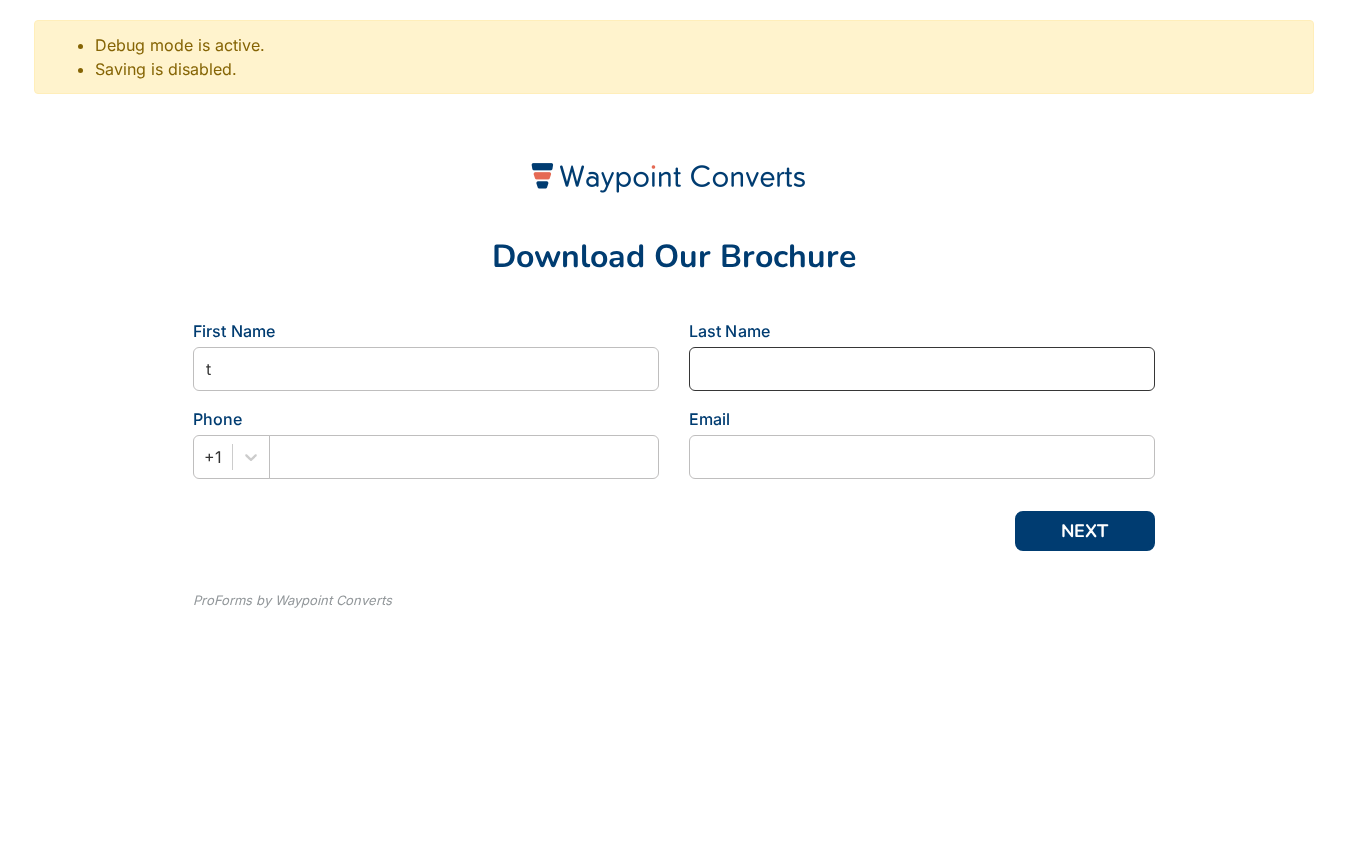 click at bounding box center [922, 369] 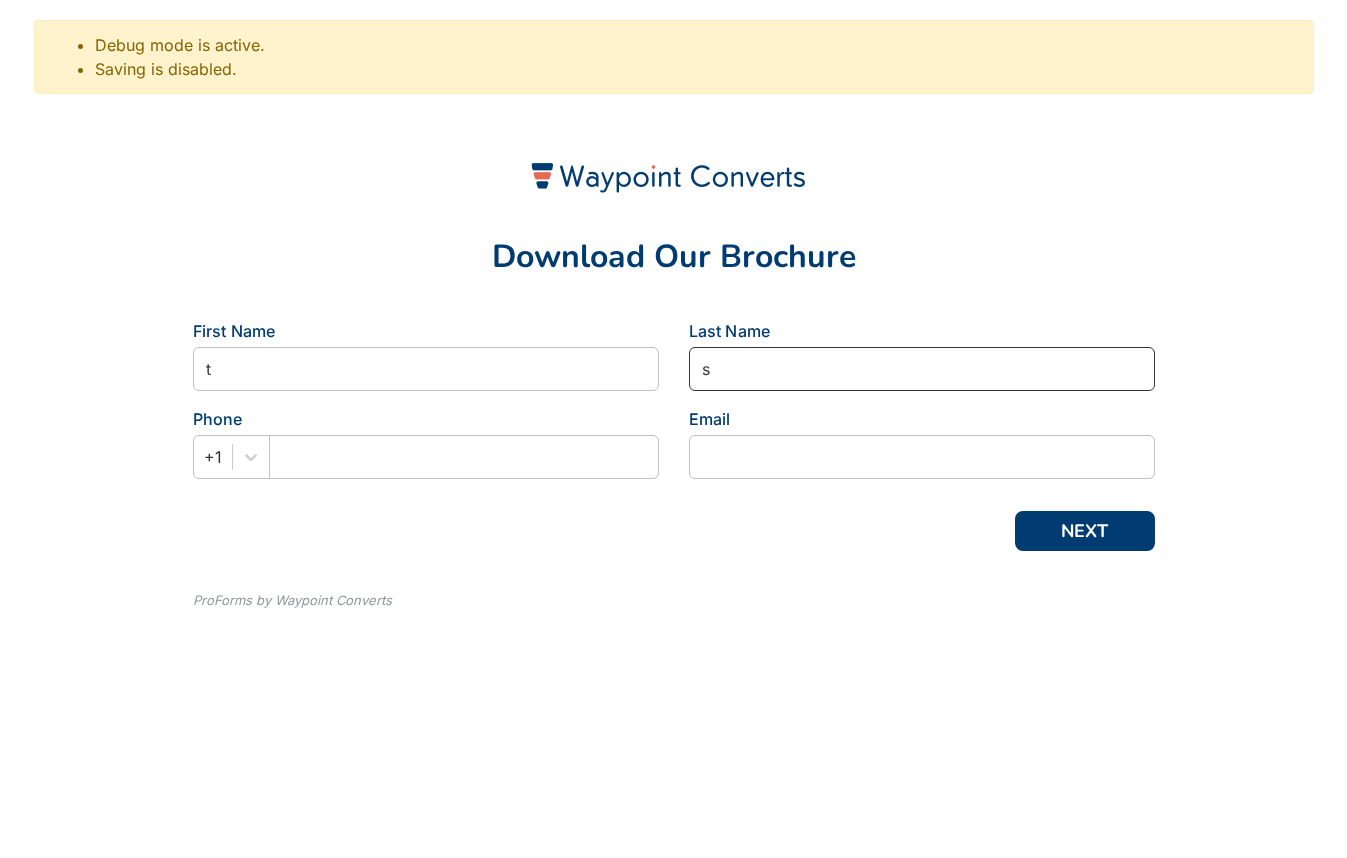 type on "s" 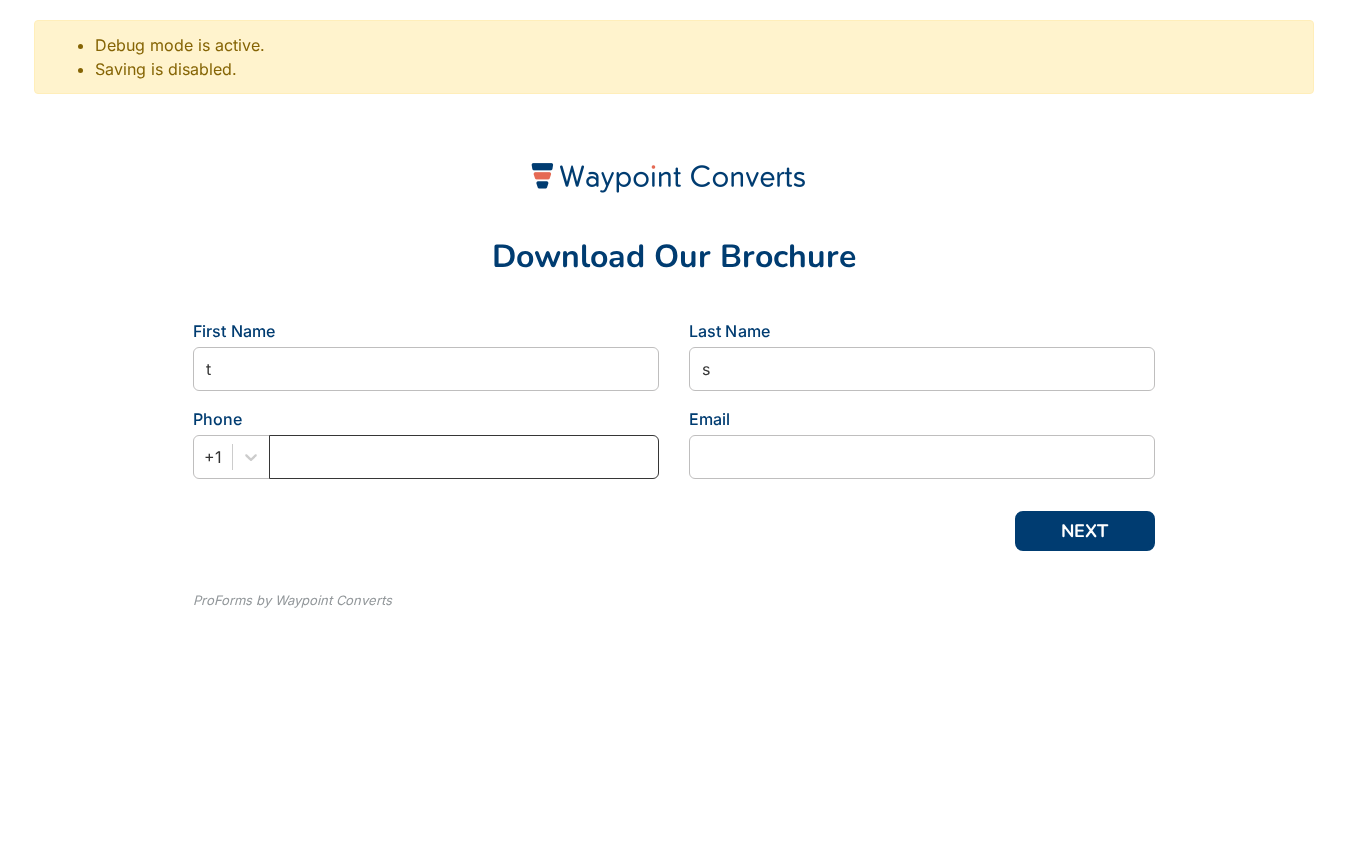click at bounding box center [464, 457] 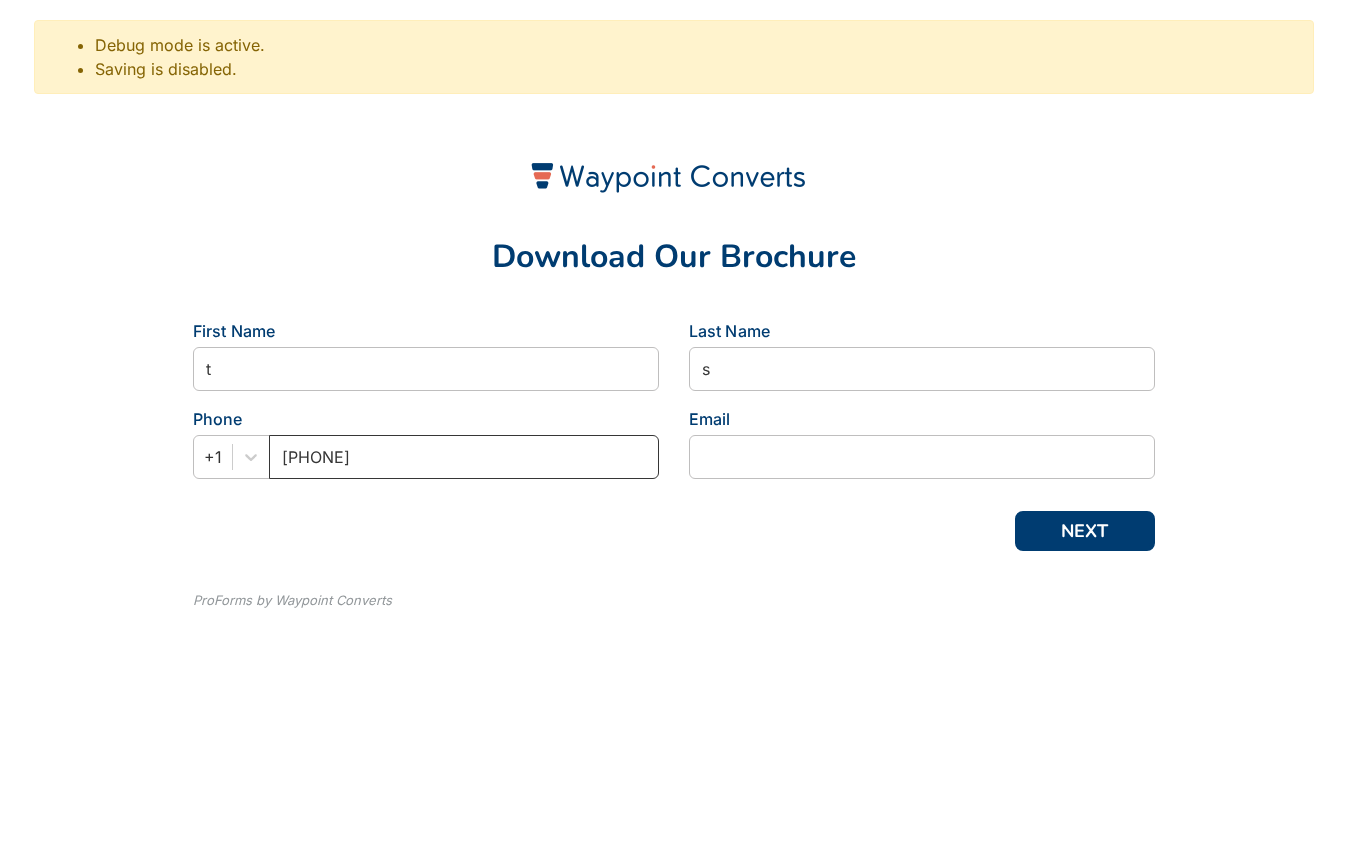 type on "3333333333" 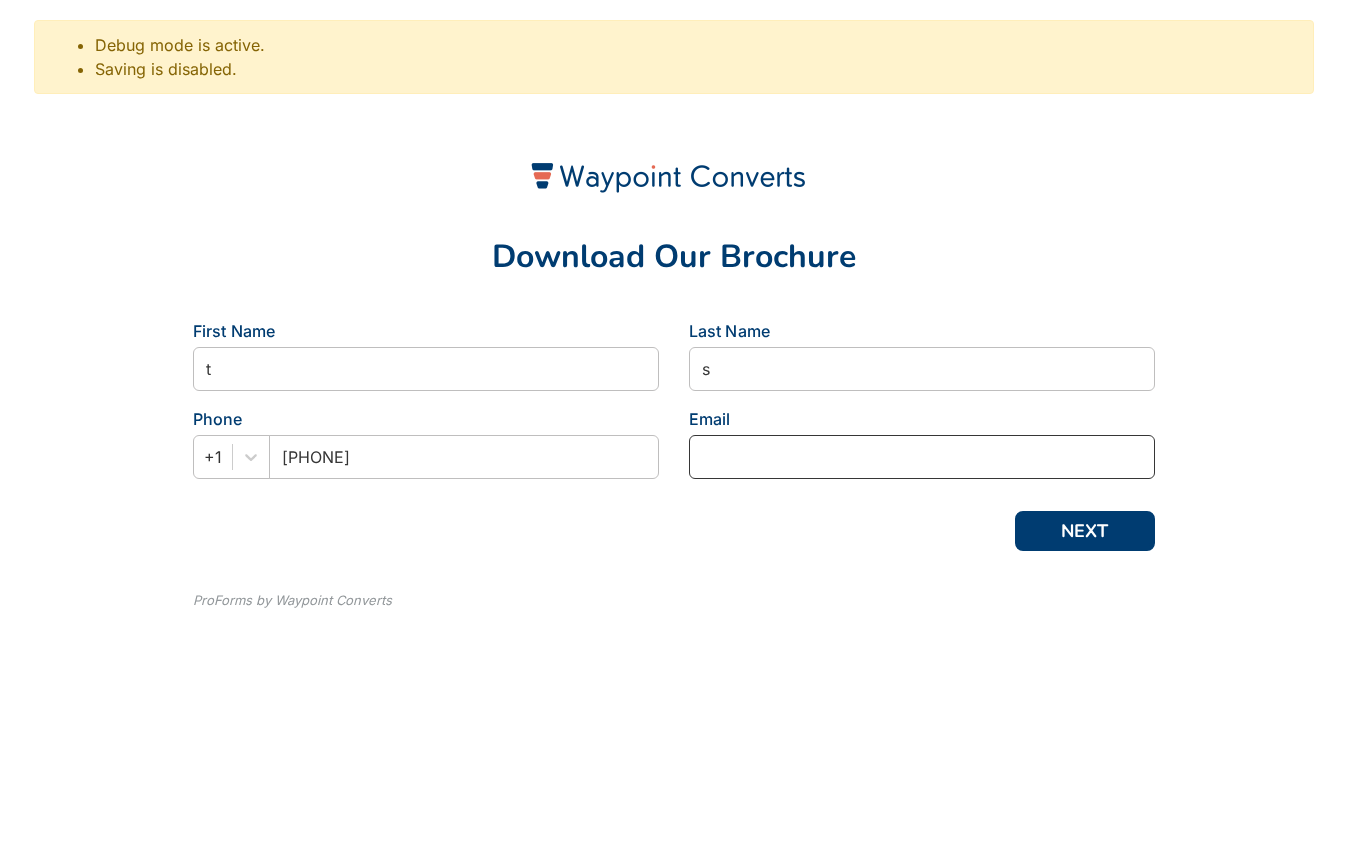 click at bounding box center (922, 457) 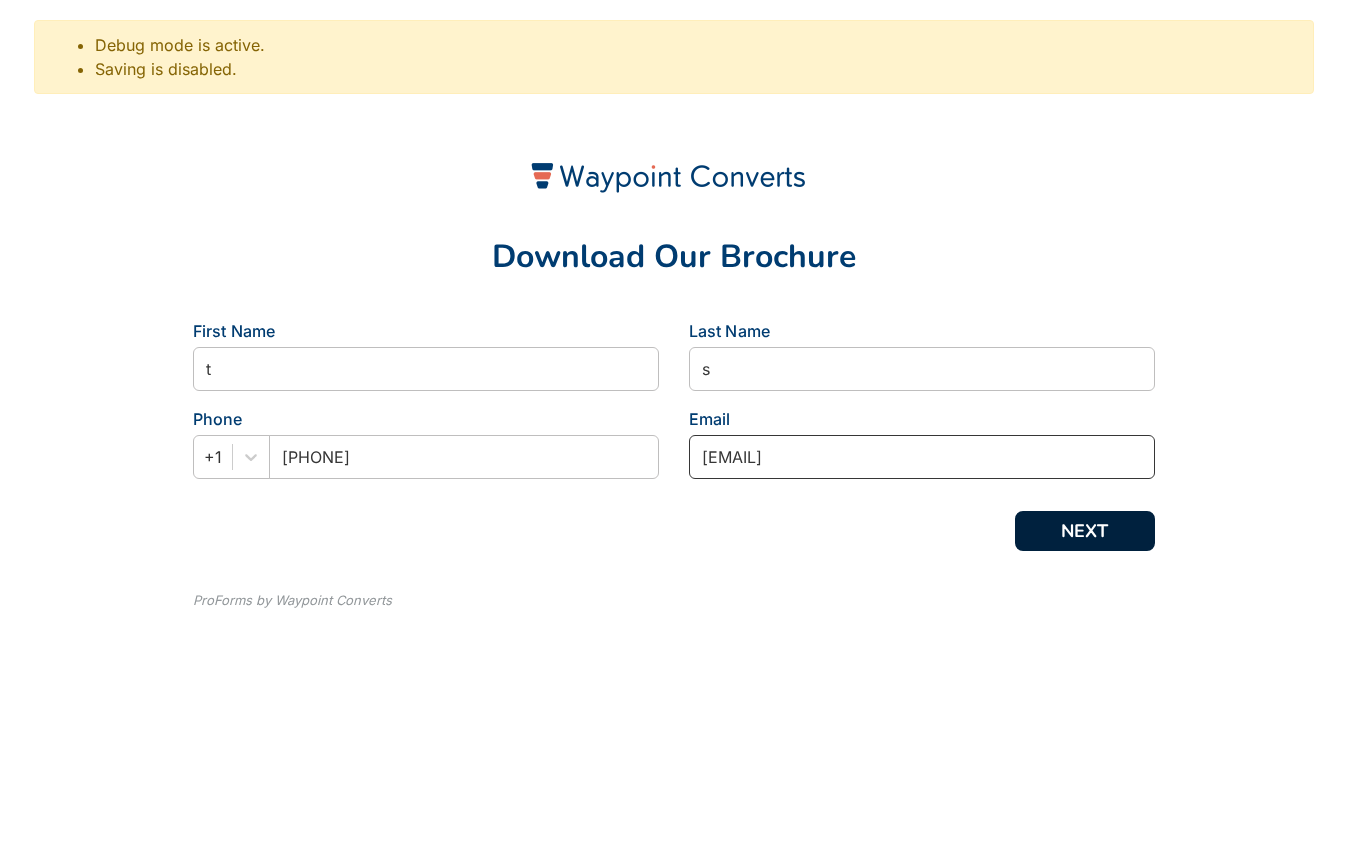 type on "terriasull@gmail.com" 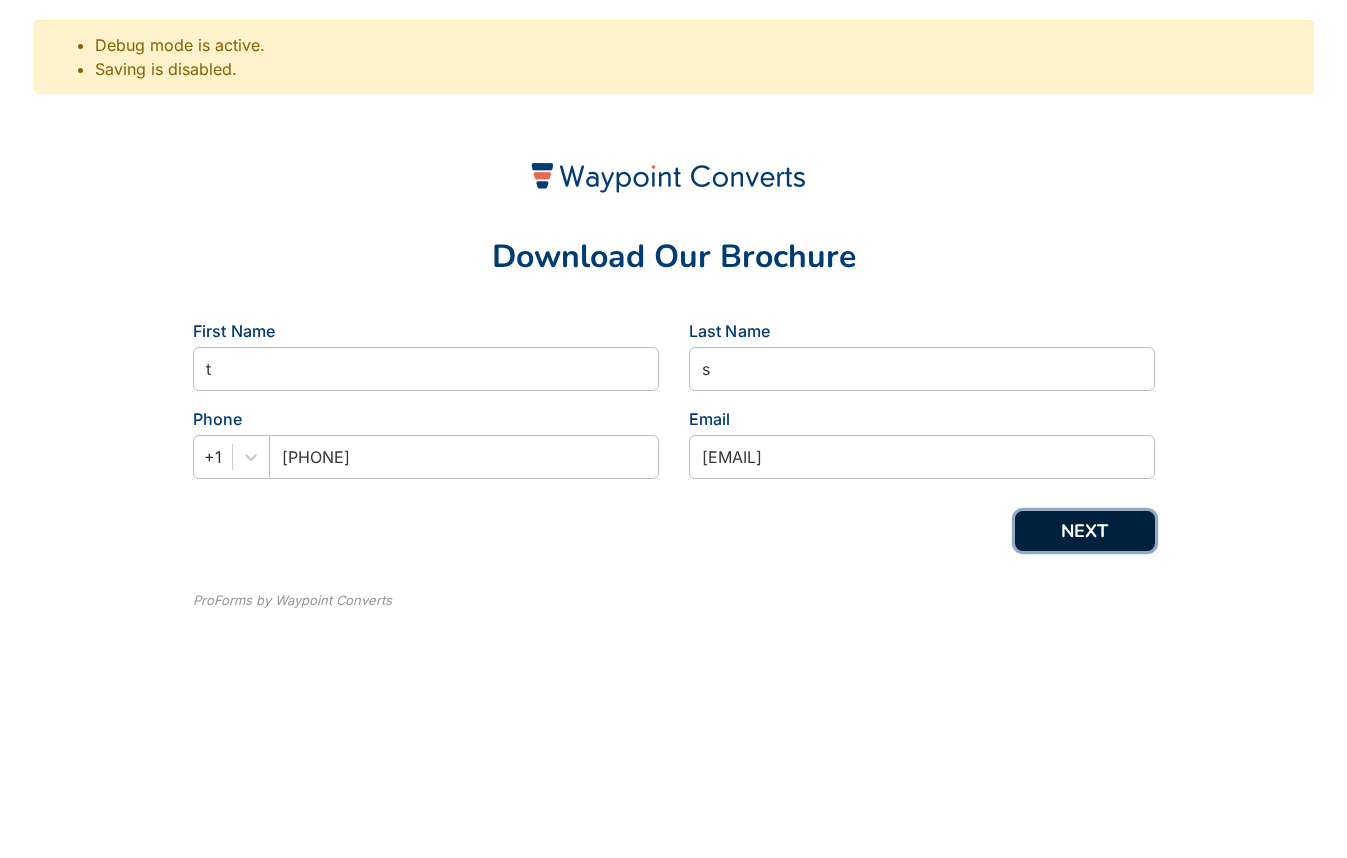 click on "NEXT" at bounding box center (1085, 531) 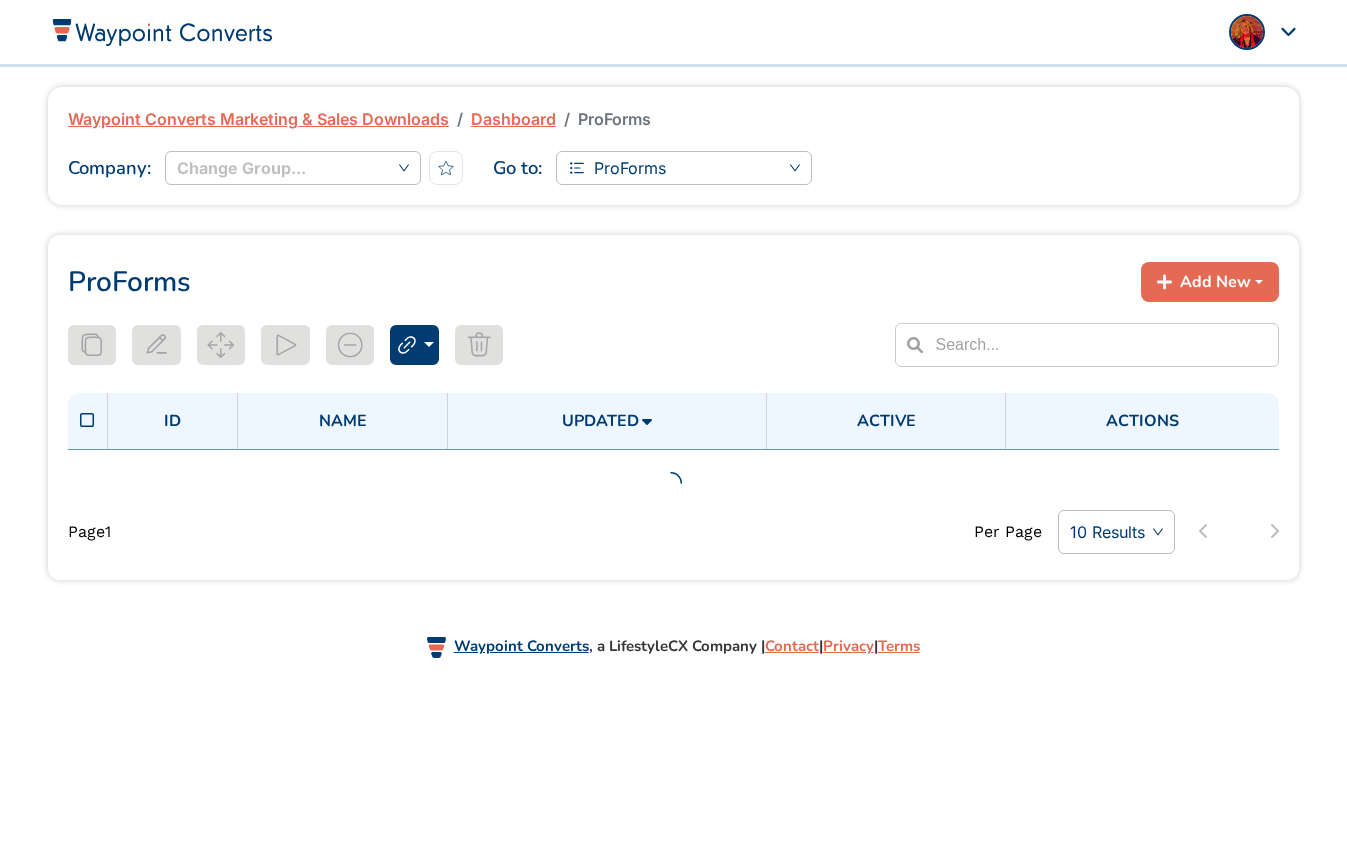 scroll, scrollTop: 0, scrollLeft: 0, axis: both 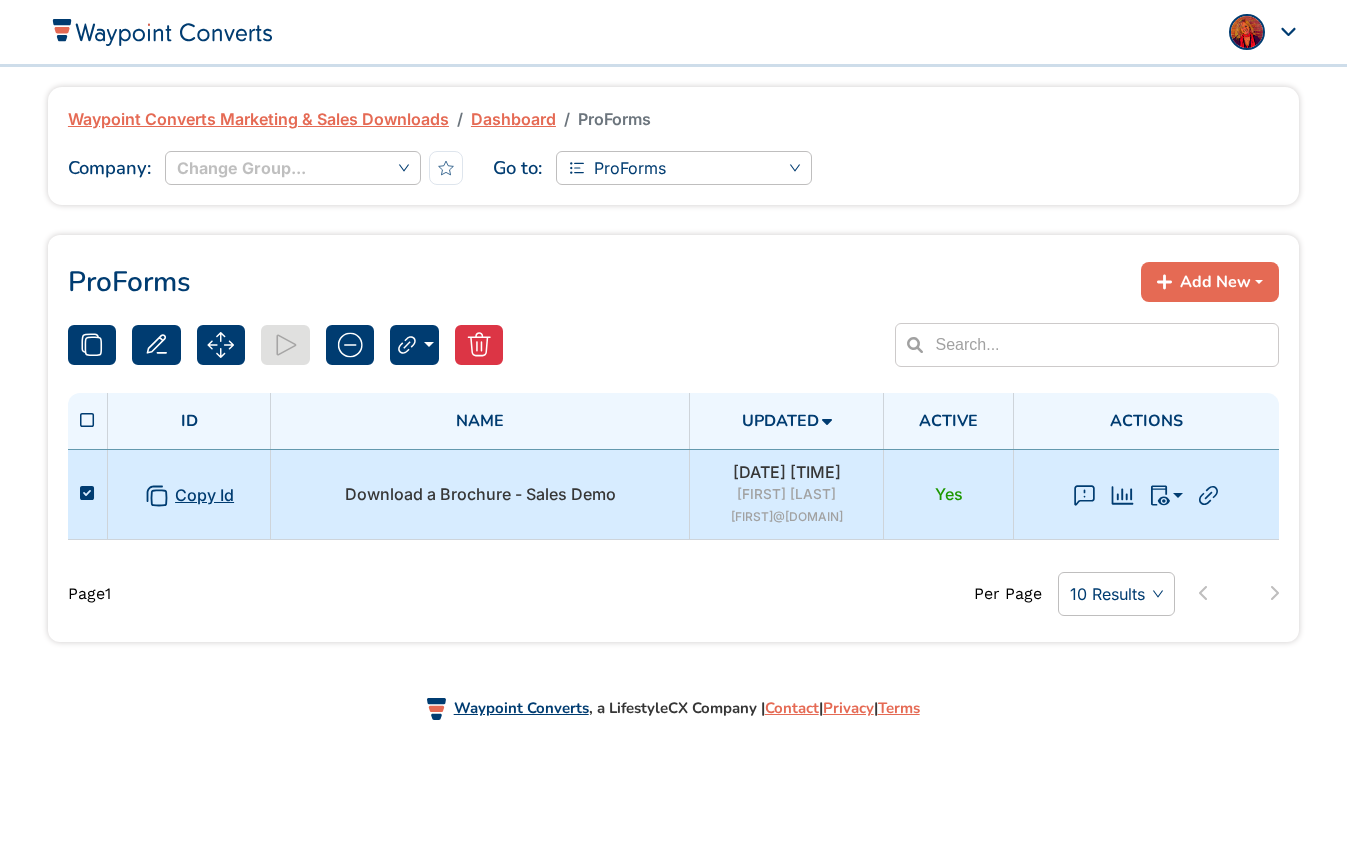 click on "Download a Brochure - Sales Demo" at bounding box center [480, 494] 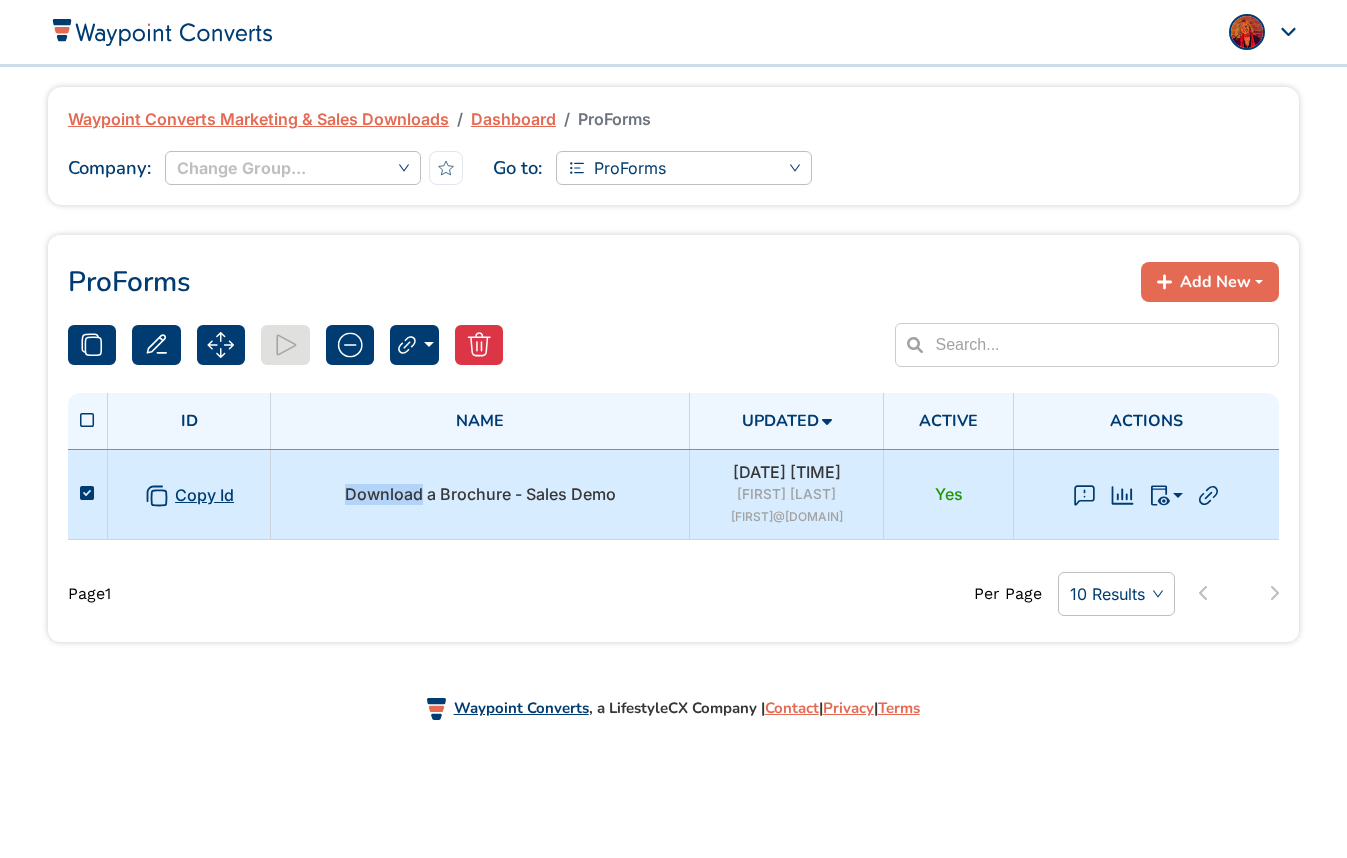 click on "Download a Brochure - Sales Demo" at bounding box center [480, 494] 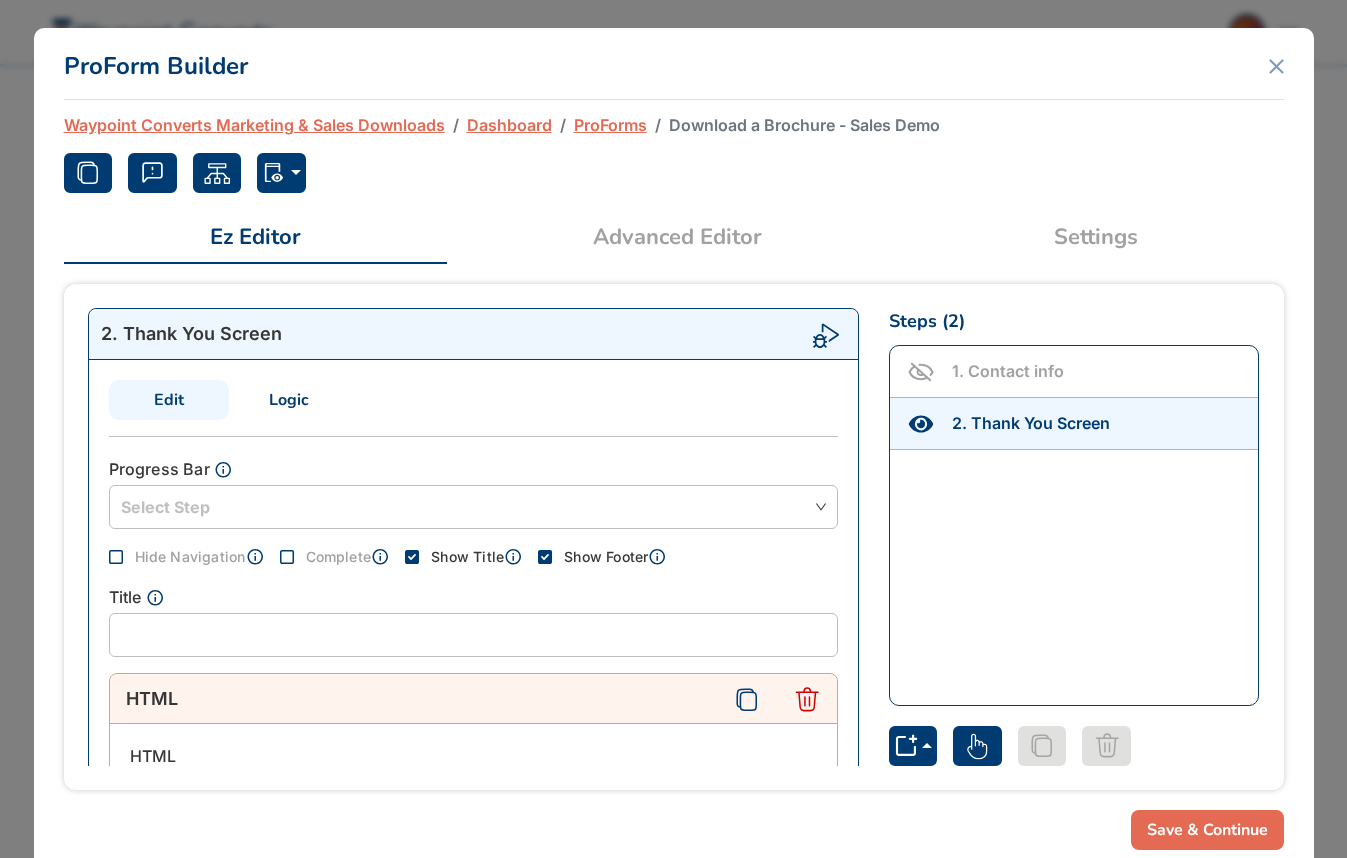 click on "Settings" at bounding box center [1096, 237] 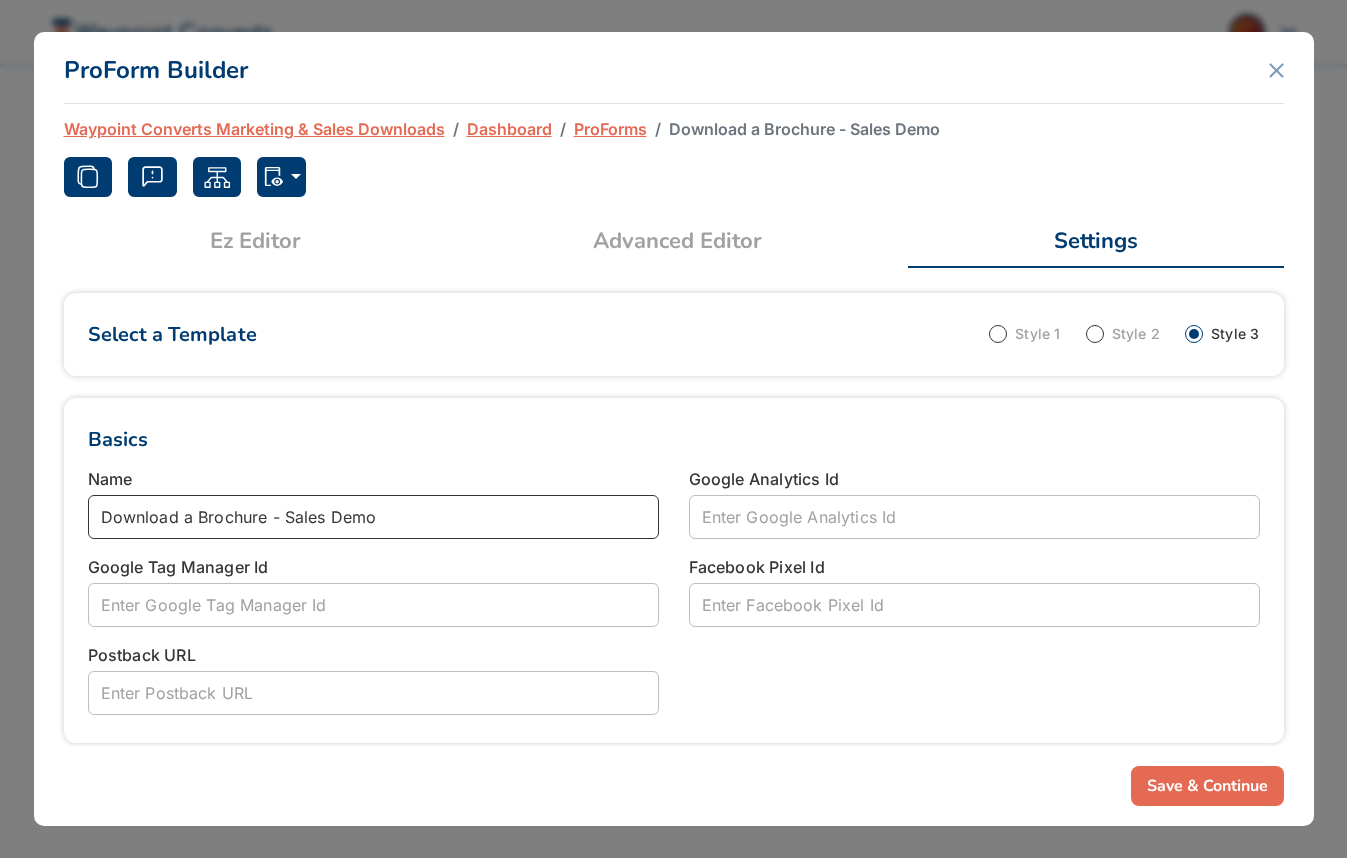 click on "Download a Brochure - Sales Demo" at bounding box center (373, 517) 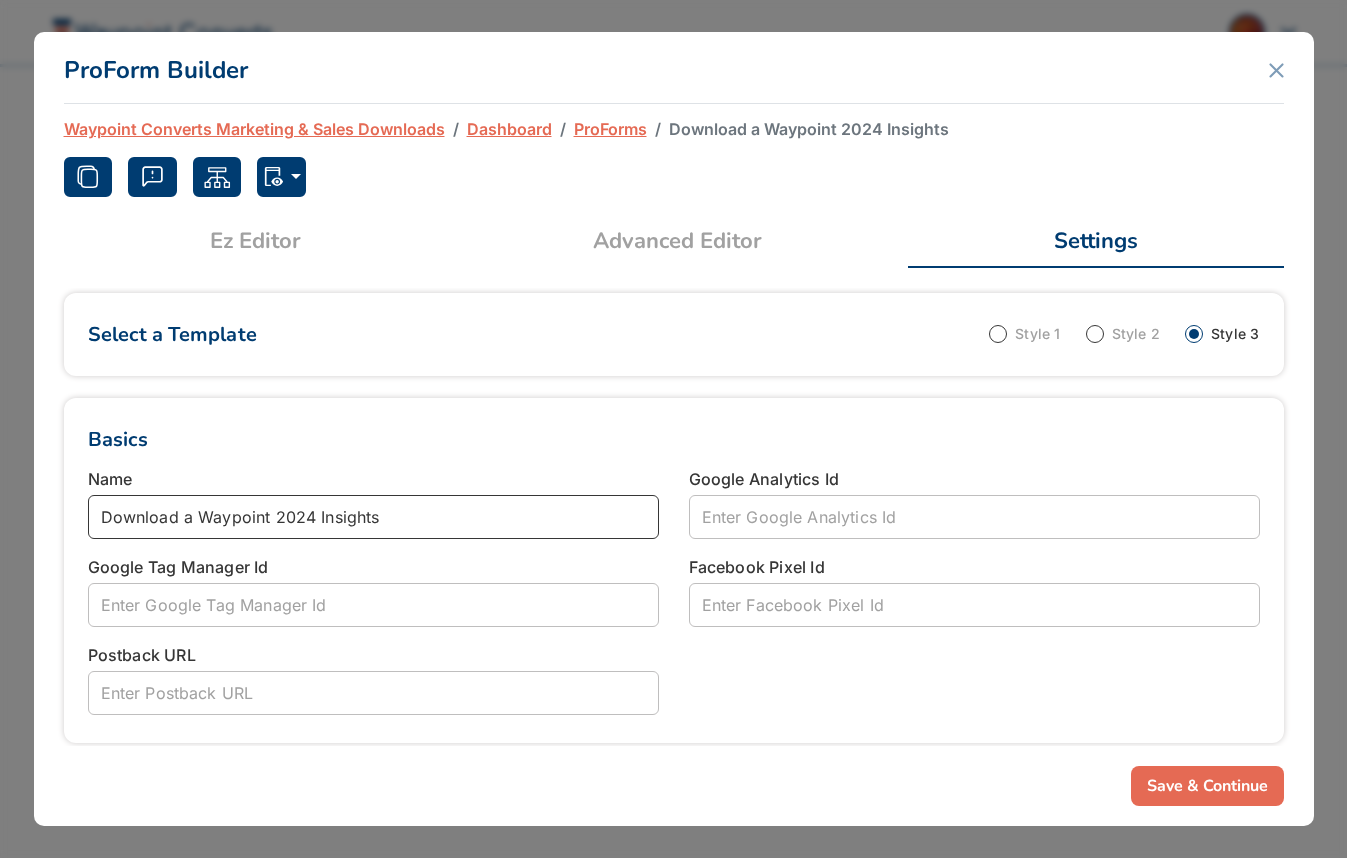 type on "Download a Waypoint 2024 Insights" 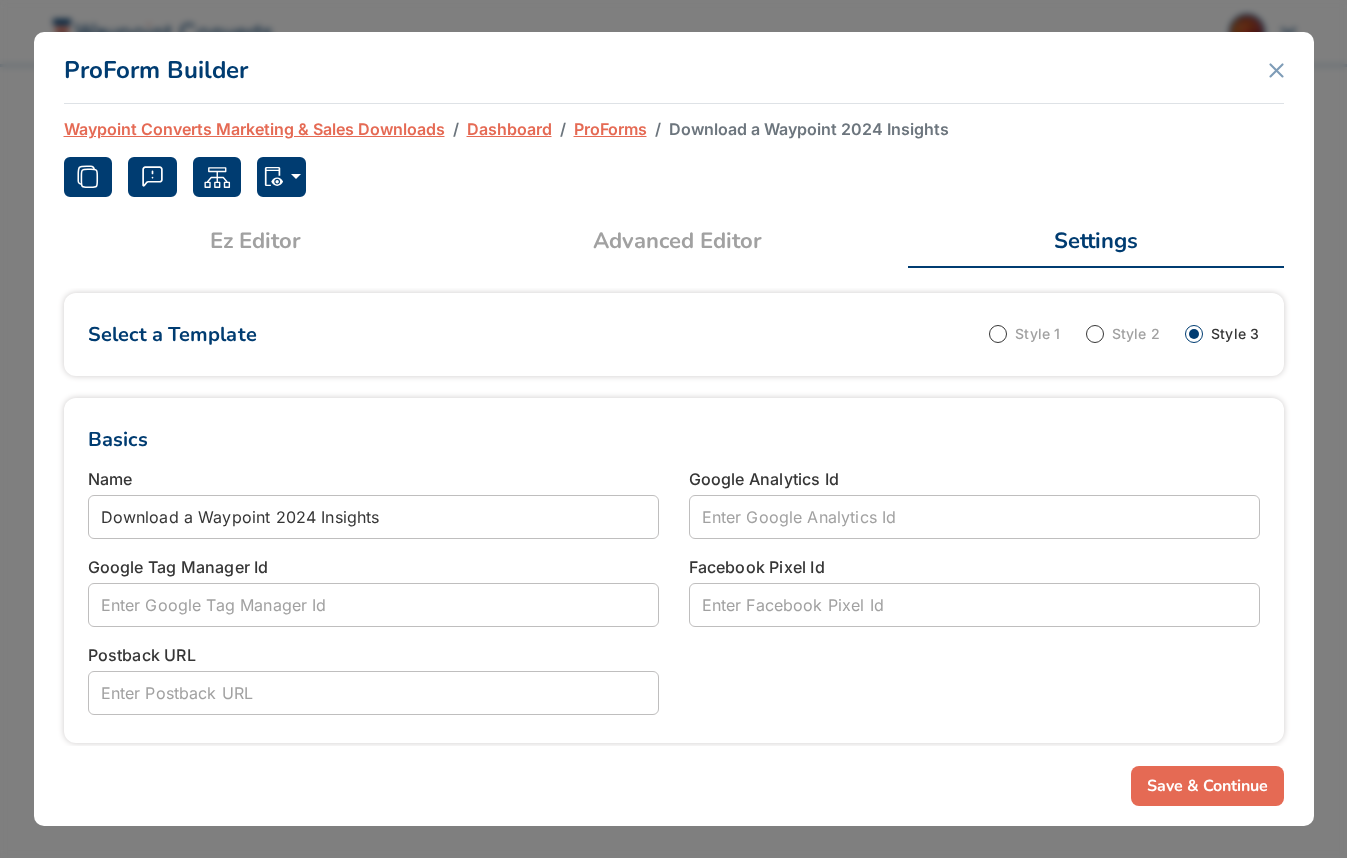 click on "Basics" at bounding box center [674, 439] 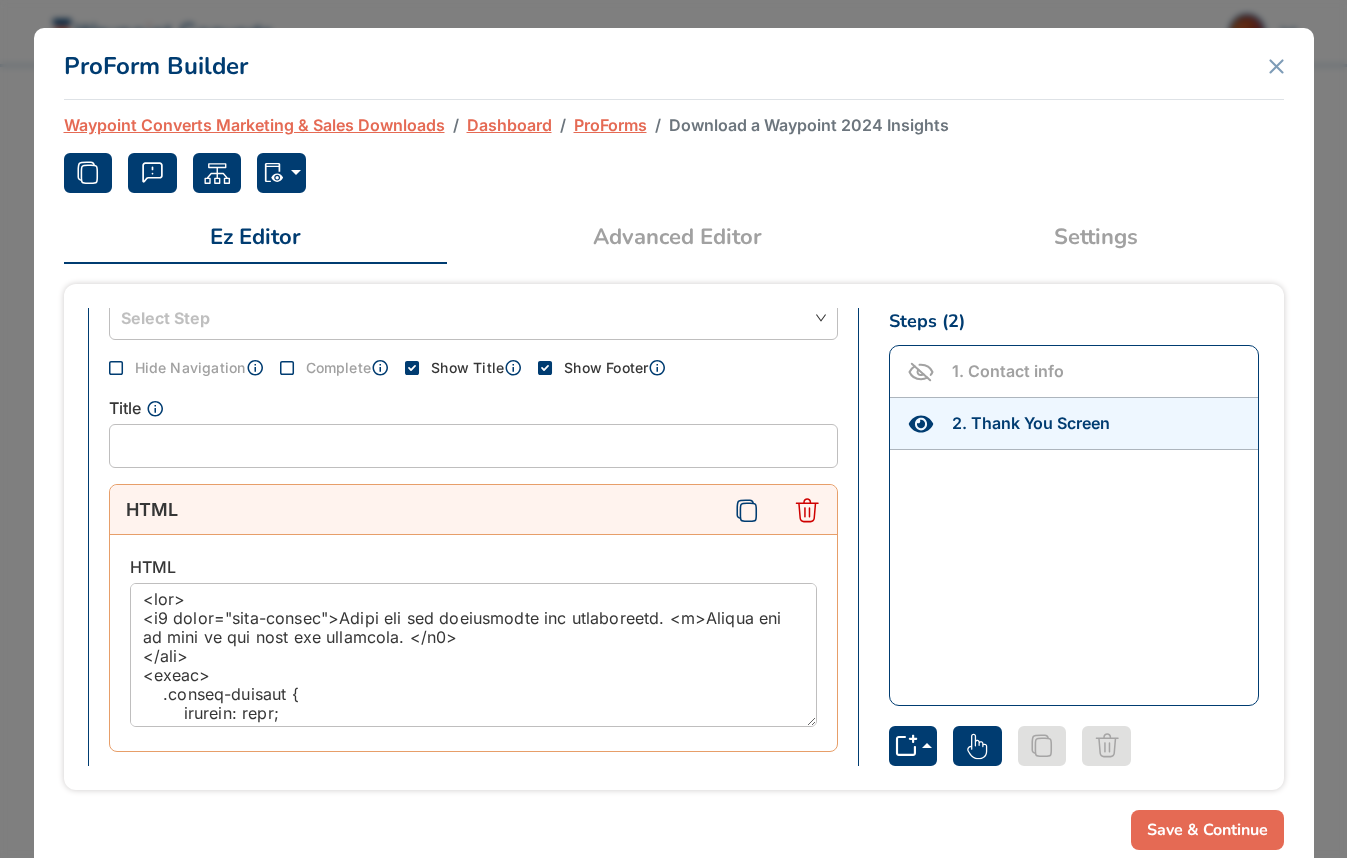 scroll, scrollTop: 194, scrollLeft: 0, axis: vertical 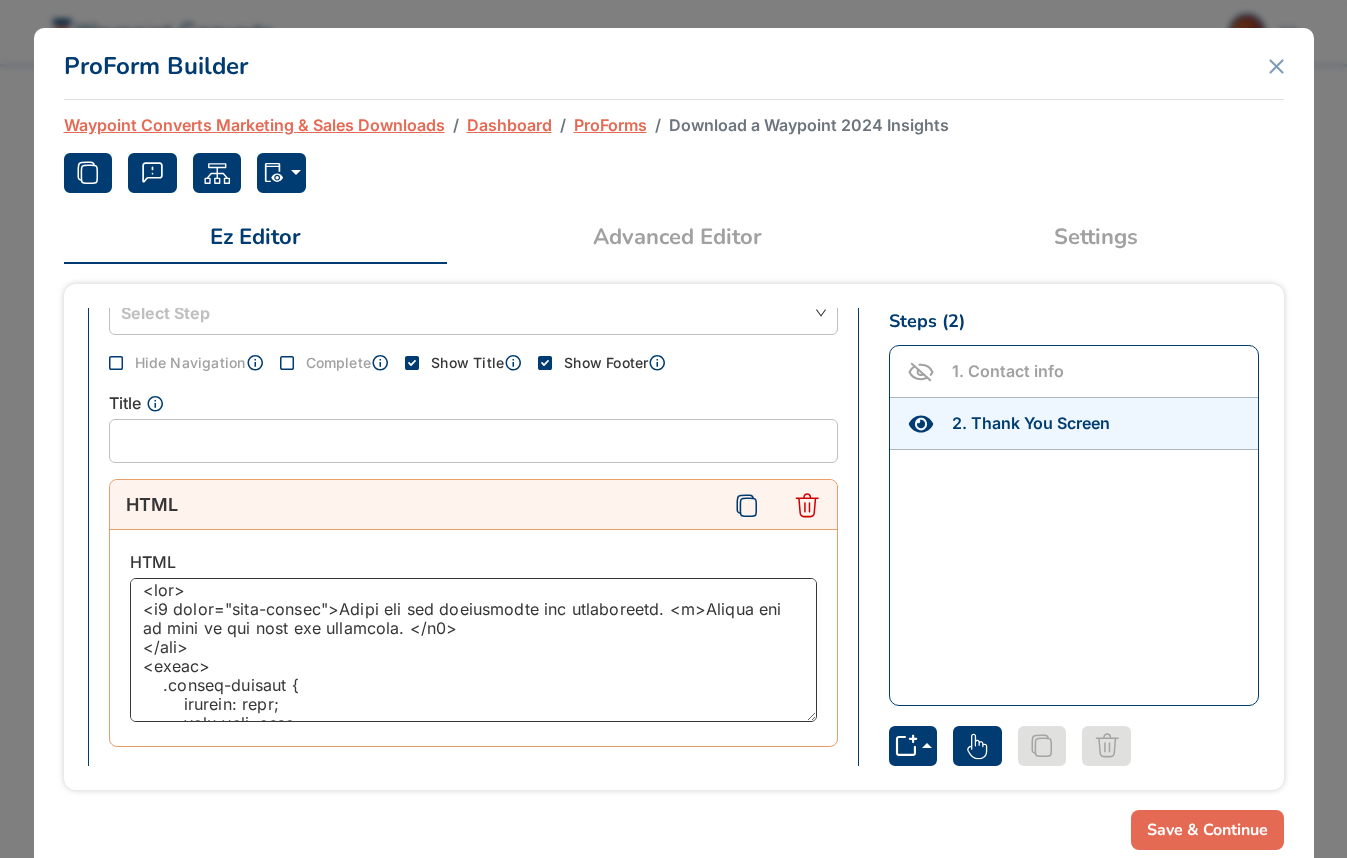 click at bounding box center (473, 650) 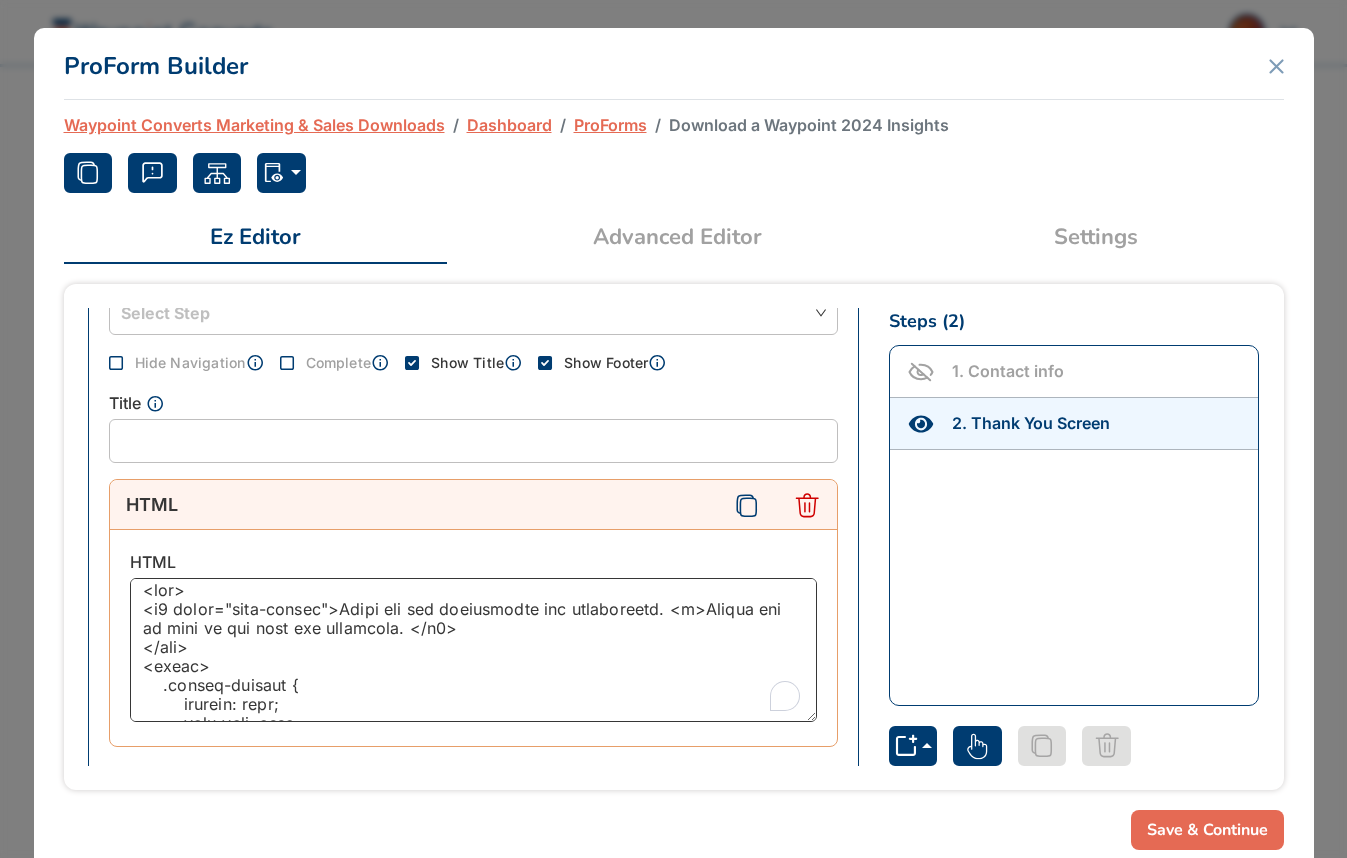 scroll, scrollTop: 4, scrollLeft: 0, axis: vertical 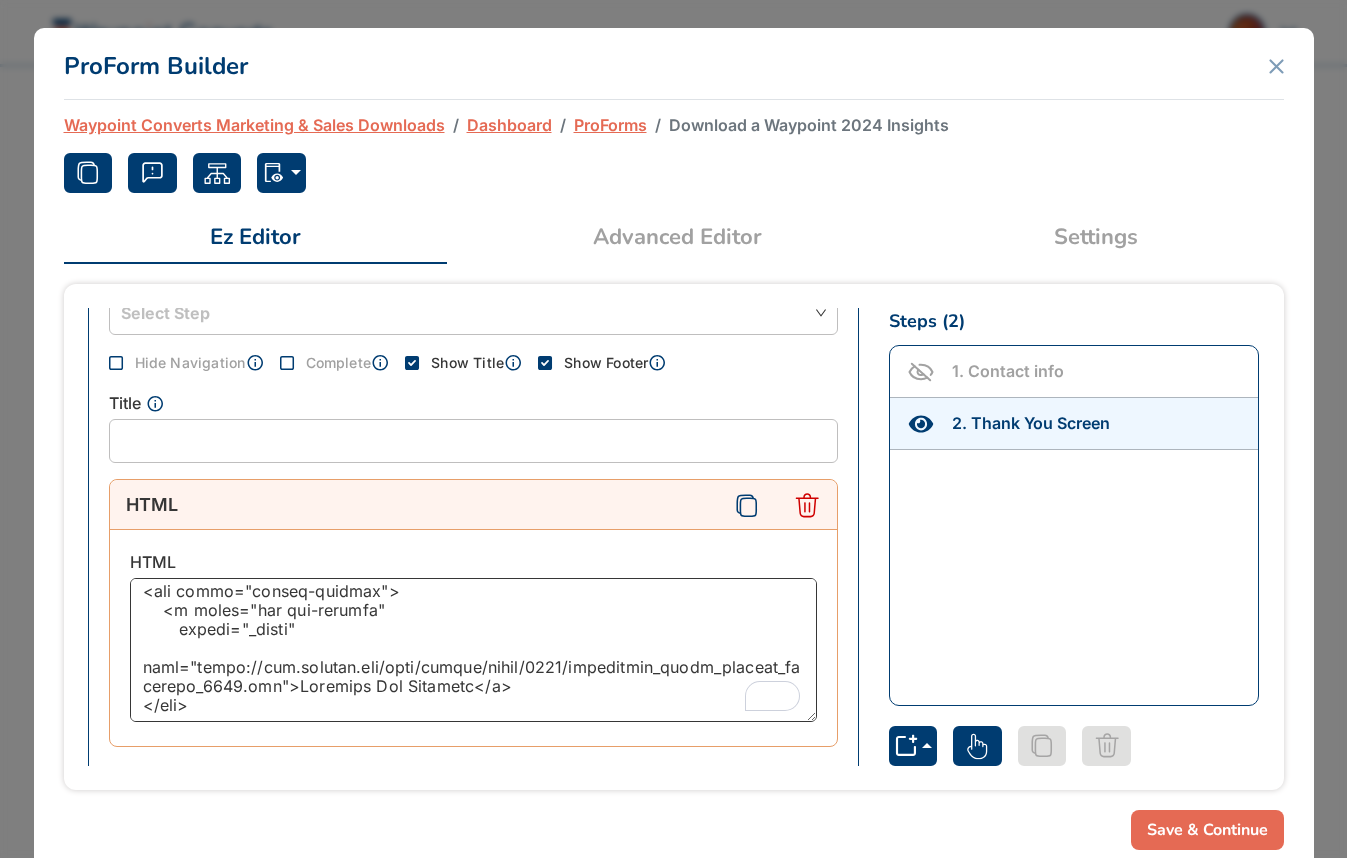 type on "<div>
<h3 class="text-center">Thank you for your interest in our data. <p>Please let us know if you have any questions. </h3>
</div>
<style>
.button-wrapper {
display: flex;
flex-wrap: wrap;
flex-direction: row;
margin-bottom: 4.25rem;
justify-content: center;
}
.button-wrapper .btn {
background-color: rgba(0, 60, 113, 1.0)!important;
color: #FFFFFF;
margin-top: 1px;
border: 3px solid #003C71!important;
font-style: normal;
font-weight: 400;
text-decoration: none;
border-radius: 5px;
fill: #E56A54 !important;
margin-left: .5rem;
margin-right: .5rem;
}
.padding {
padding-right: 2rem;
padding-left: 2rem;
}
@media (max-width: 767px) {
.padding {
padding-right: 0;
padding-left: 0;
}
.button-wrapper {
flex-direction: column;
justify-content: normal;
align-content: center;..." 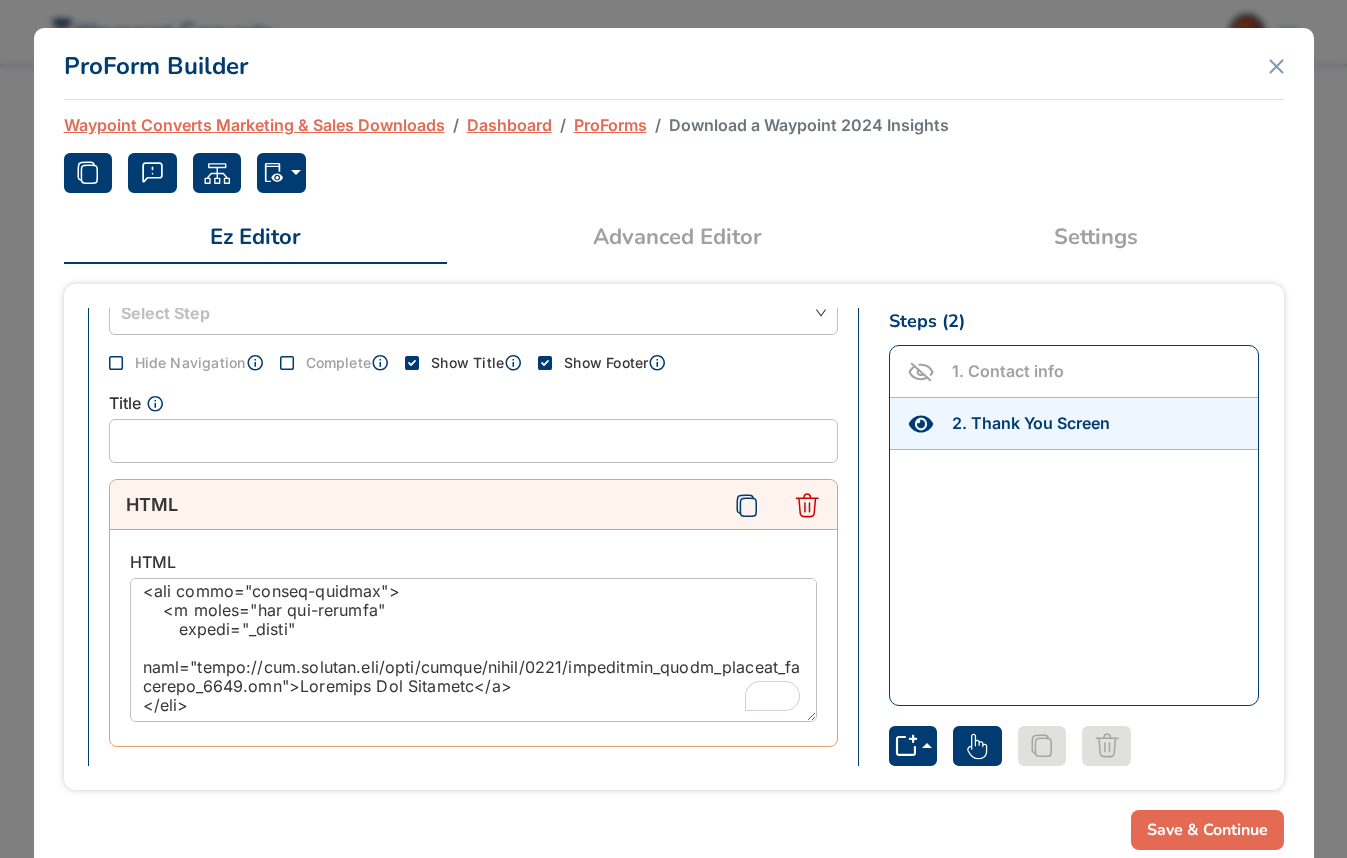 click on "Dashboard" at bounding box center [509, 125] 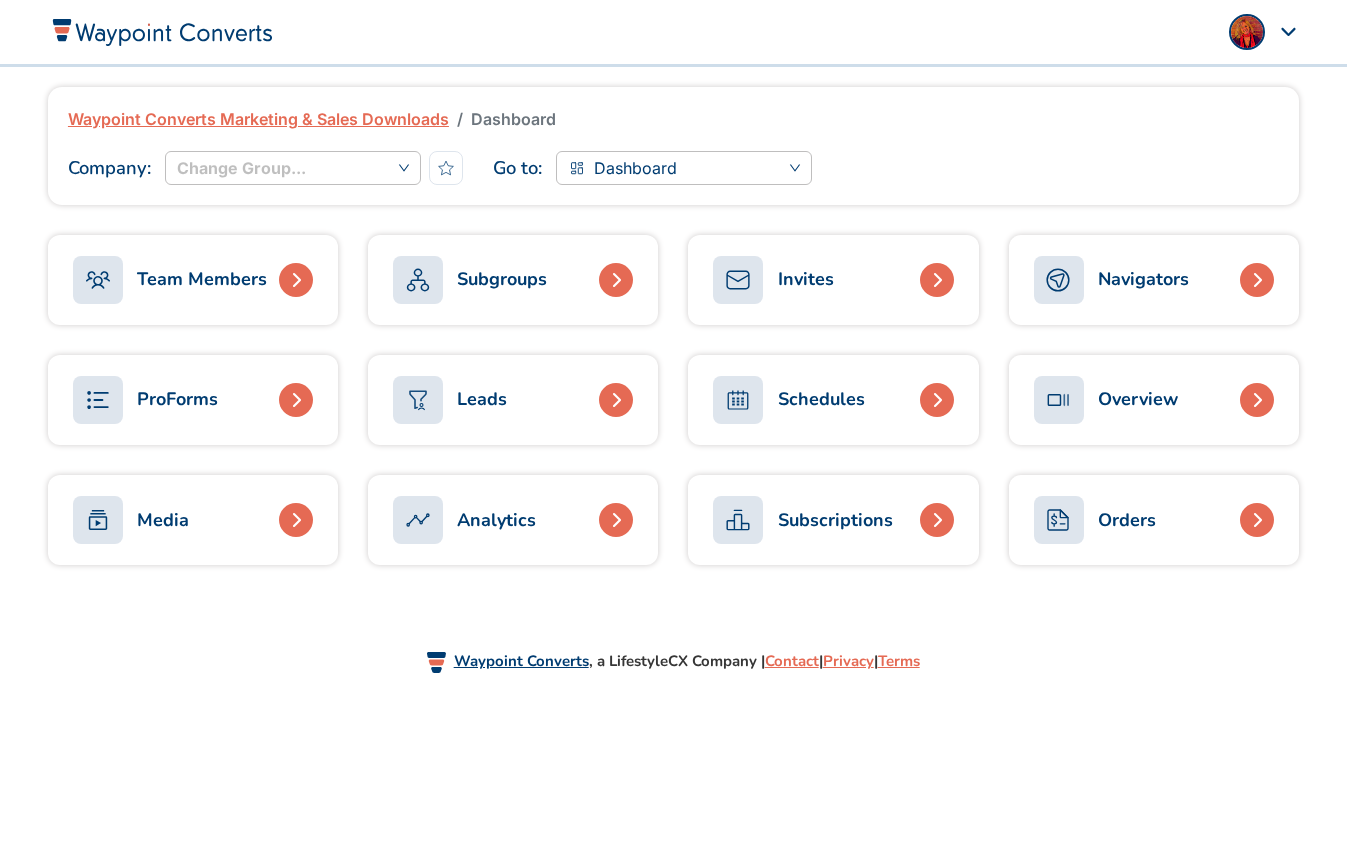 scroll, scrollTop: 0, scrollLeft: 0, axis: both 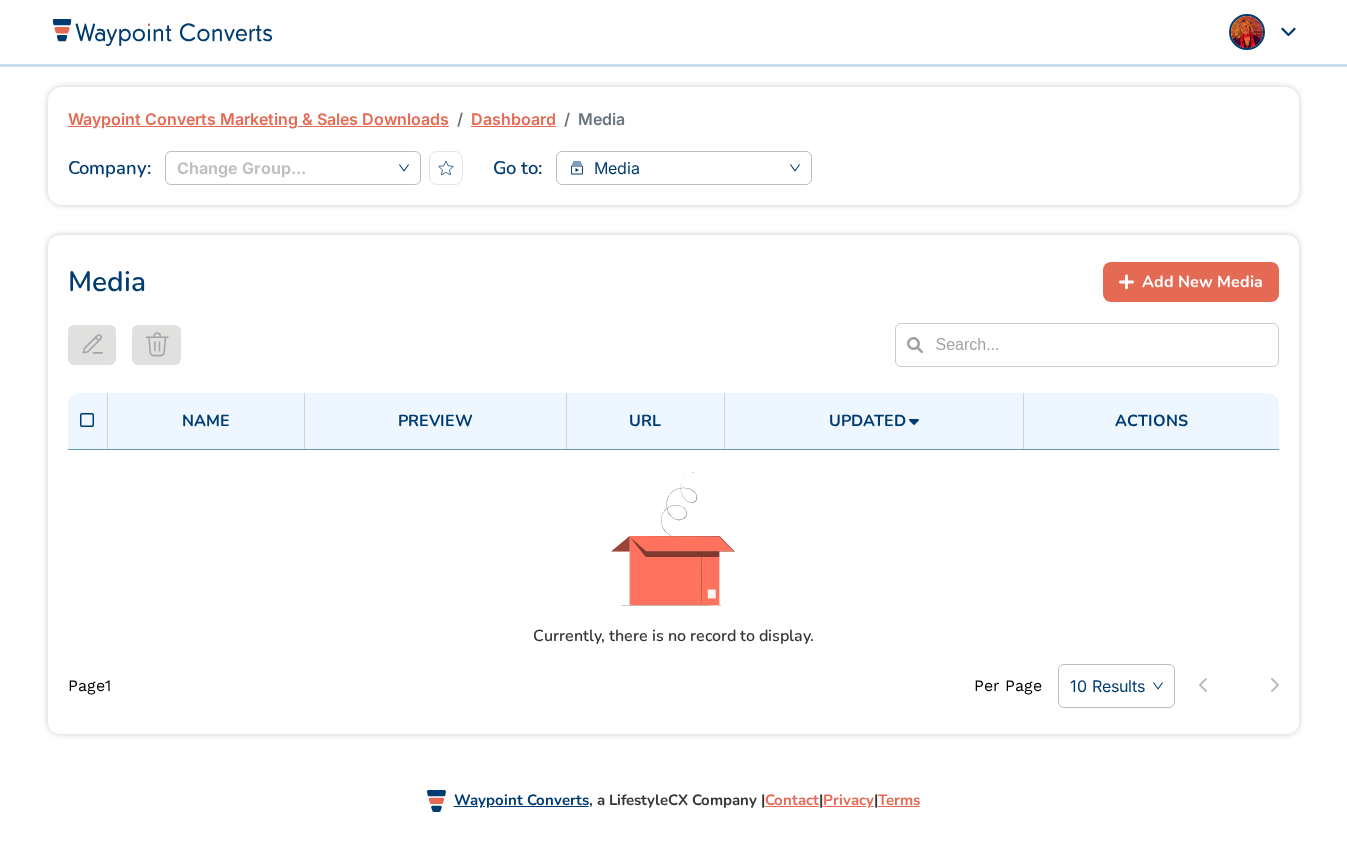 click on "Add New Media" at bounding box center (1202, 282) 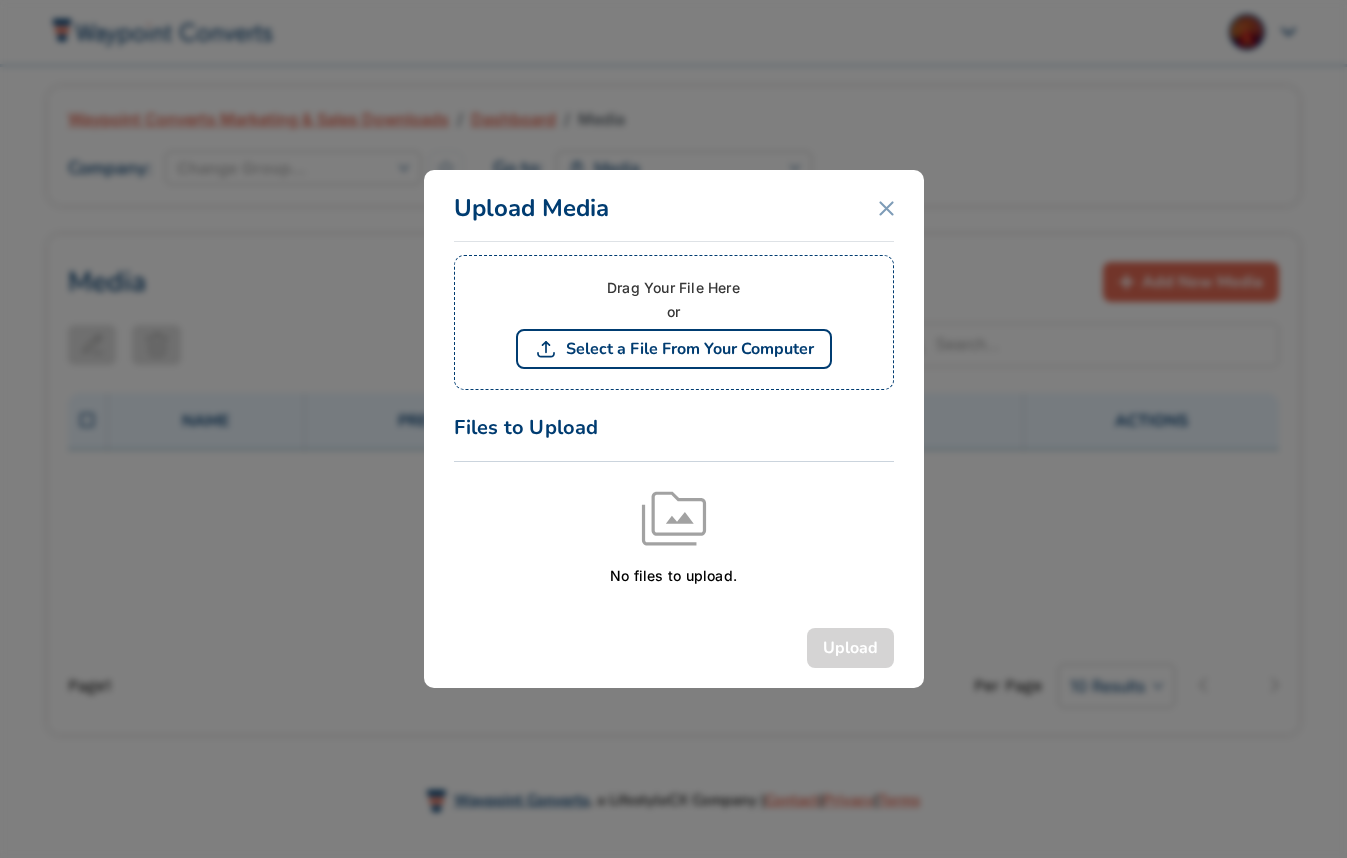 click on "Select a File From Your Computer" at bounding box center [690, 349] 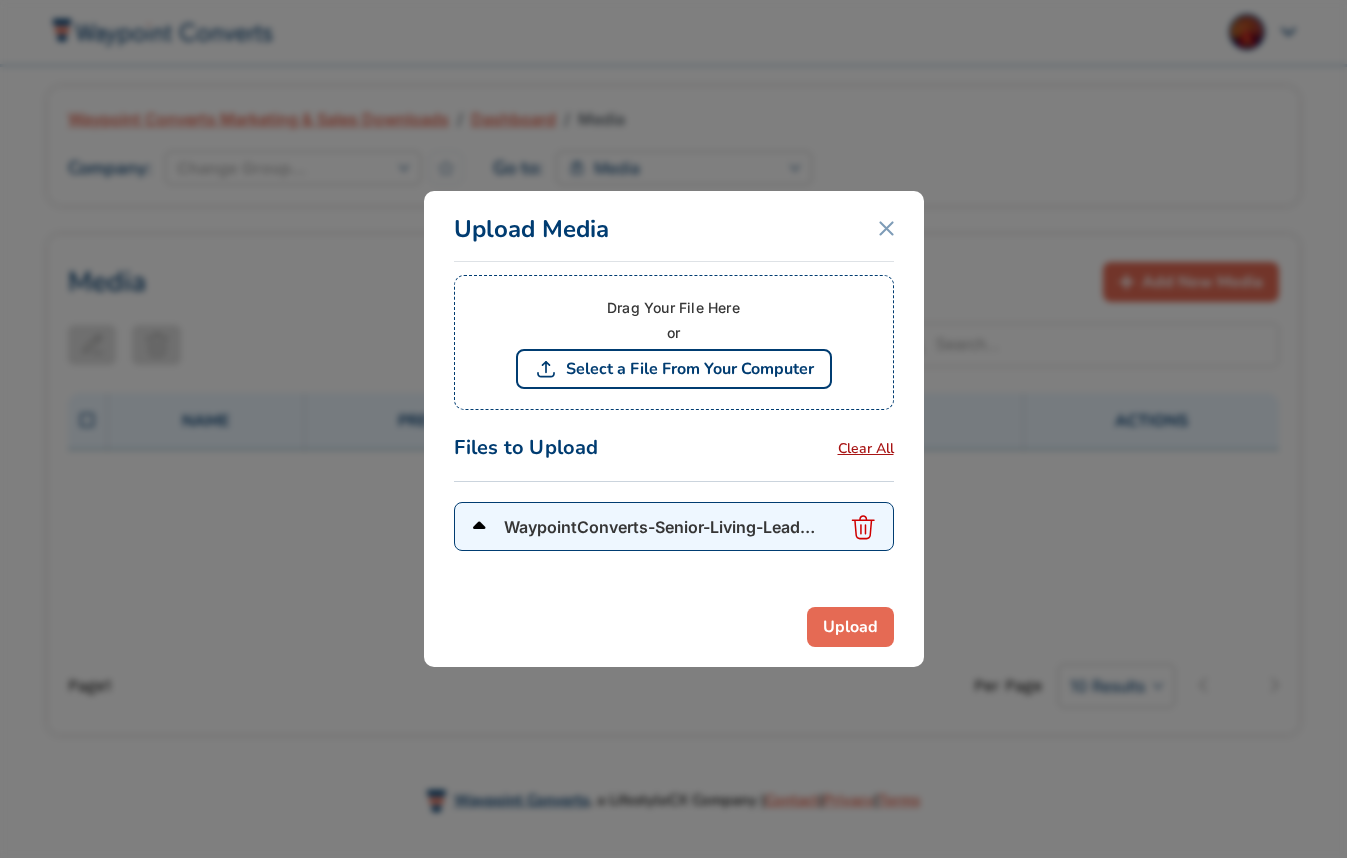 click on "Upload" at bounding box center [850, 627] 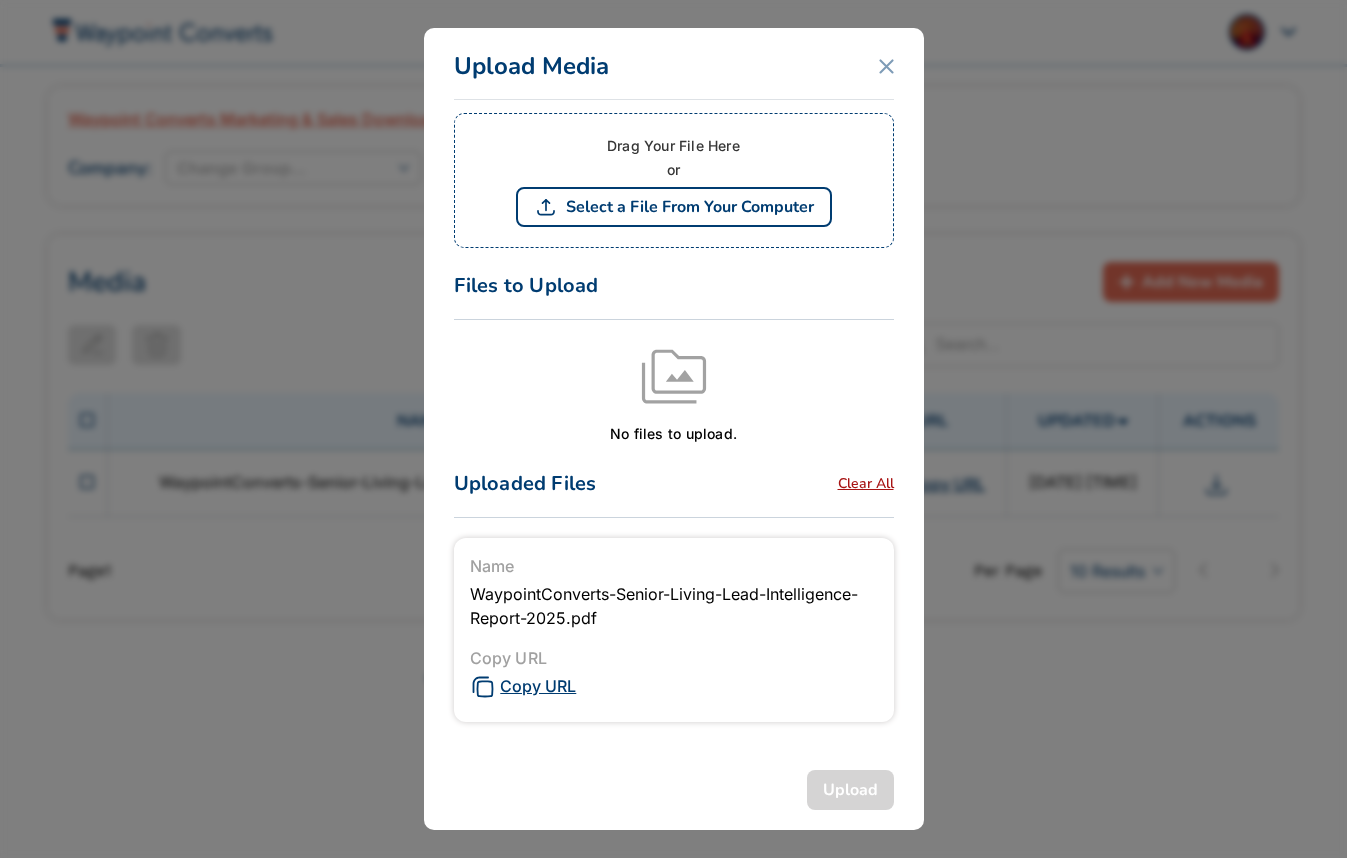 click on "Copy URL" at bounding box center [523, 687] 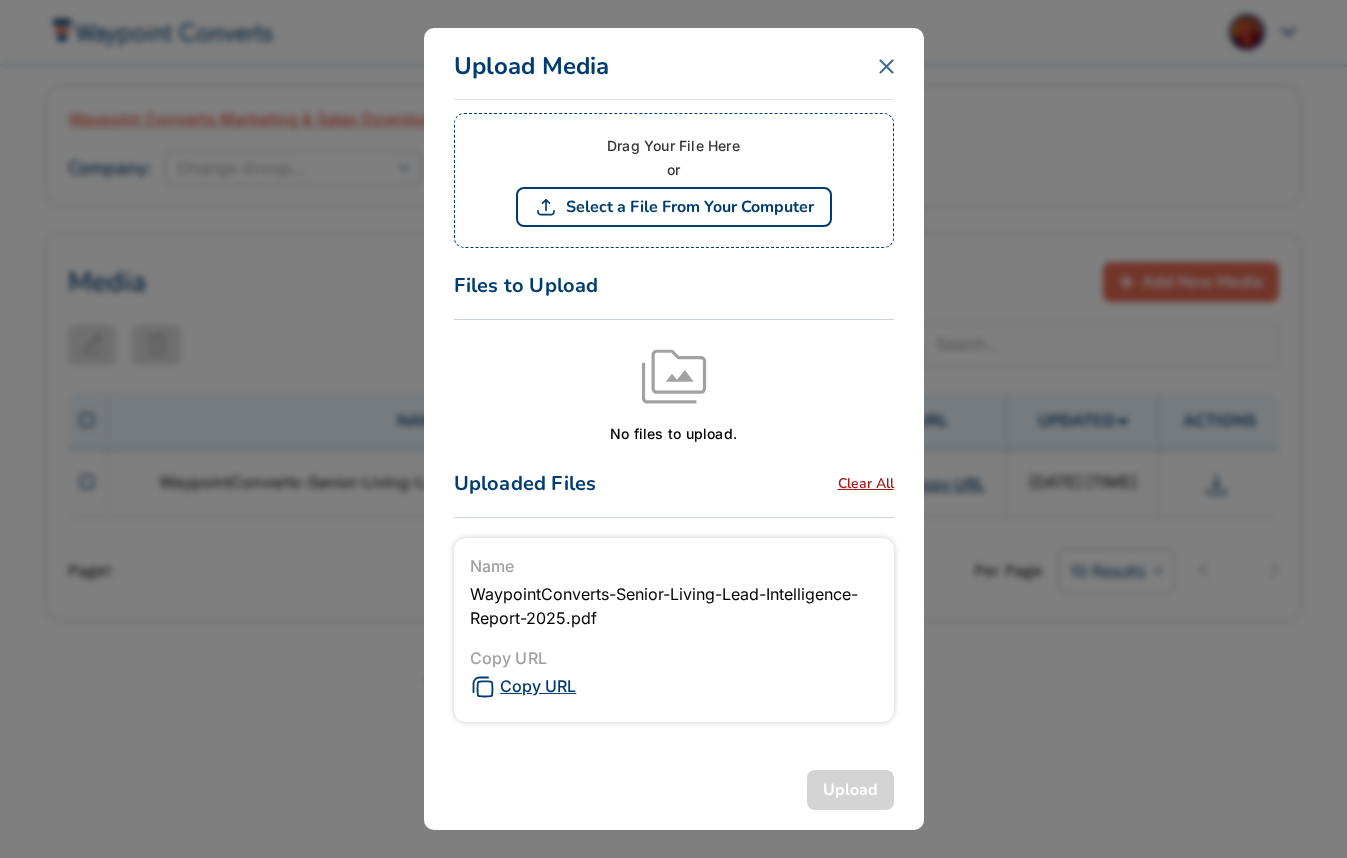 click 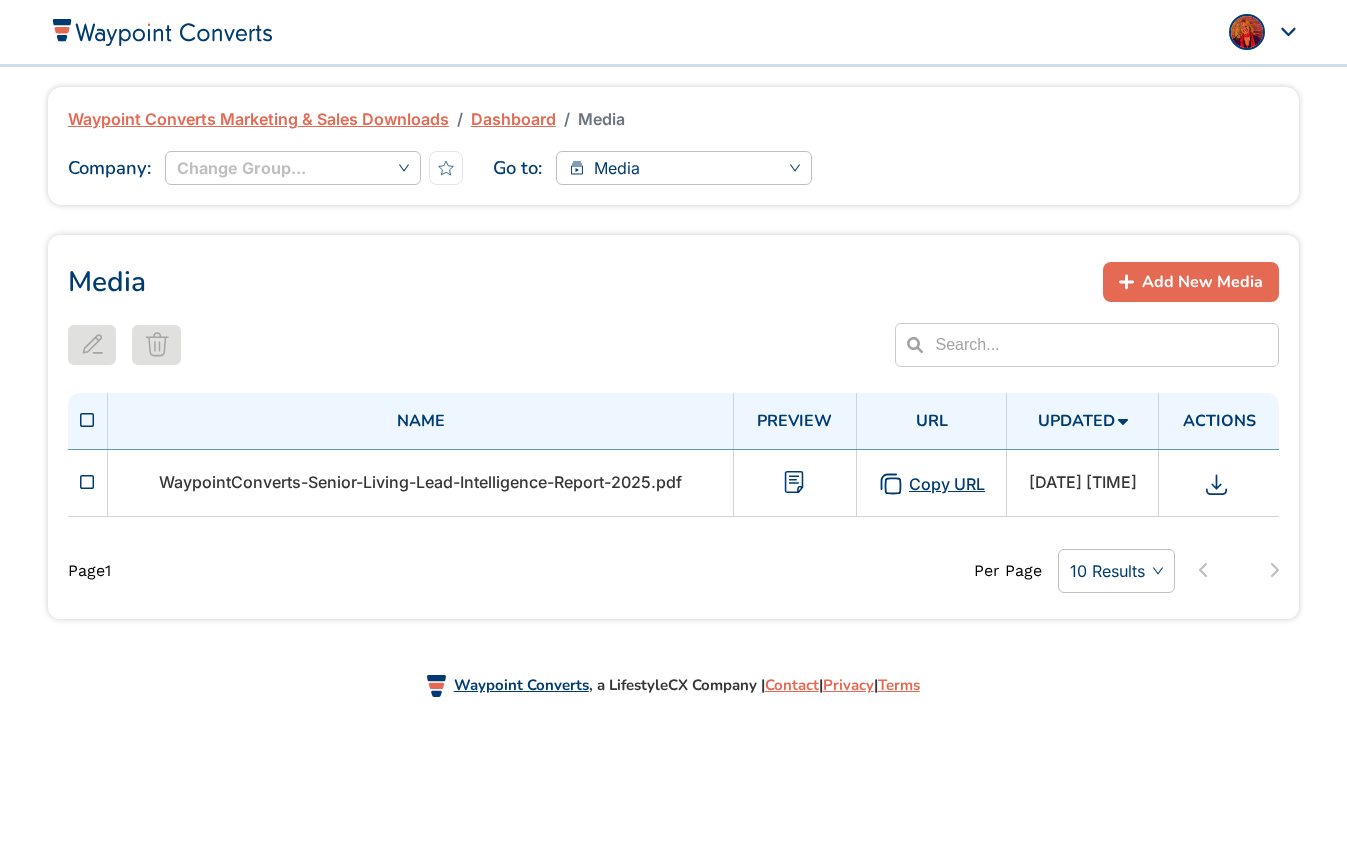 click on "Dashboard" at bounding box center [513, 119] 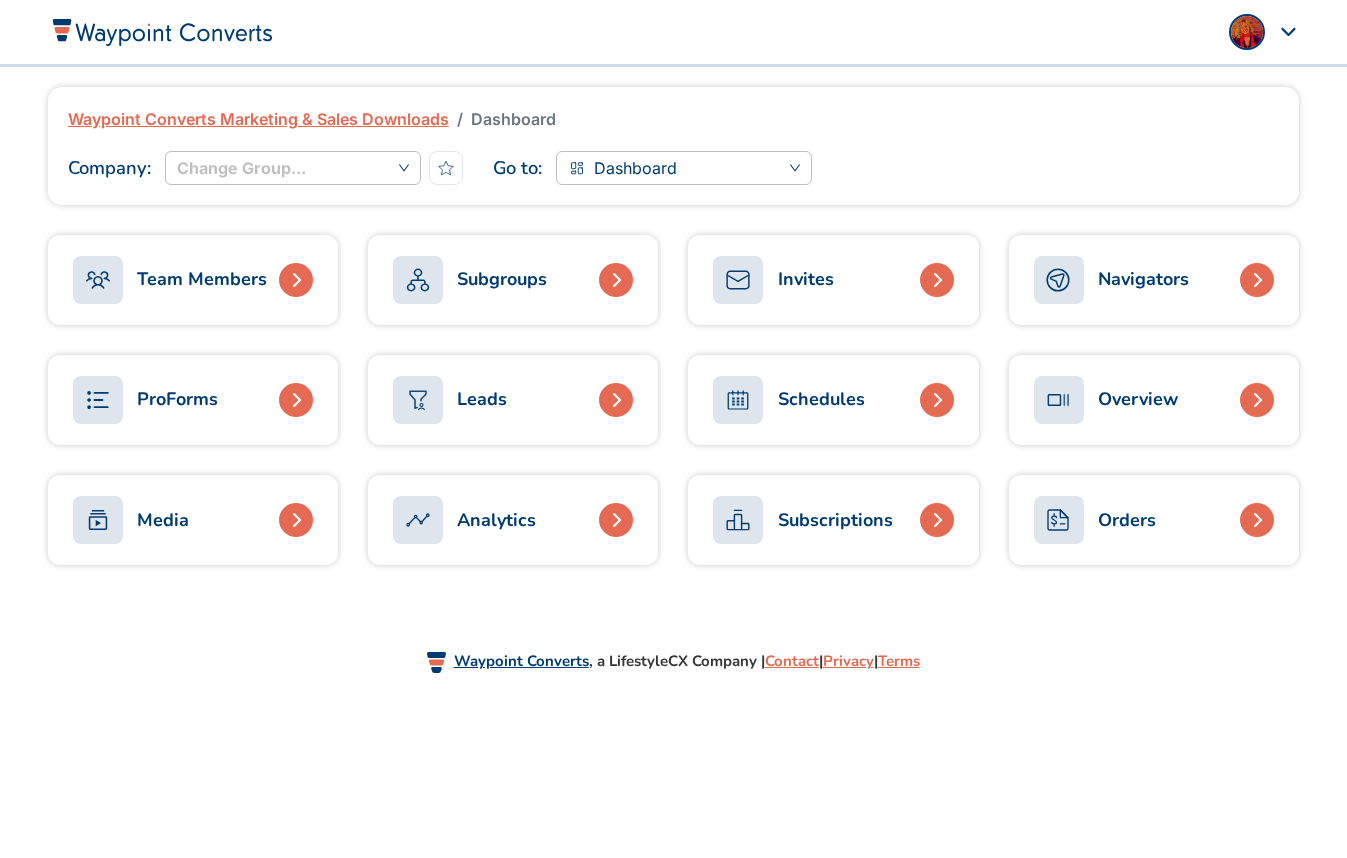 scroll, scrollTop: 0, scrollLeft: 0, axis: both 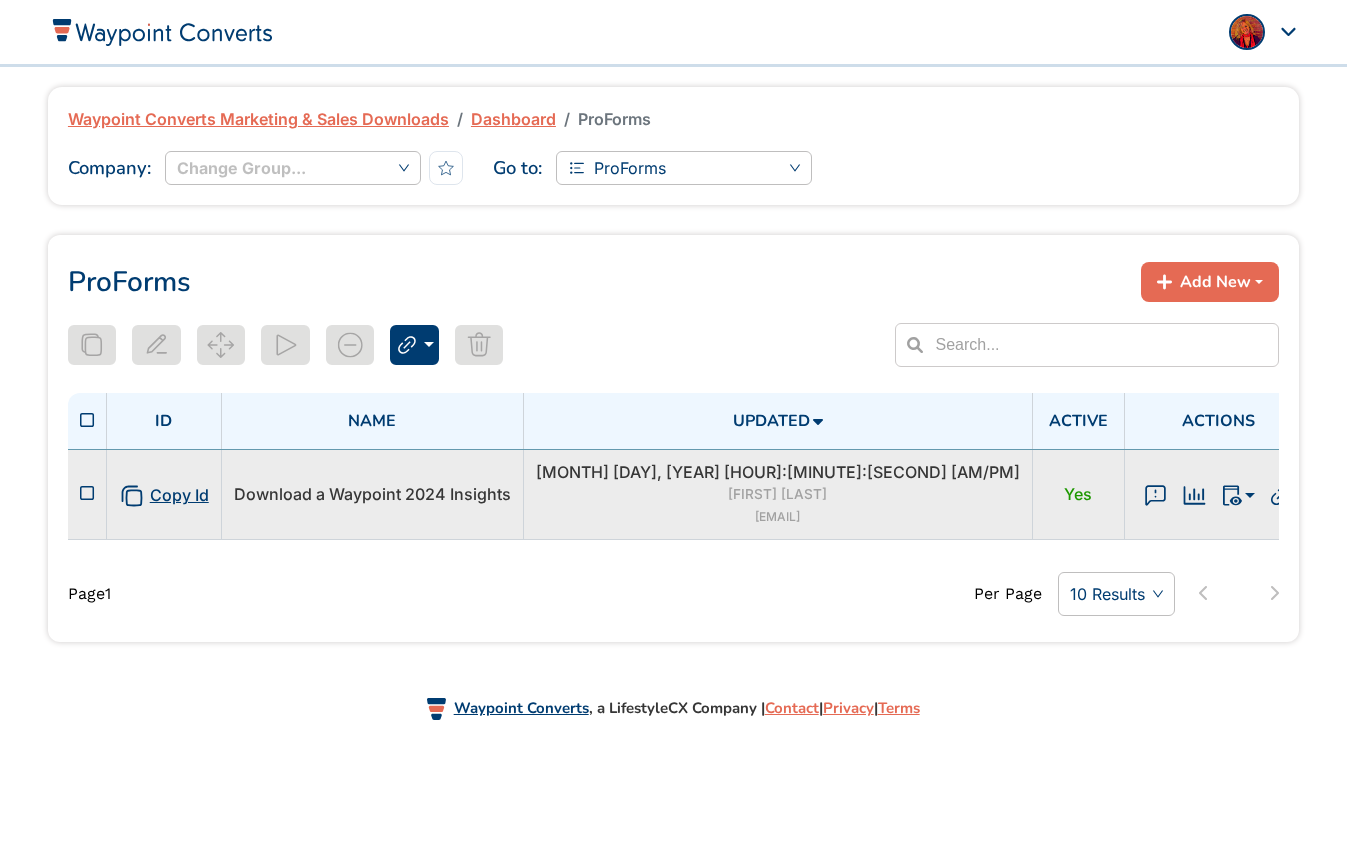click on "Download a Waypoint 2024 Insights" at bounding box center [372, 494] 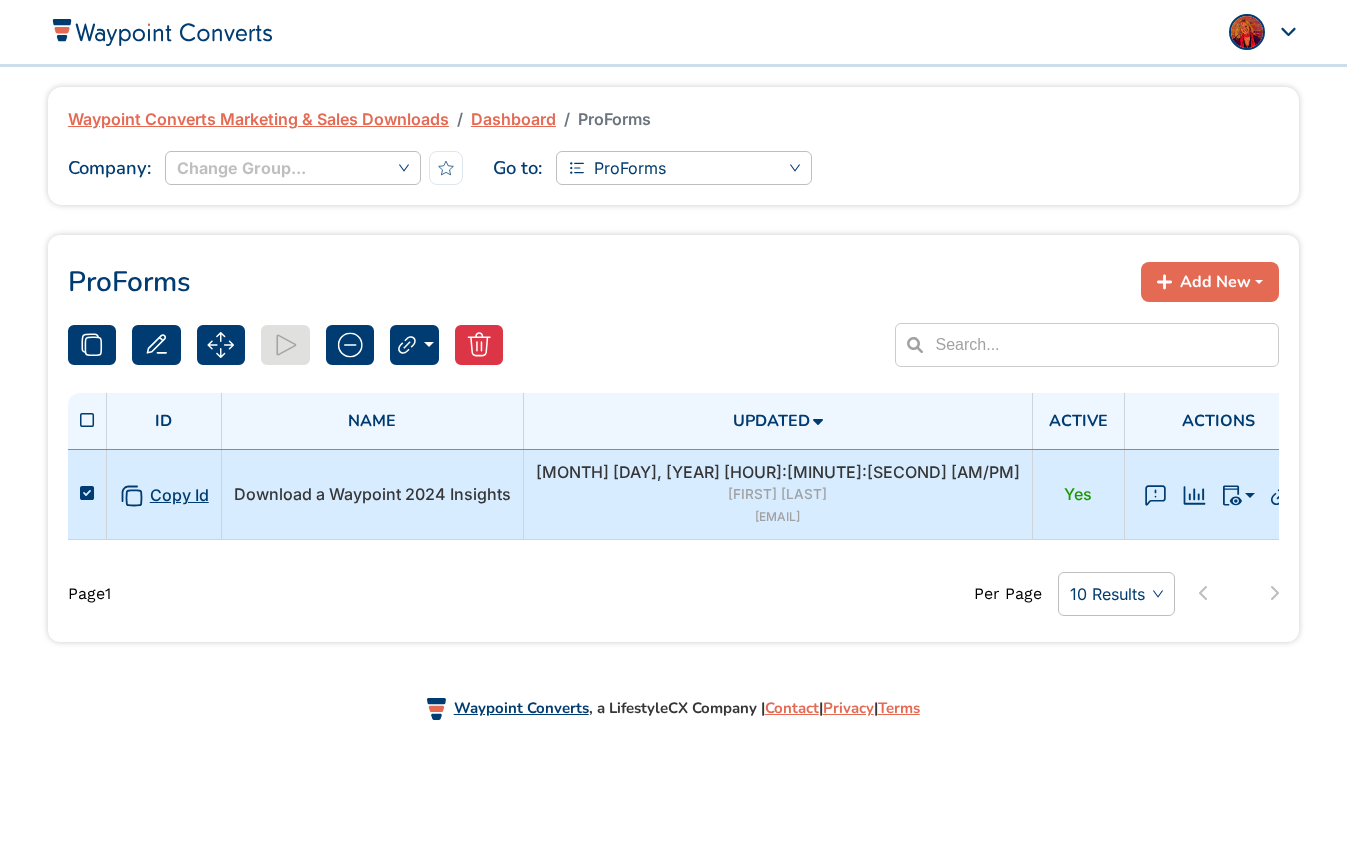 click on "Download a Waypoint 2024 Insights" at bounding box center [372, 494] 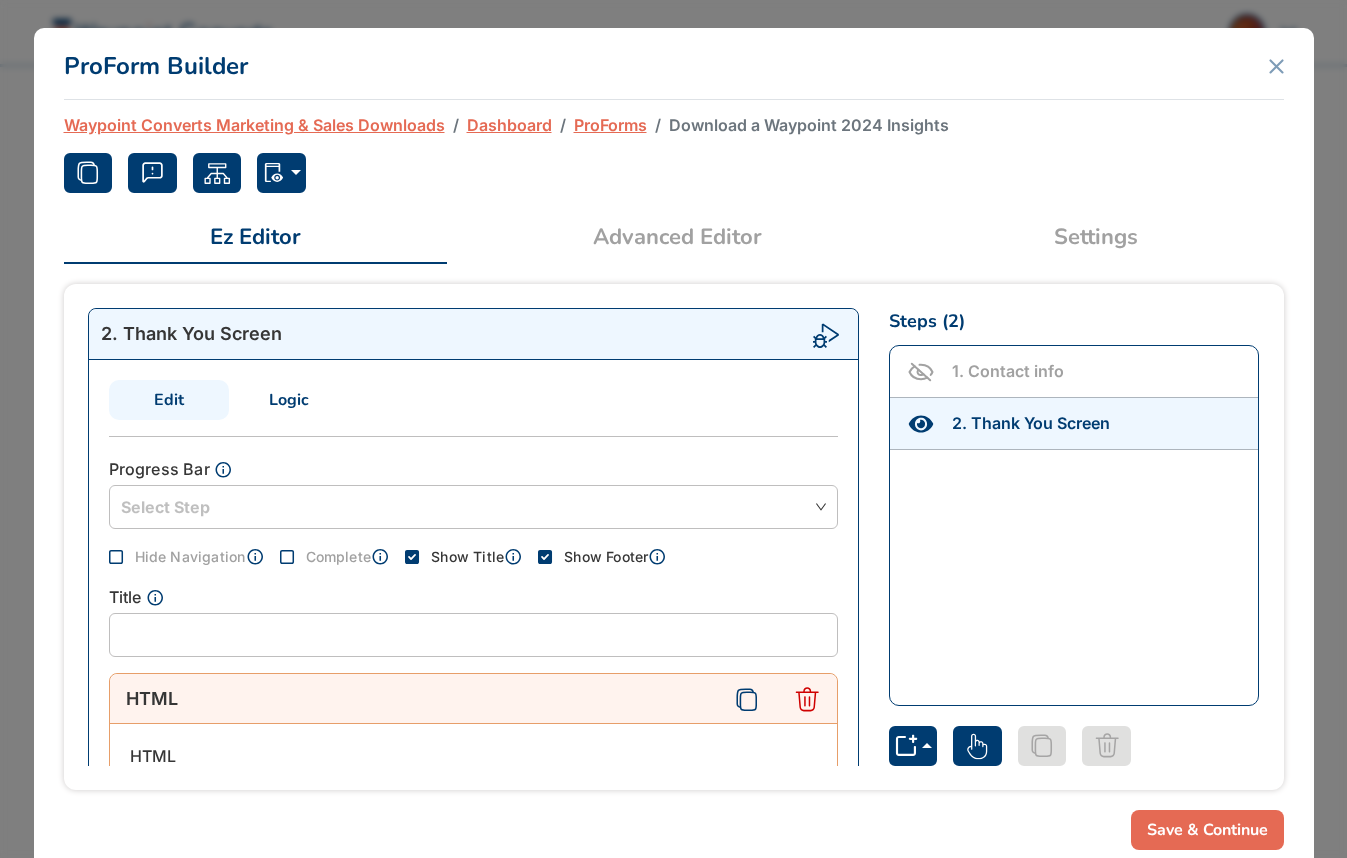 scroll, scrollTop: 214, scrollLeft: 0, axis: vertical 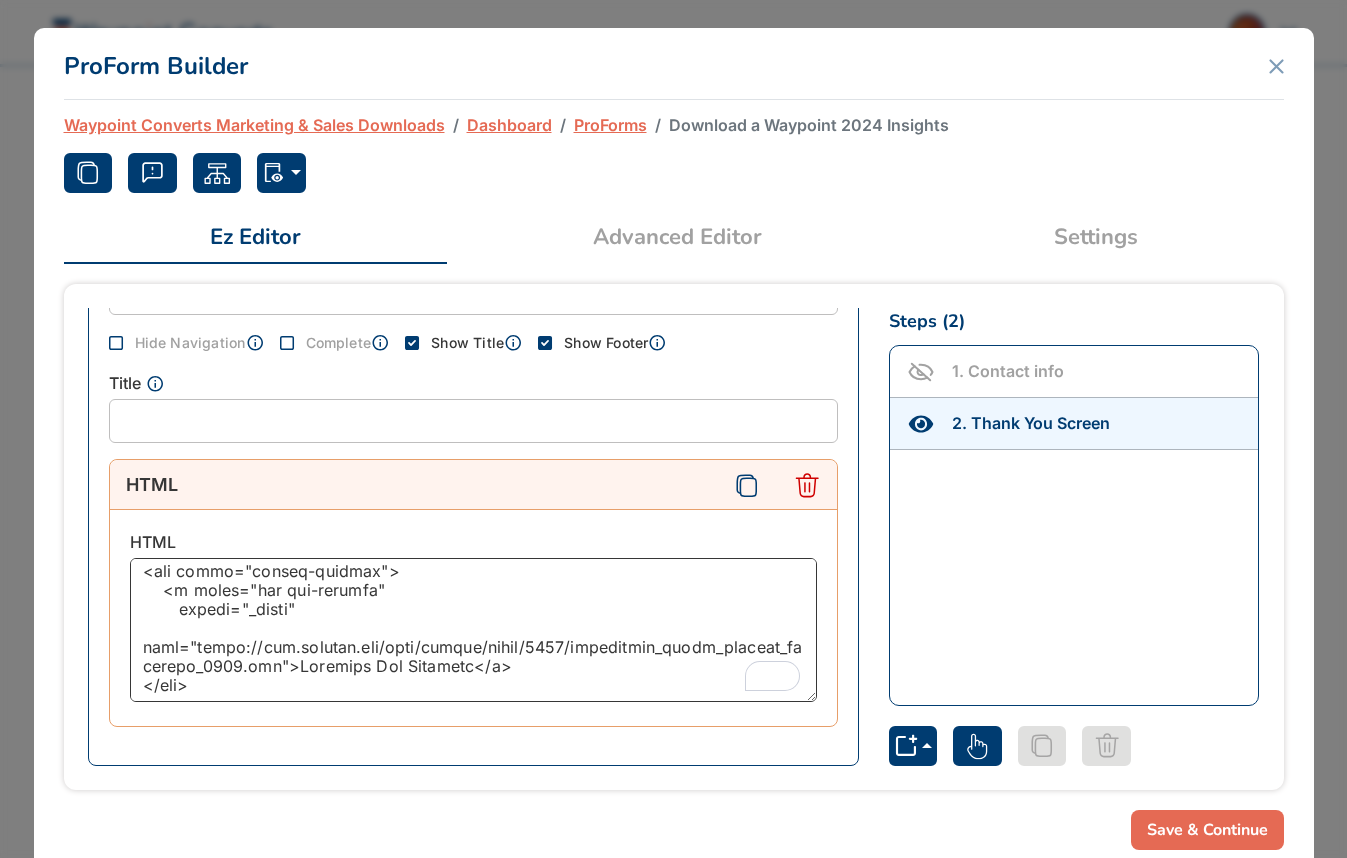 drag, startPoint x: 192, startPoint y: 624, endPoint x: 254, endPoint y: 651, distance: 67.62396 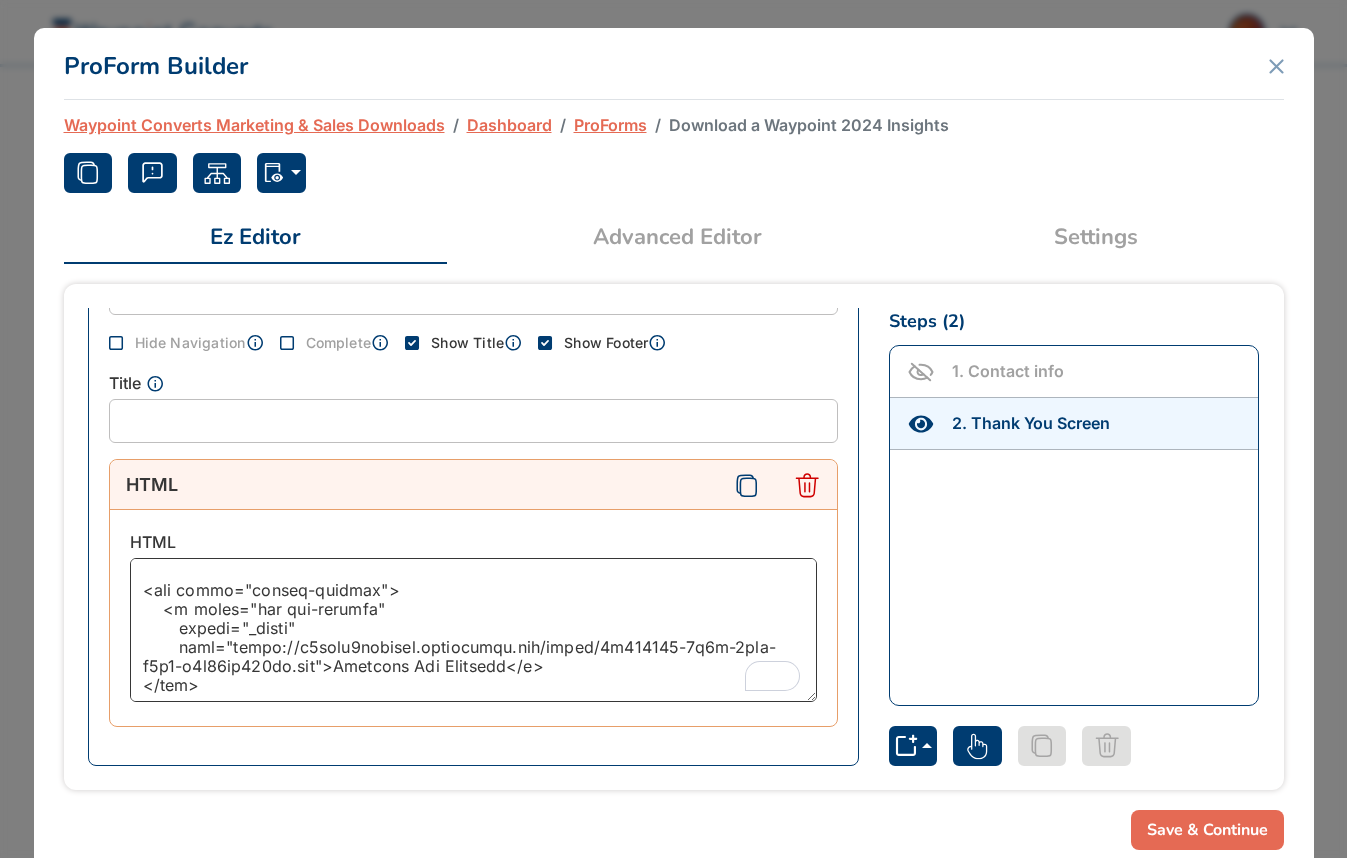 scroll, scrollTop: 1238, scrollLeft: 0, axis: vertical 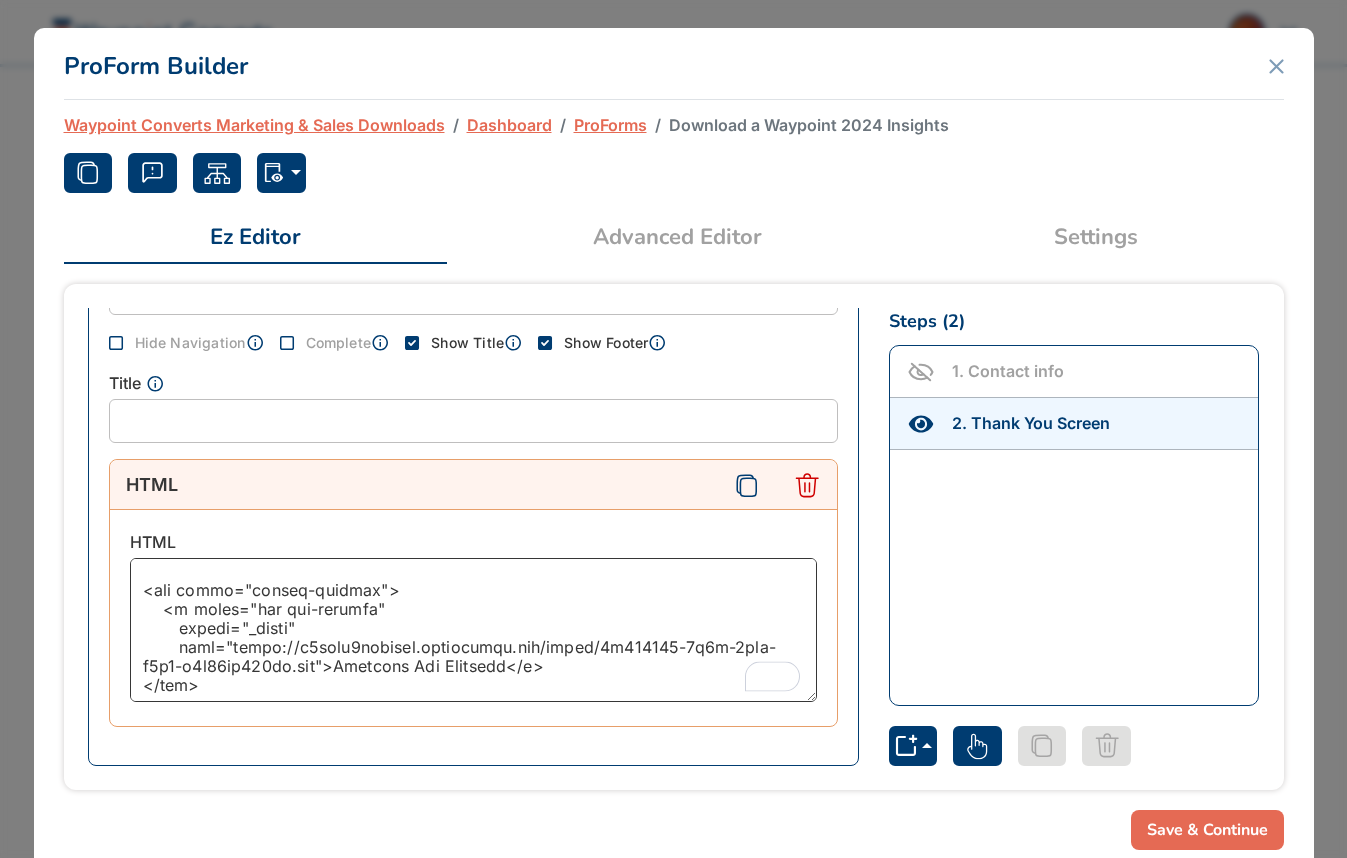 drag, startPoint x: 300, startPoint y: 644, endPoint x: 479, endPoint y: 655, distance: 179.33768 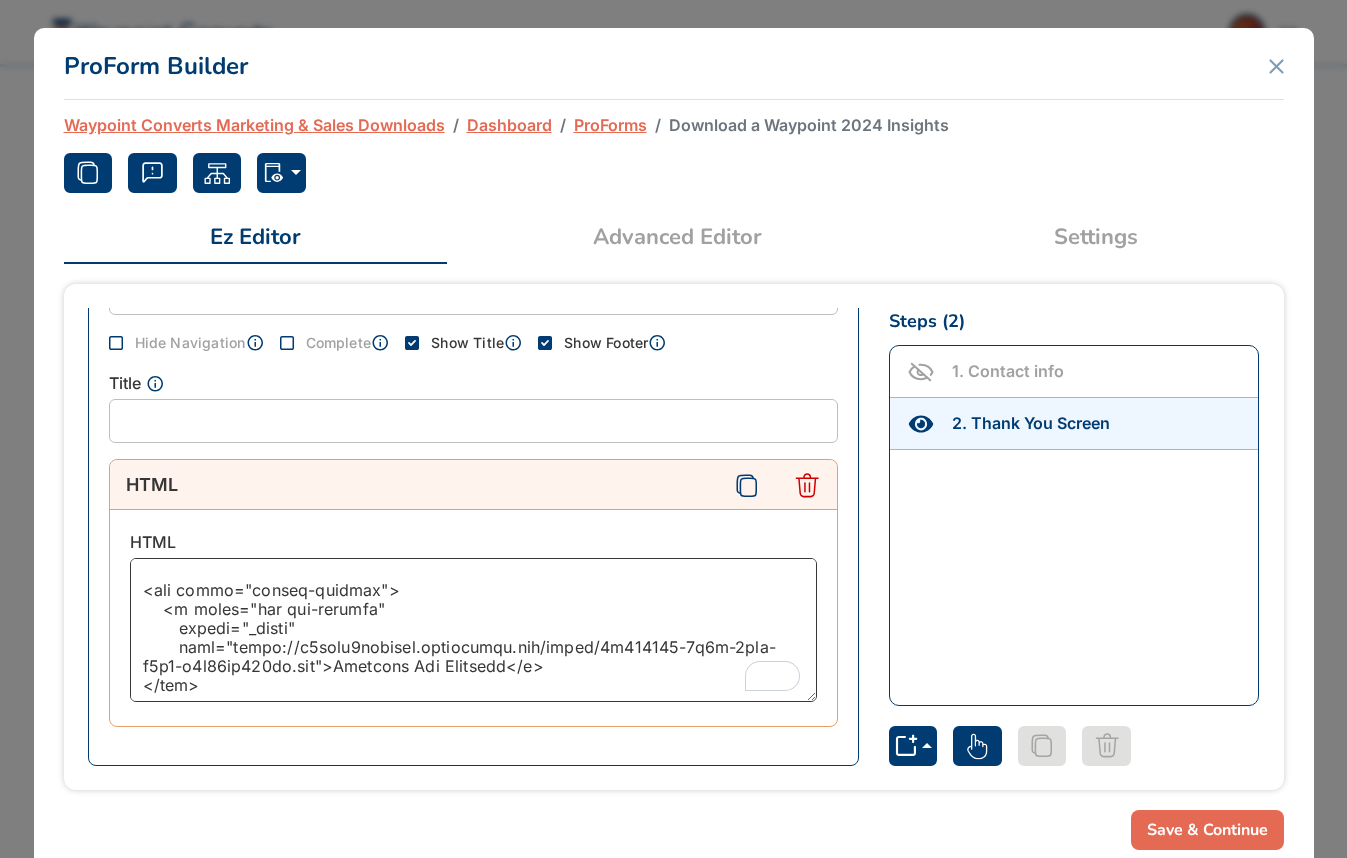 click at bounding box center (473, 630) 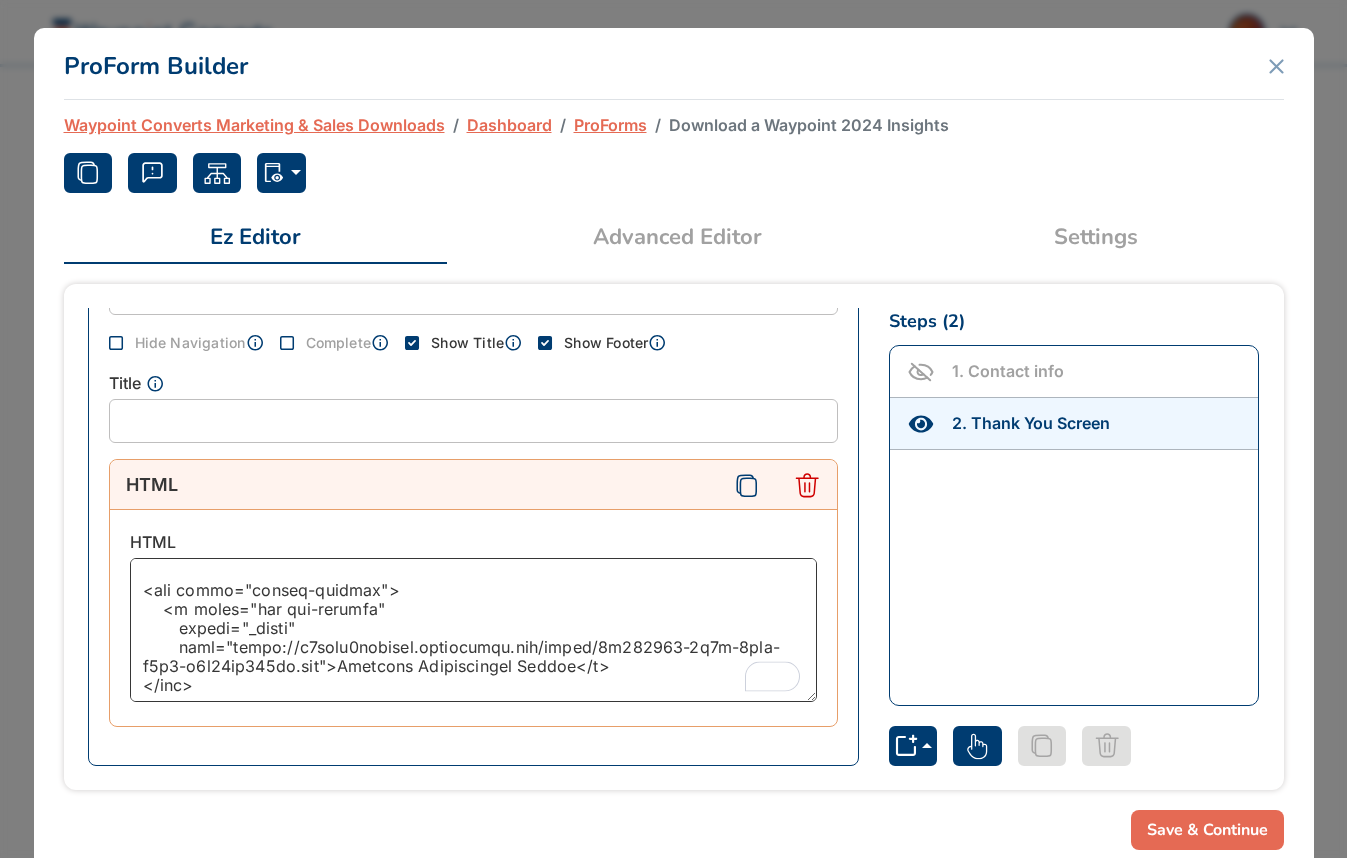 type on "<div>
<h3 class="text-center">Thank you for downloading our information. <p>Please let us know if you have any questions. </h3>
</div>
<style>
.button-wrapper {
display: flex;
flex-wrap: wrap;
flex-direction: row;
margin-bottom: 4.25rem;
justify-content: center;
}
.button-wrapper .btn {
background-color: rgba(0, 60, 113, 1.0)!important;
color: #FFFFFF;
margin-top: 1px;
border: 3px solid #003C71!important;
font-style: normal;
font-weight: 400;
text-decoration: none;
border-radius: 5px;
fill: #E56A54 !important;
margin-left: .5rem;
margin-right: .5rem;
}
.padding {
padding-right: 2rem;
padding-left: 2rem;
}
@media (max-width: 767px) {
.padding {
padding-right: 0;
padding-left: 0;
}
.button-wrapper {
flex-direction: column;
justify-content: normal;
align-content: cente..." 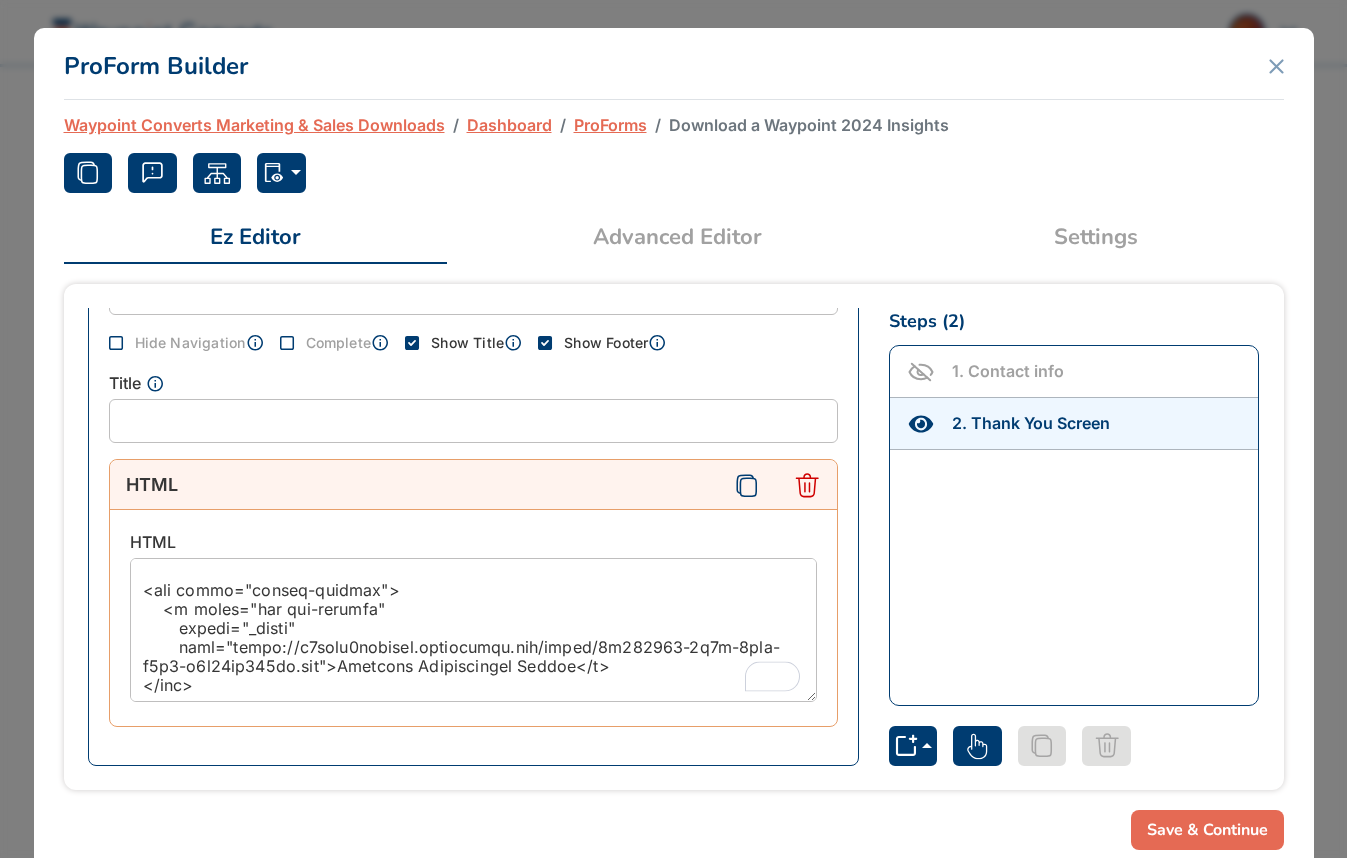 click on "Save & Continue" at bounding box center (1207, 830) 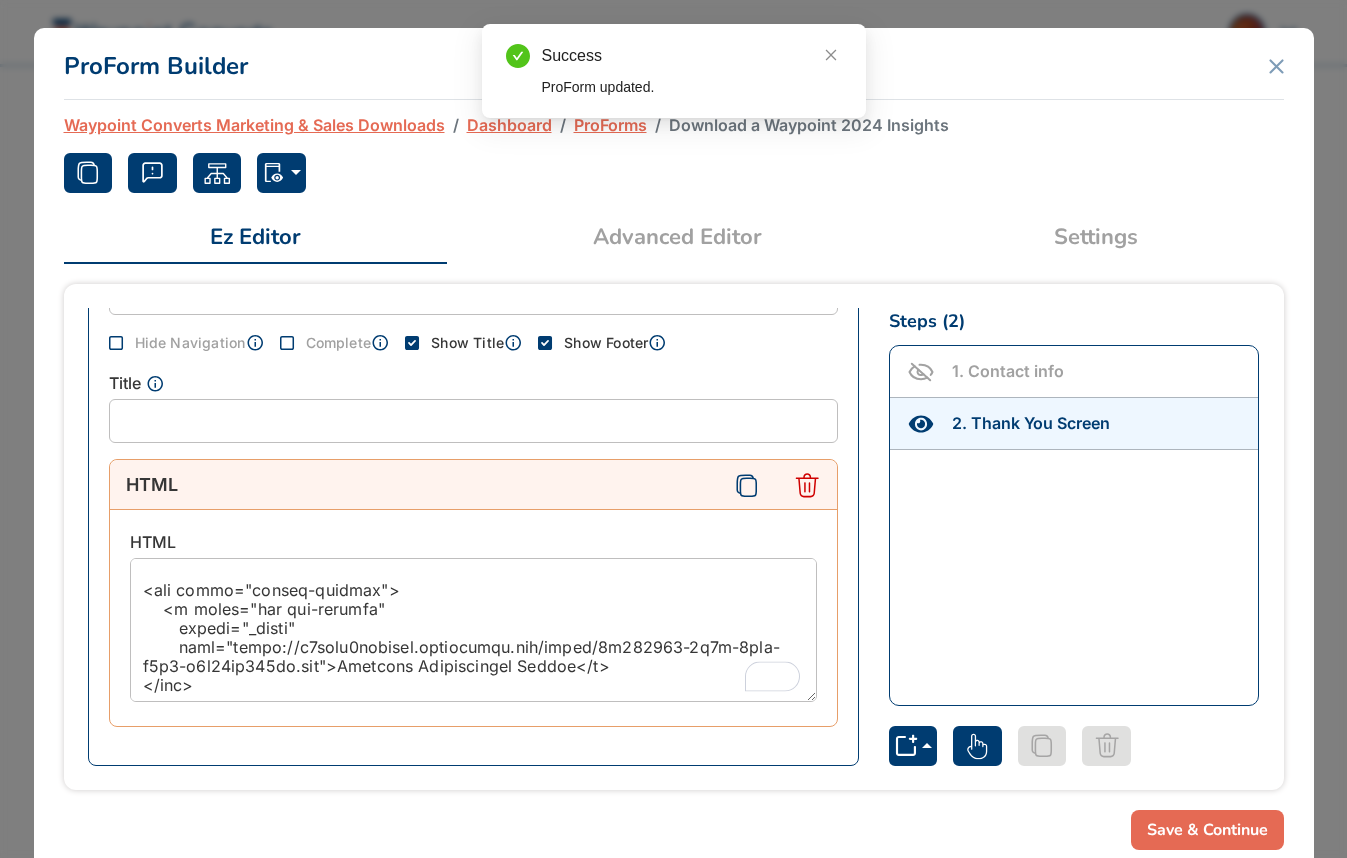 scroll, scrollTop: 1025, scrollLeft: 0, axis: vertical 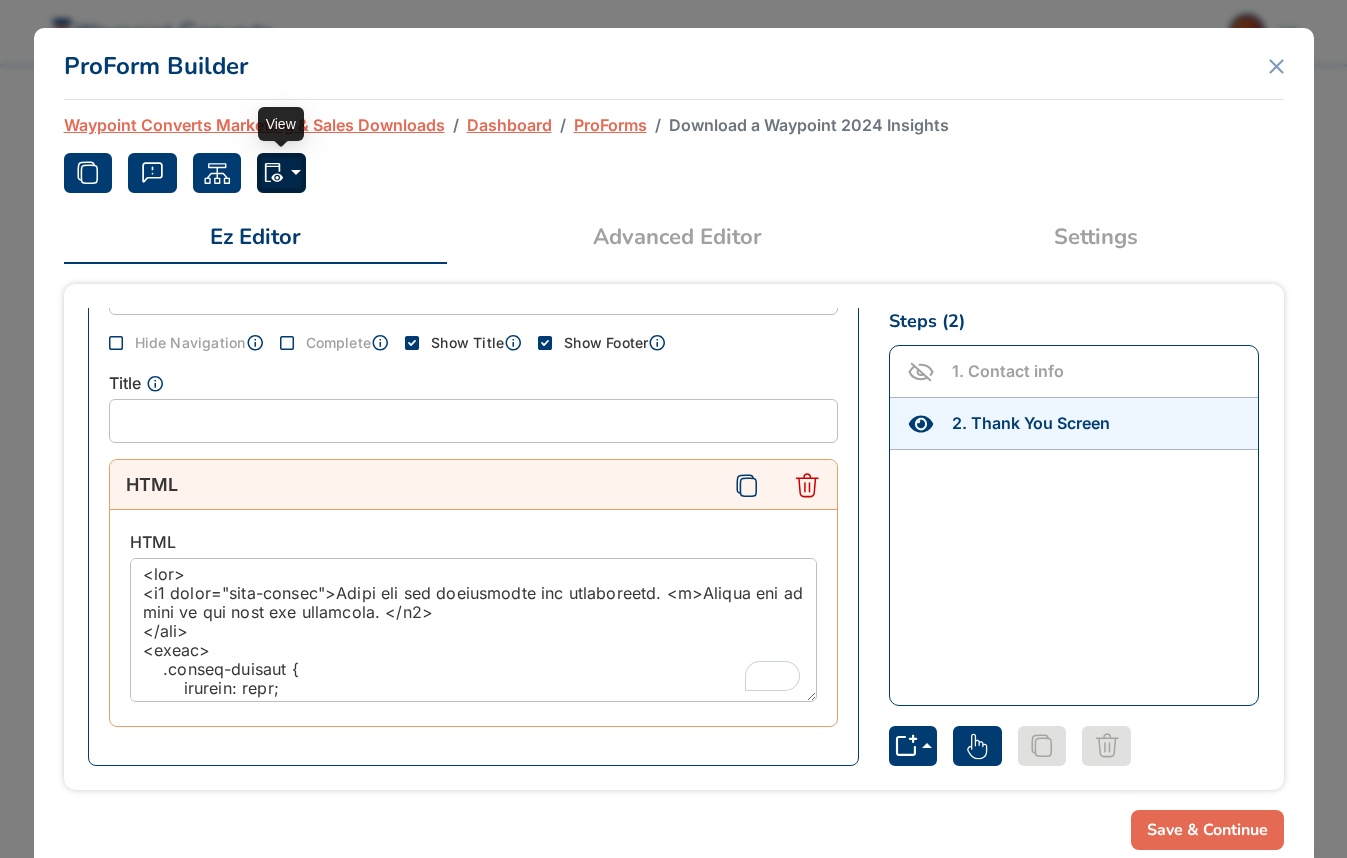 click at bounding box center [281, 173] 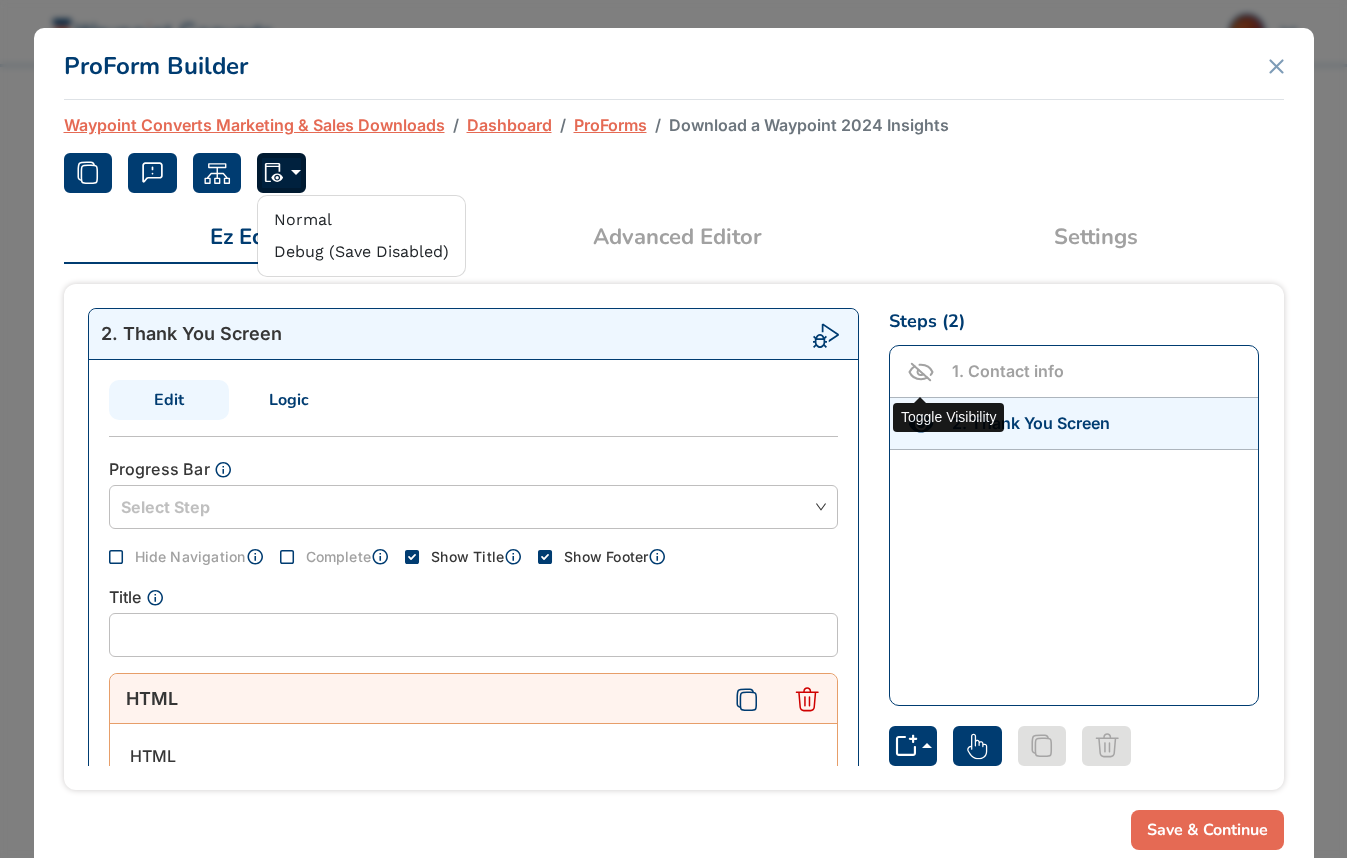 click 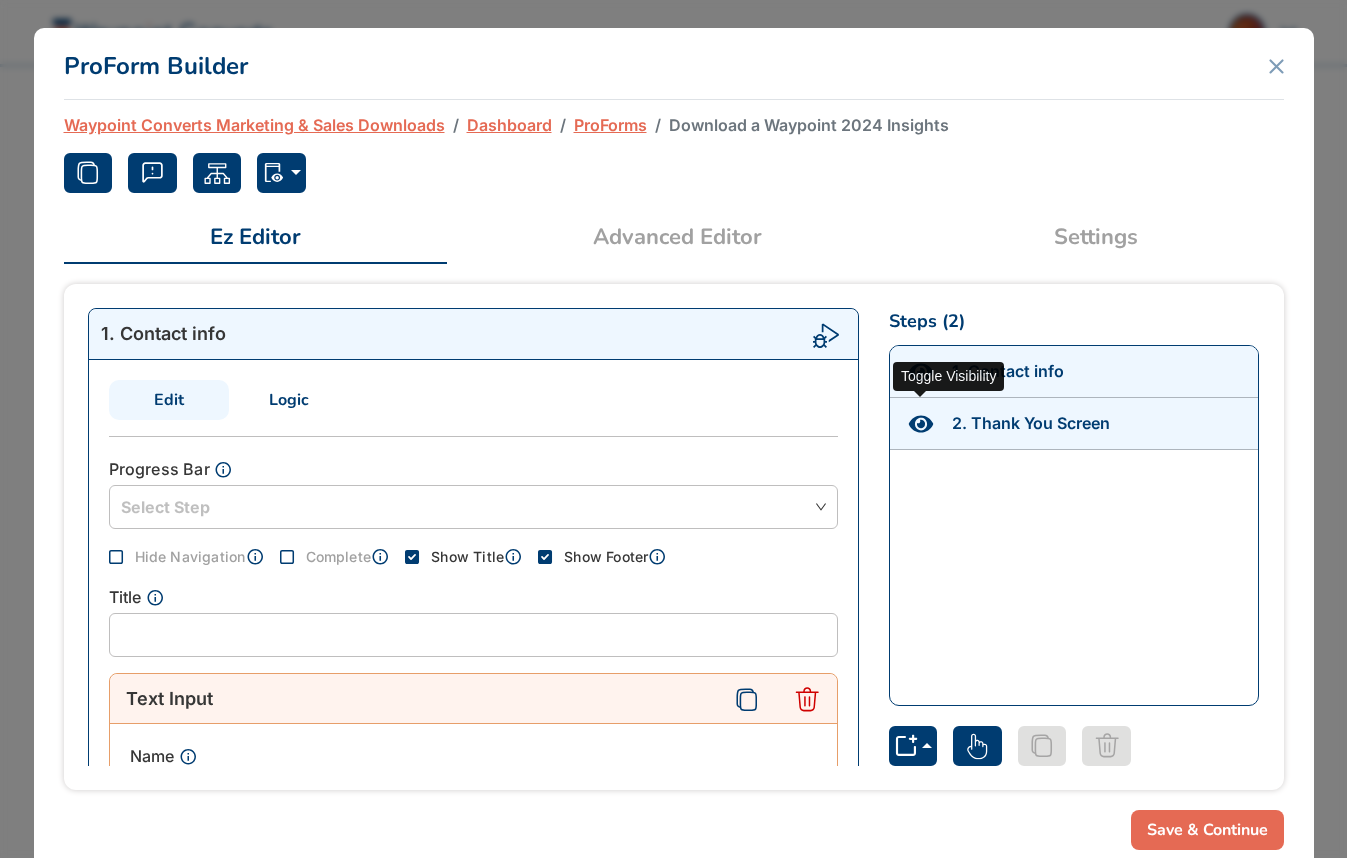click 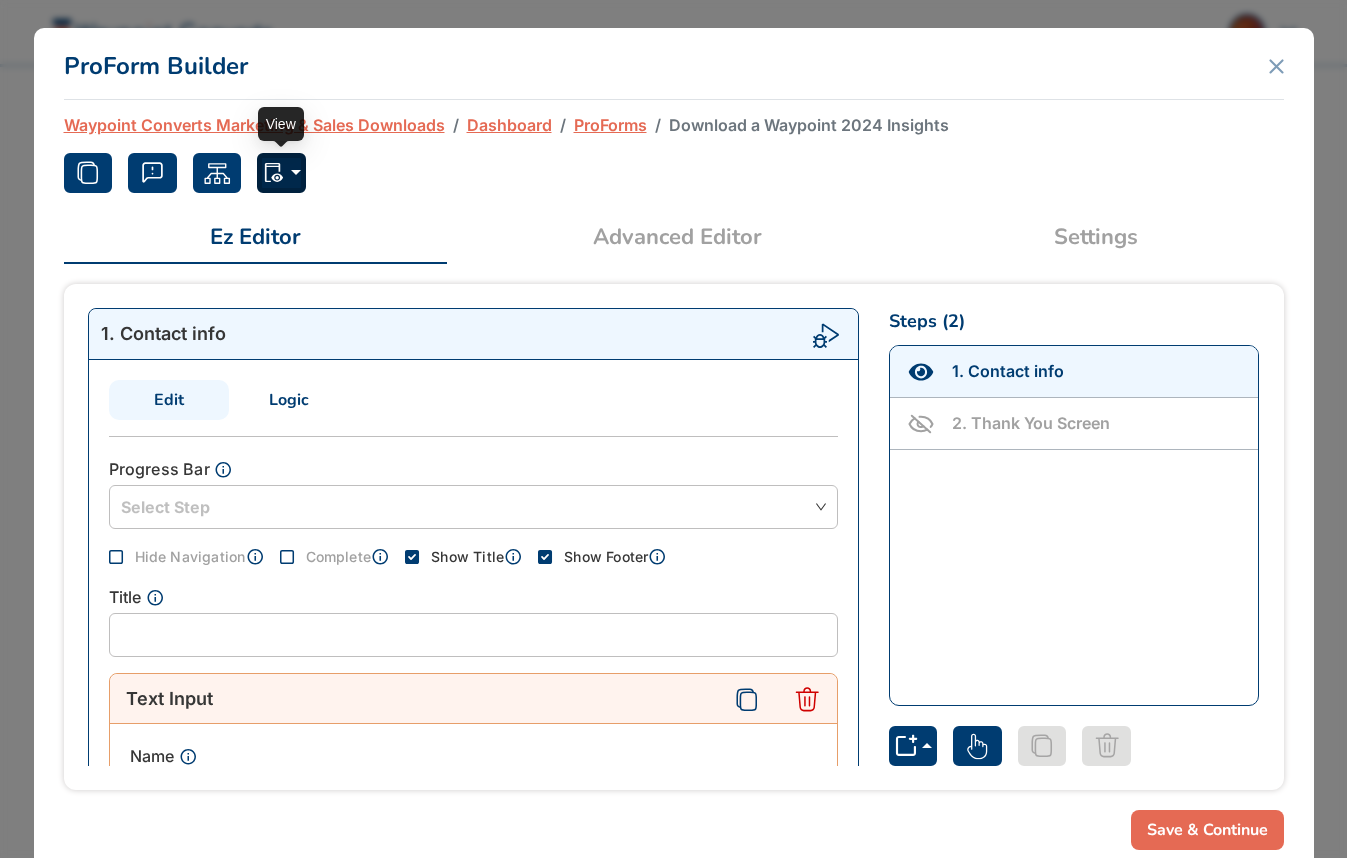 click at bounding box center (281, 173) 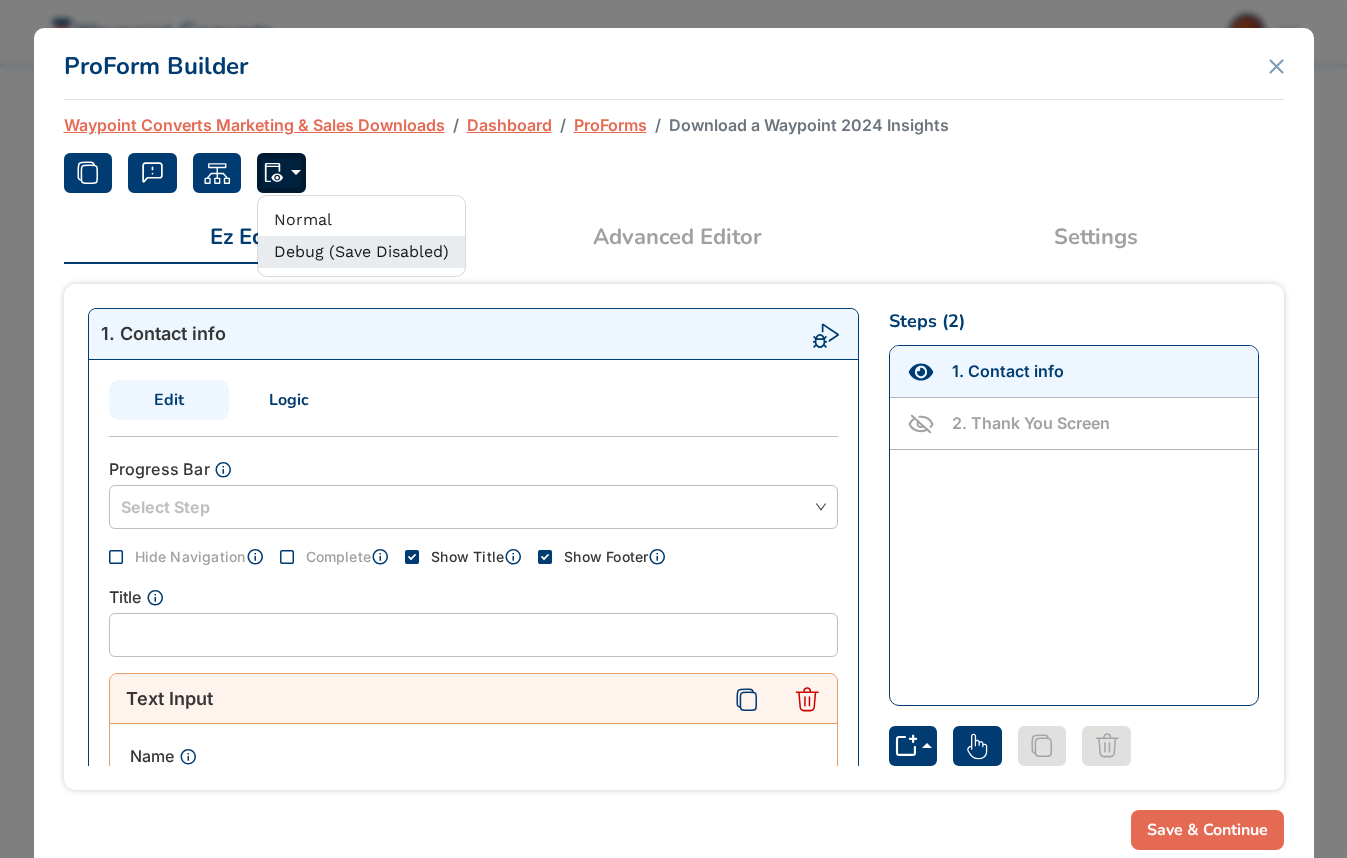 click on "Debug (Save Disabled)" at bounding box center (361, 252) 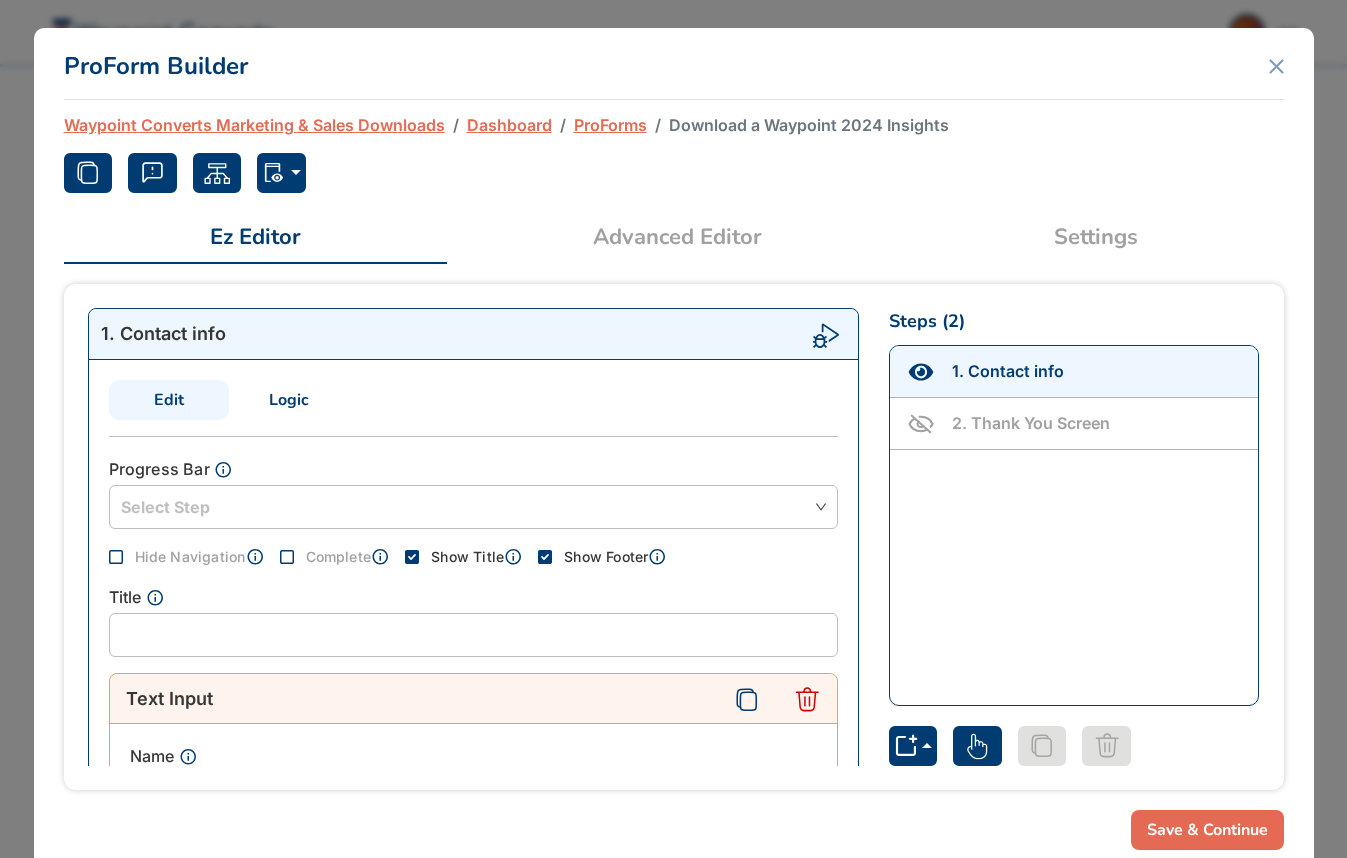 click on "Settings" at bounding box center (1096, 237) 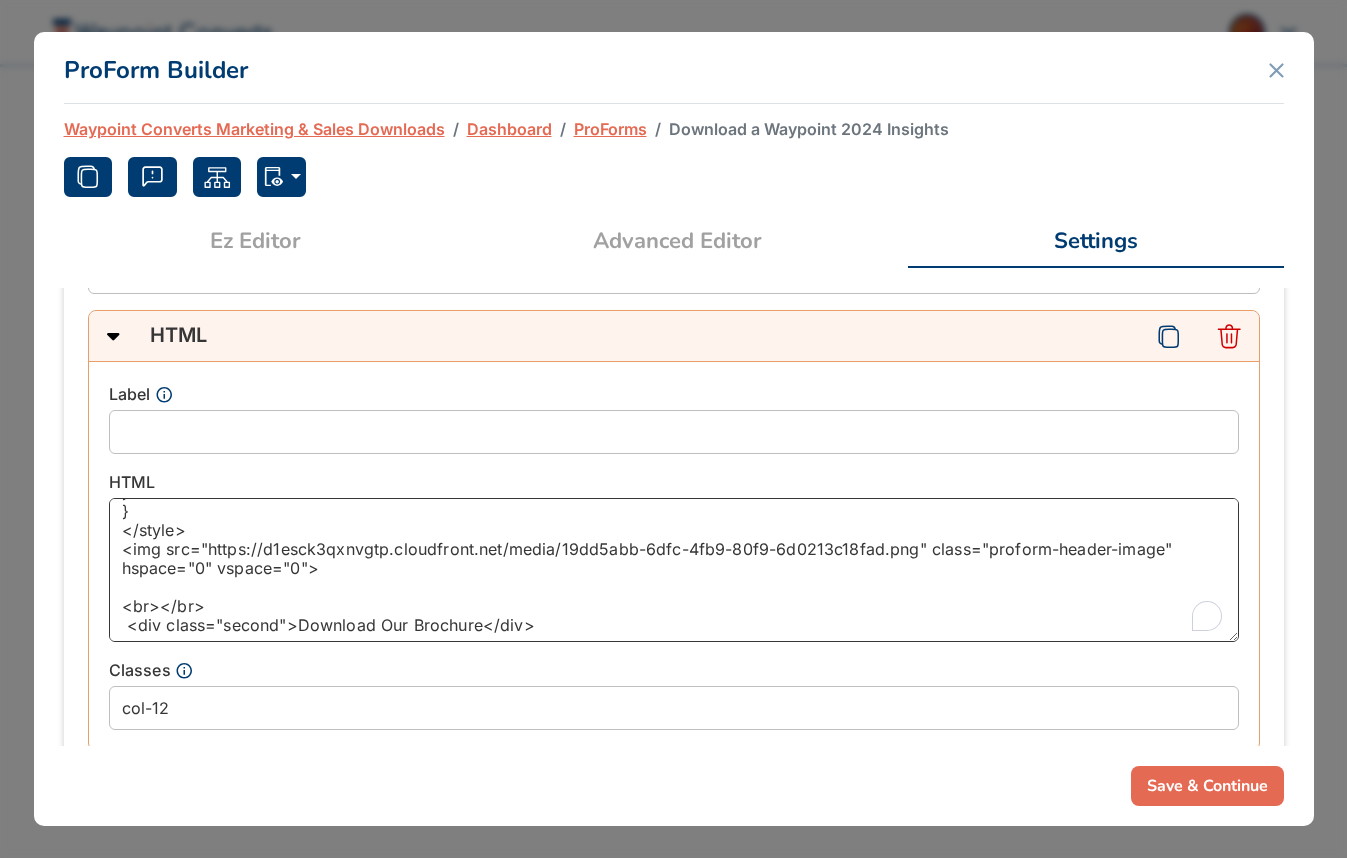 click on "<style>
.proform-header-image{
width: 300px;
height: auto;
}
@media only screen and (max-width: 300px) {
.proform-header-image{
width: 300px;
height: auto;
}
}
@media only screen and (max-width: 300px) {
.proform-header-image{
width: 100%;
height: auto;
}
}
</style>
<img src="https://d1esck3qxnvgtp.cloudfront.net/media/19dd5abb-6dfc-4fb9-80f9-6d0213c18fad.png" class="proform-header-image" hspace="0" vspace="0">
<br></br>
<div class="second">Download Our Brochure</div>" at bounding box center [674, 570] 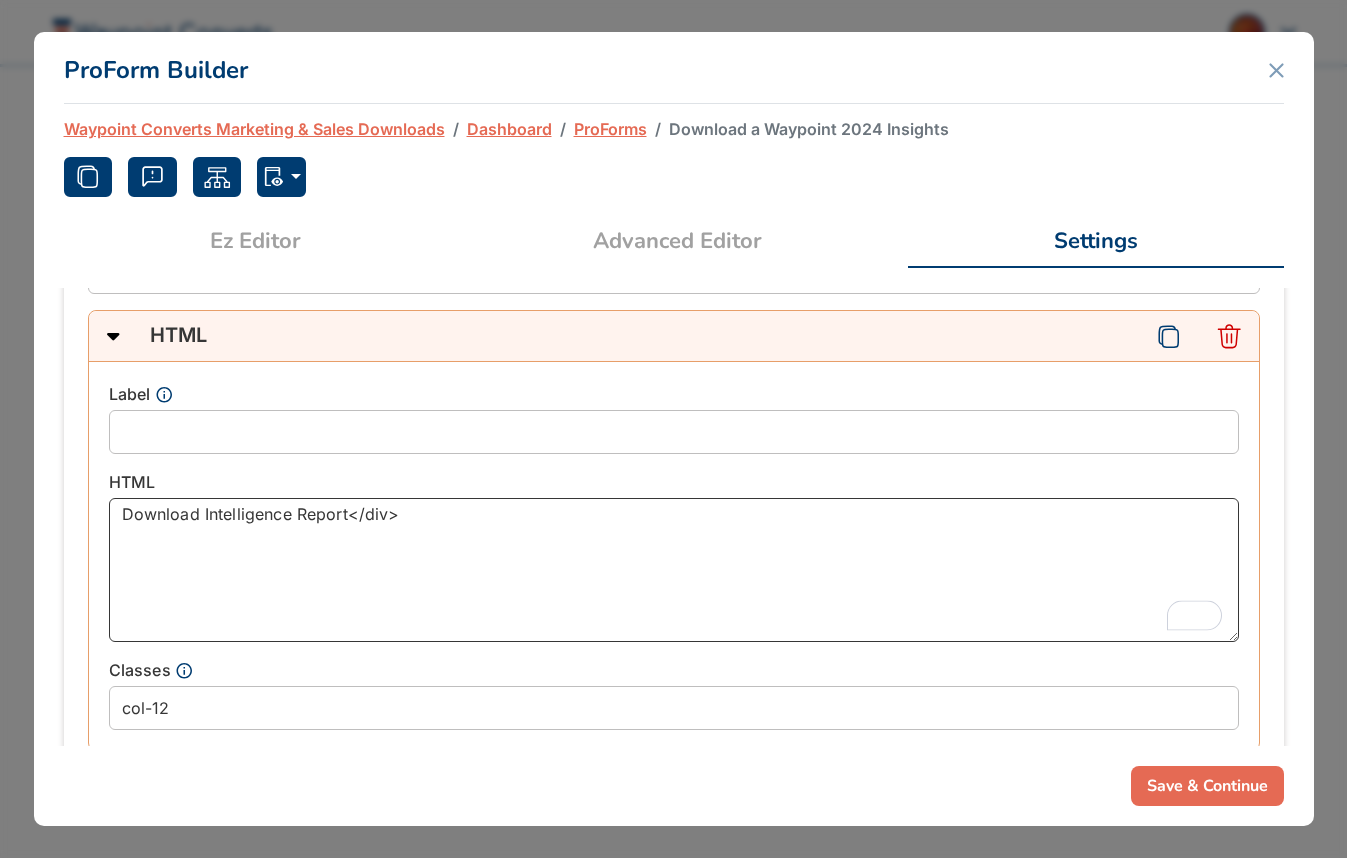 type on "<style>
.proform-header-image{
width: 300px;
height: auto;
}
@media only screen and (max-width: 300px) {
.proform-header-image{
width: 300px;
height: auto;
}
}
@media only screen and (max-width: 300px) {
.proform-header-image{
width: 100%;
height: auto;
}
}
</style>
<img src="https://d1esck3qxnvgtp.cloudfront.net/media/19dd5abb-6dfc-4fb9-80f9-6d0213c18fad.png" class="proform-header-image" hspace="0" vspace="0">
<br></br>
<div class="second">Download Intelligence Report</div>" 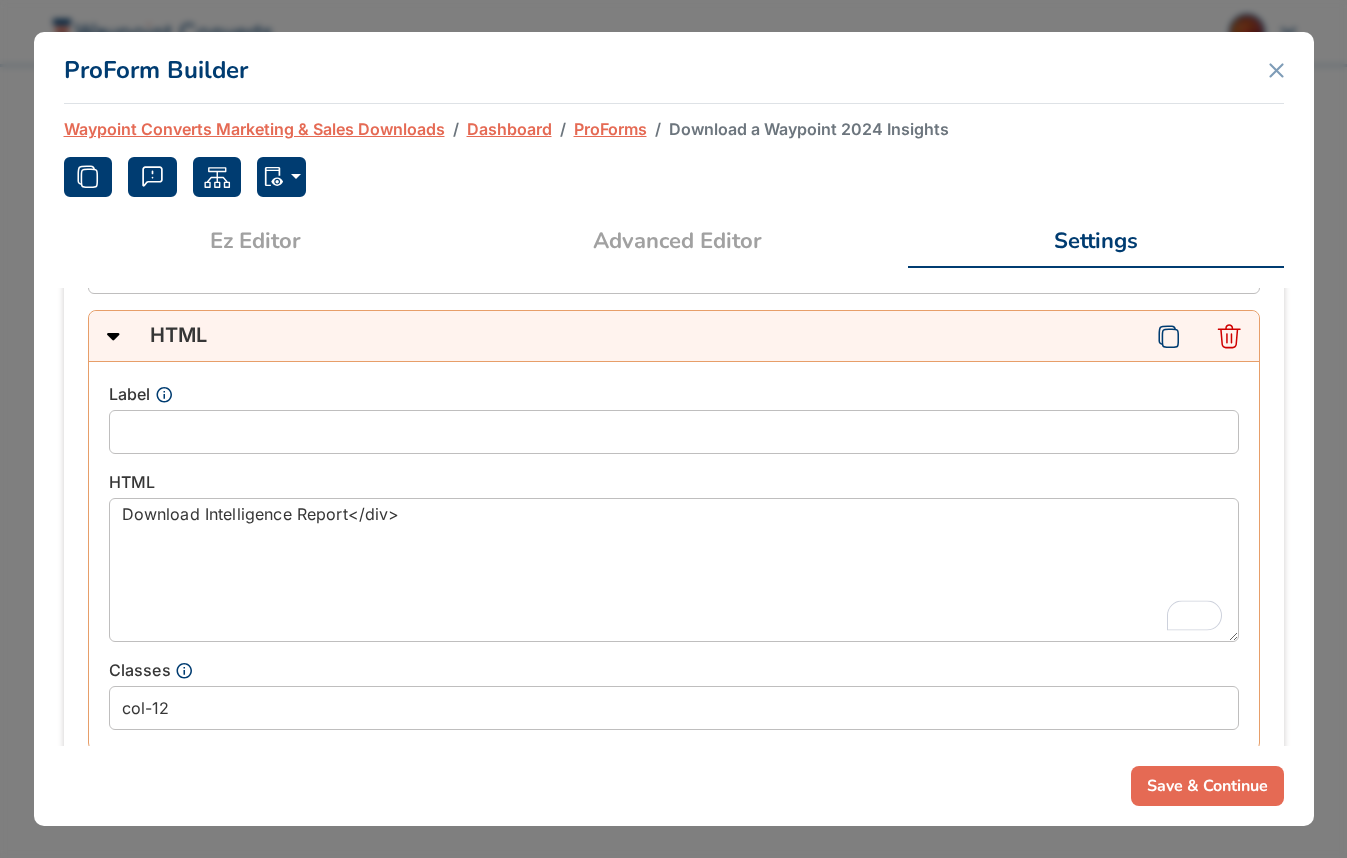 click on "Save & Continue" at bounding box center (1207, 786) 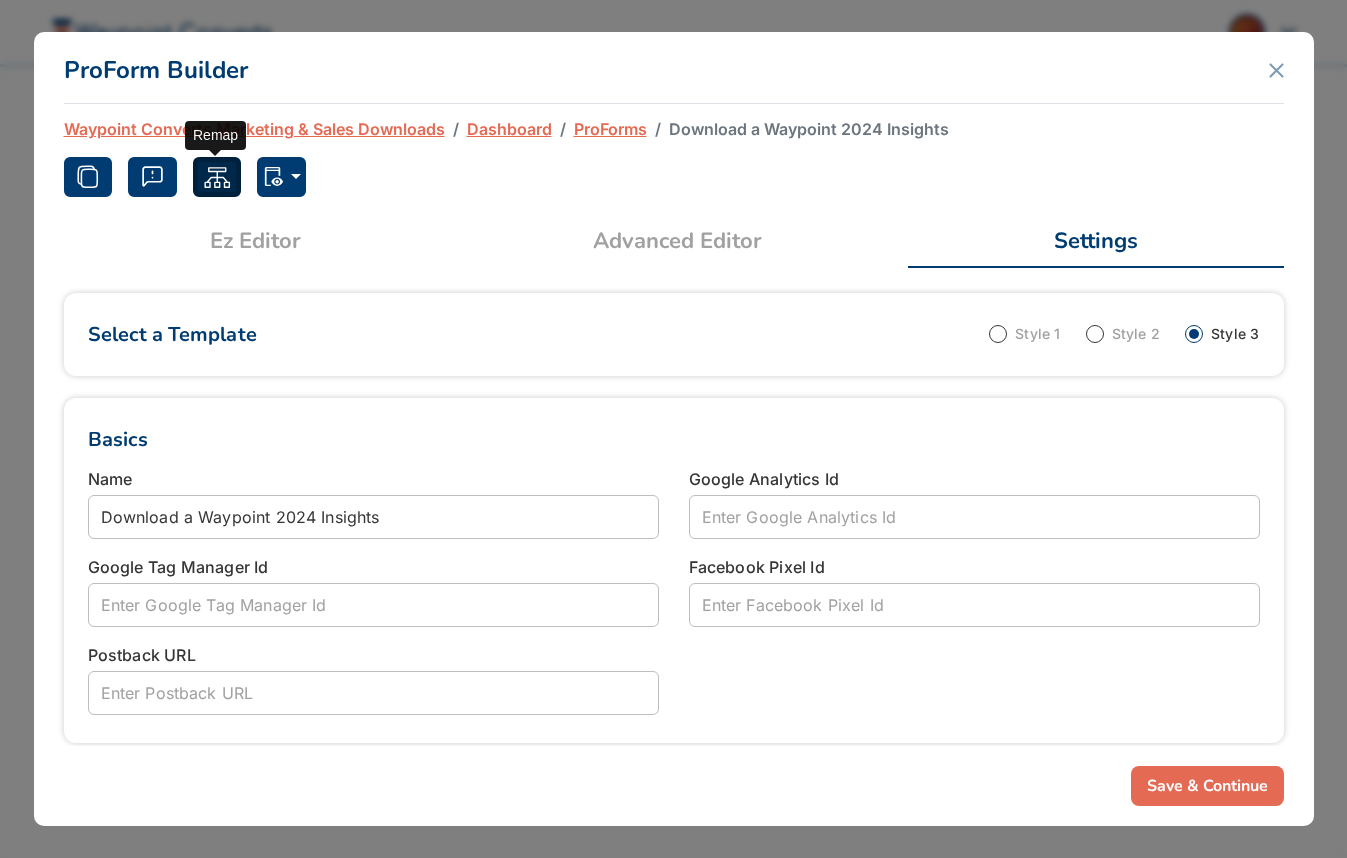 click 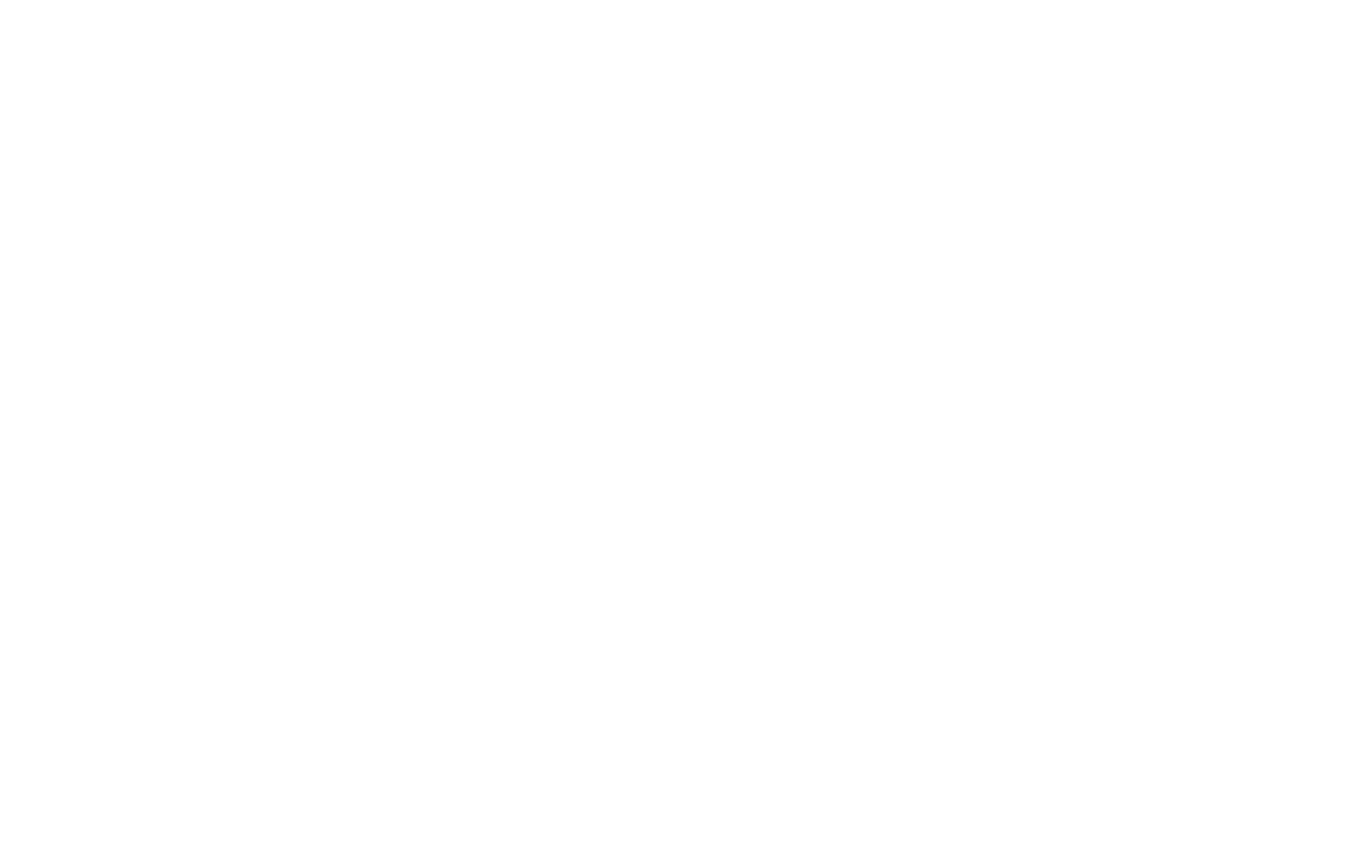 scroll, scrollTop: 0, scrollLeft: 0, axis: both 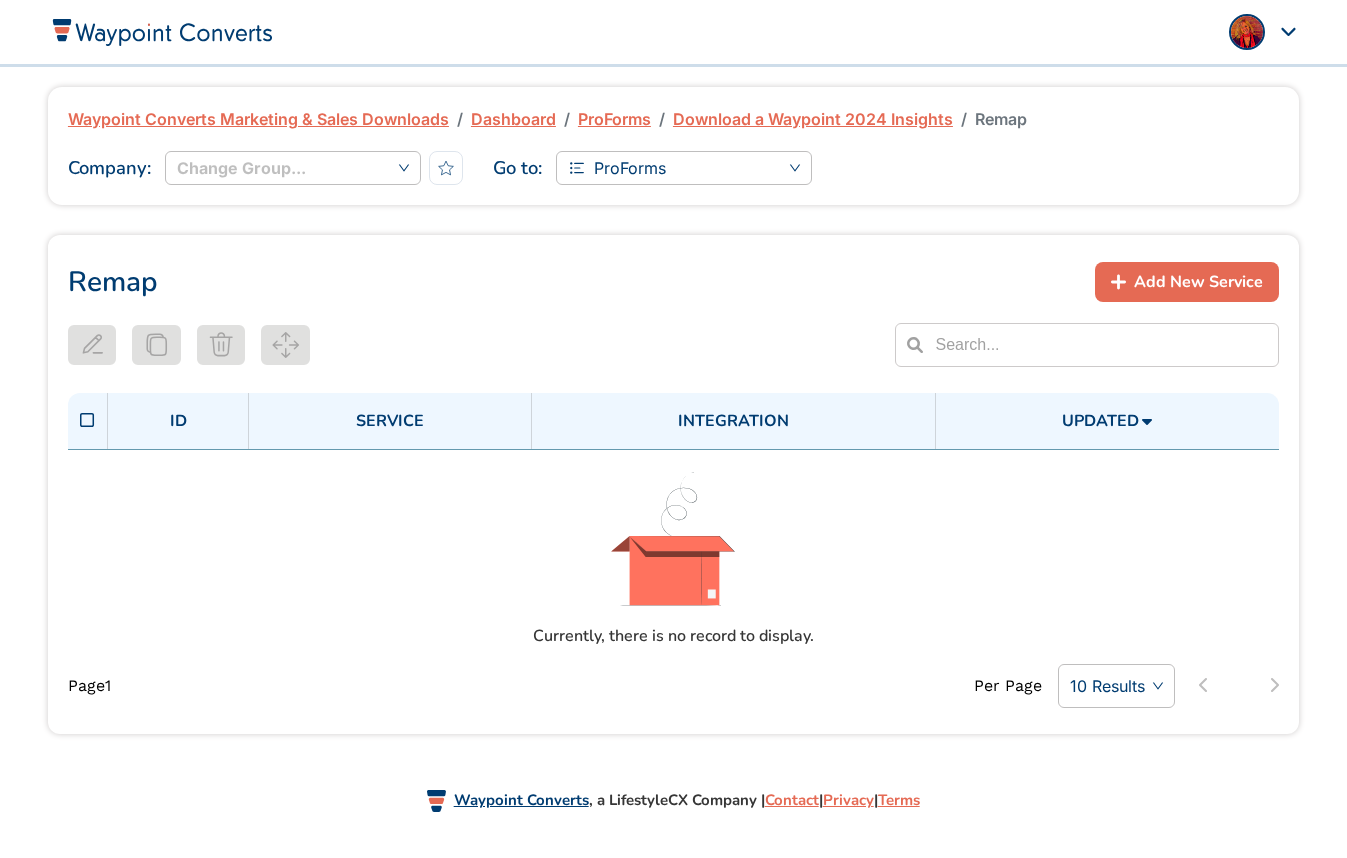 click on "Download a Waypoint 2024 Insights" at bounding box center (813, 119) 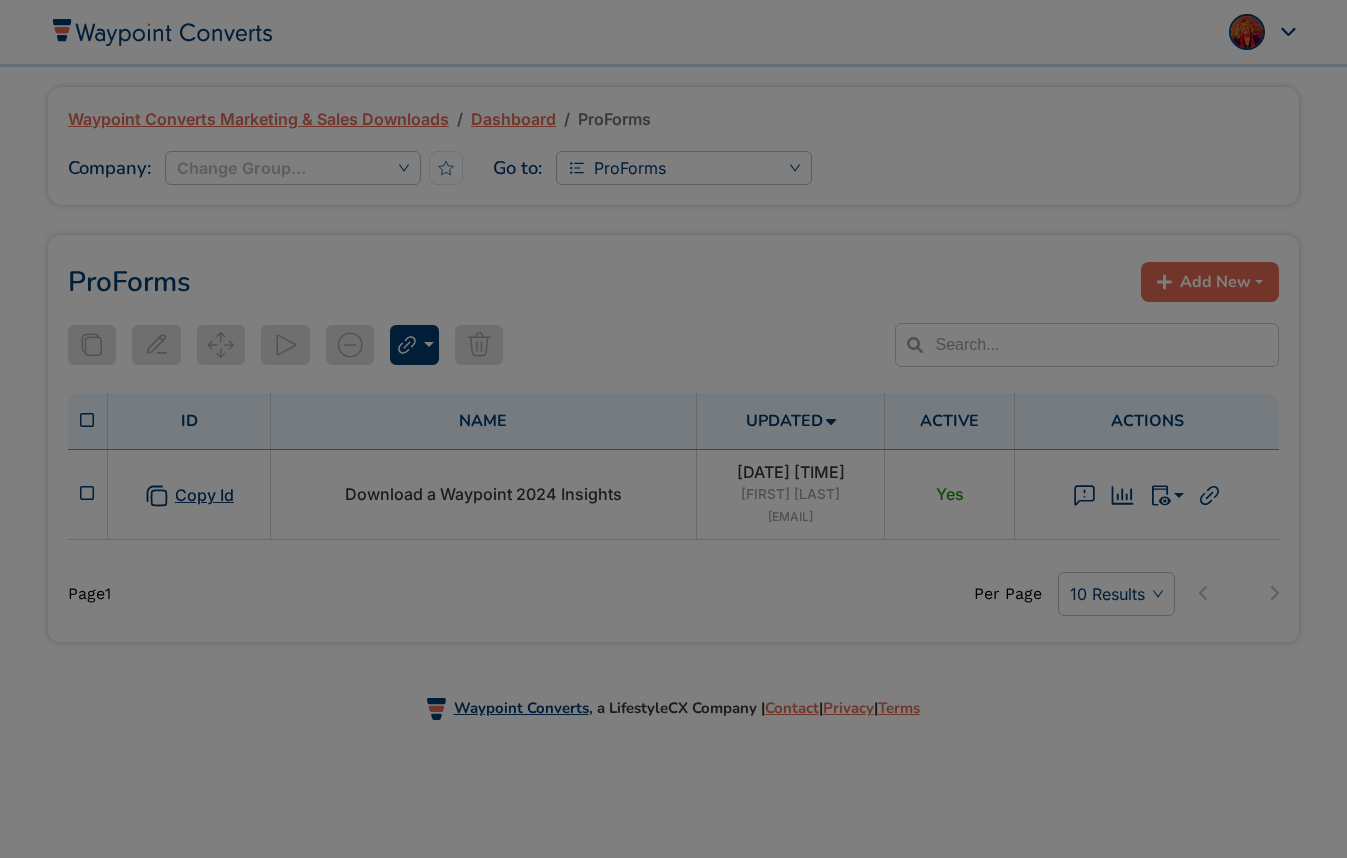 scroll, scrollTop: 0, scrollLeft: 0, axis: both 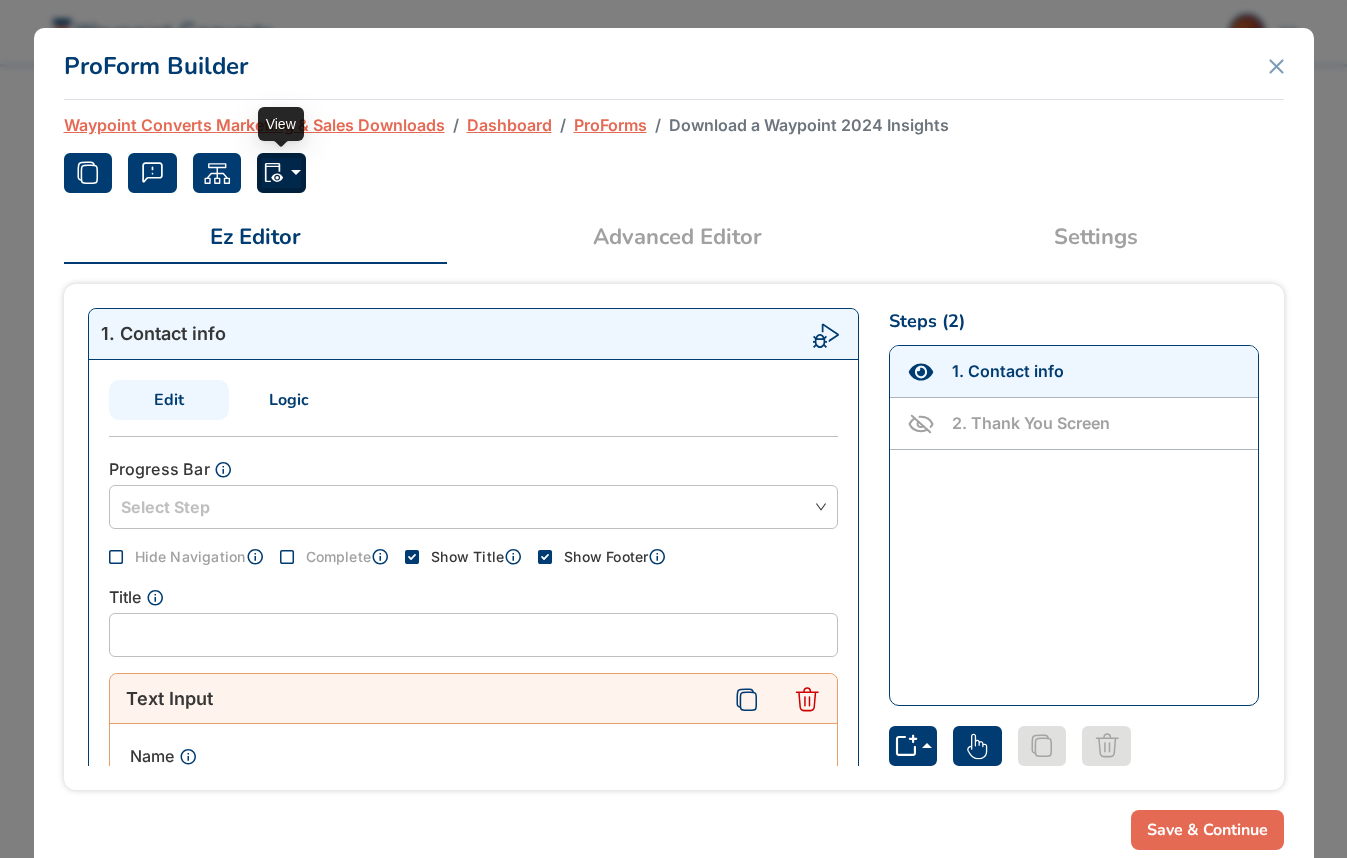 click at bounding box center [281, 173] 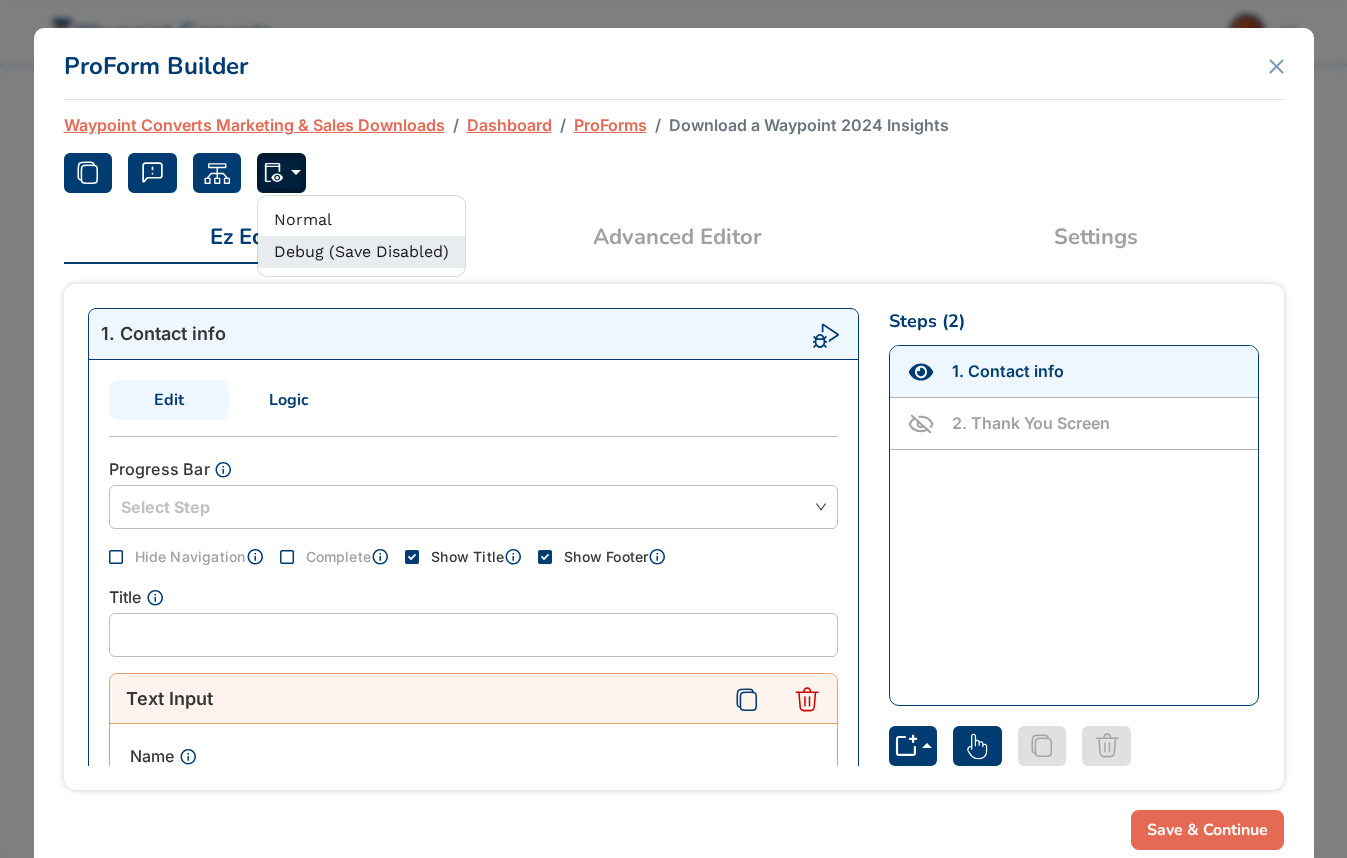 click on "Debug (Save Disabled)" at bounding box center [361, 252] 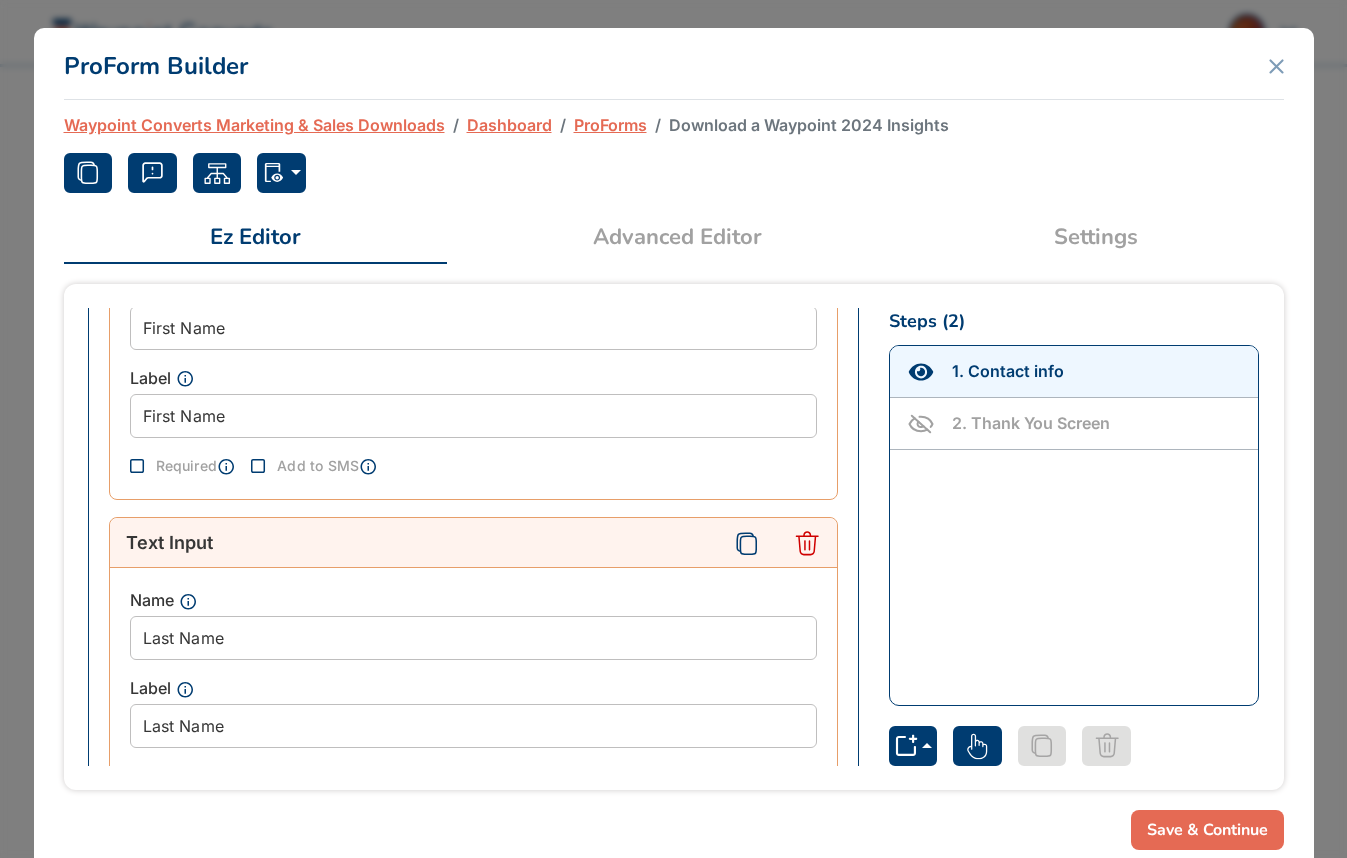 scroll, scrollTop: 480, scrollLeft: 0, axis: vertical 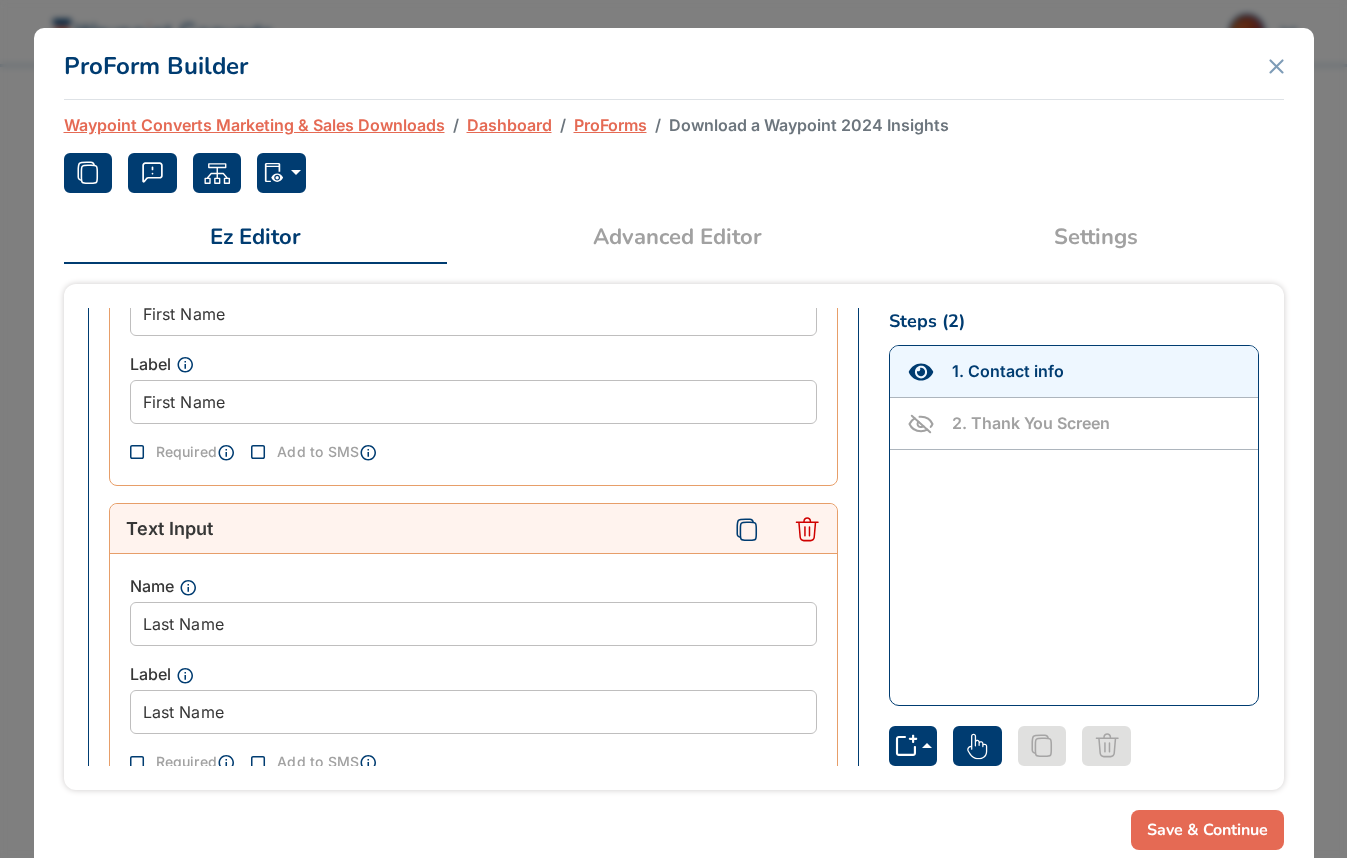 click at bounding box center [137, 452] 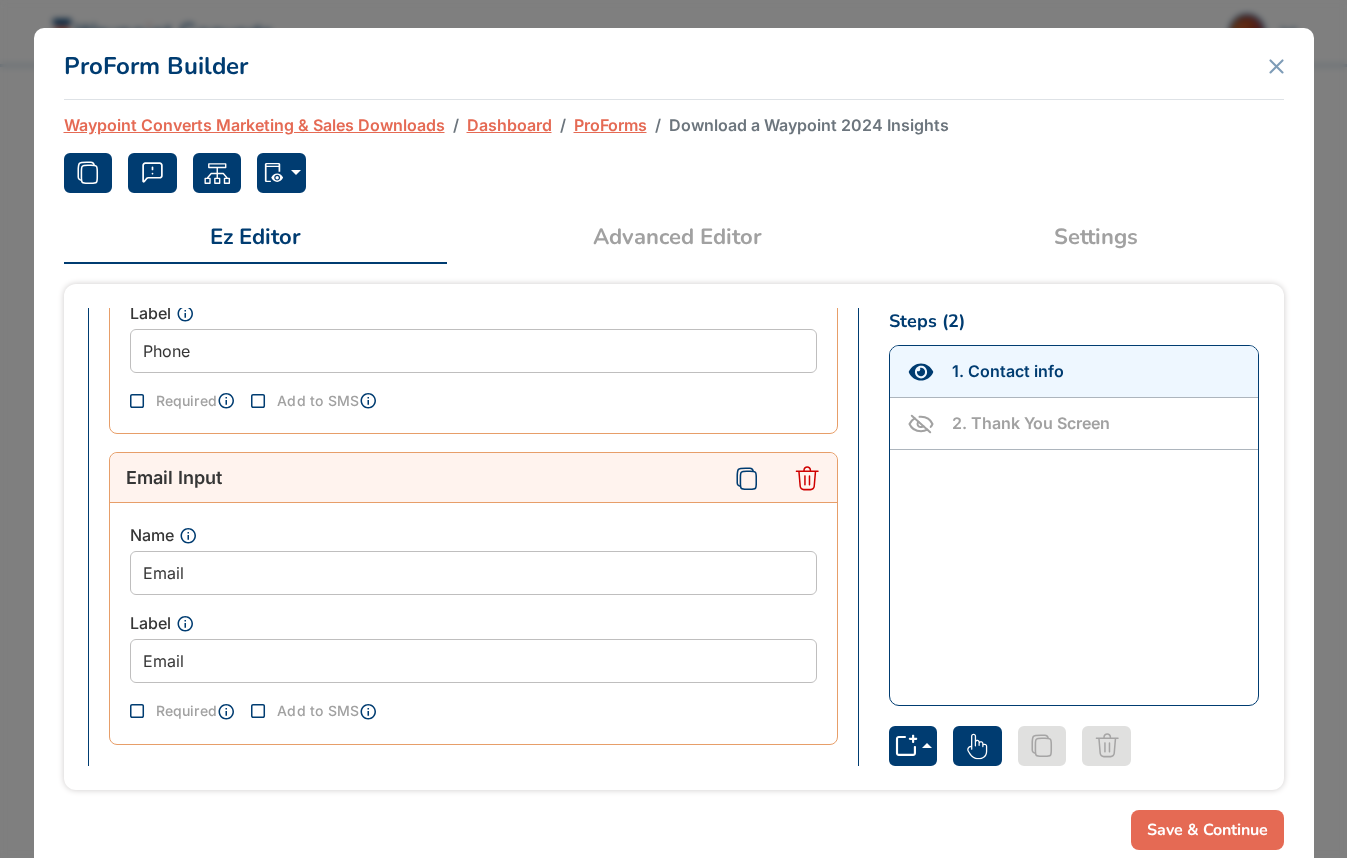 scroll, scrollTop: 1170, scrollLeft: 0, axis: vertical 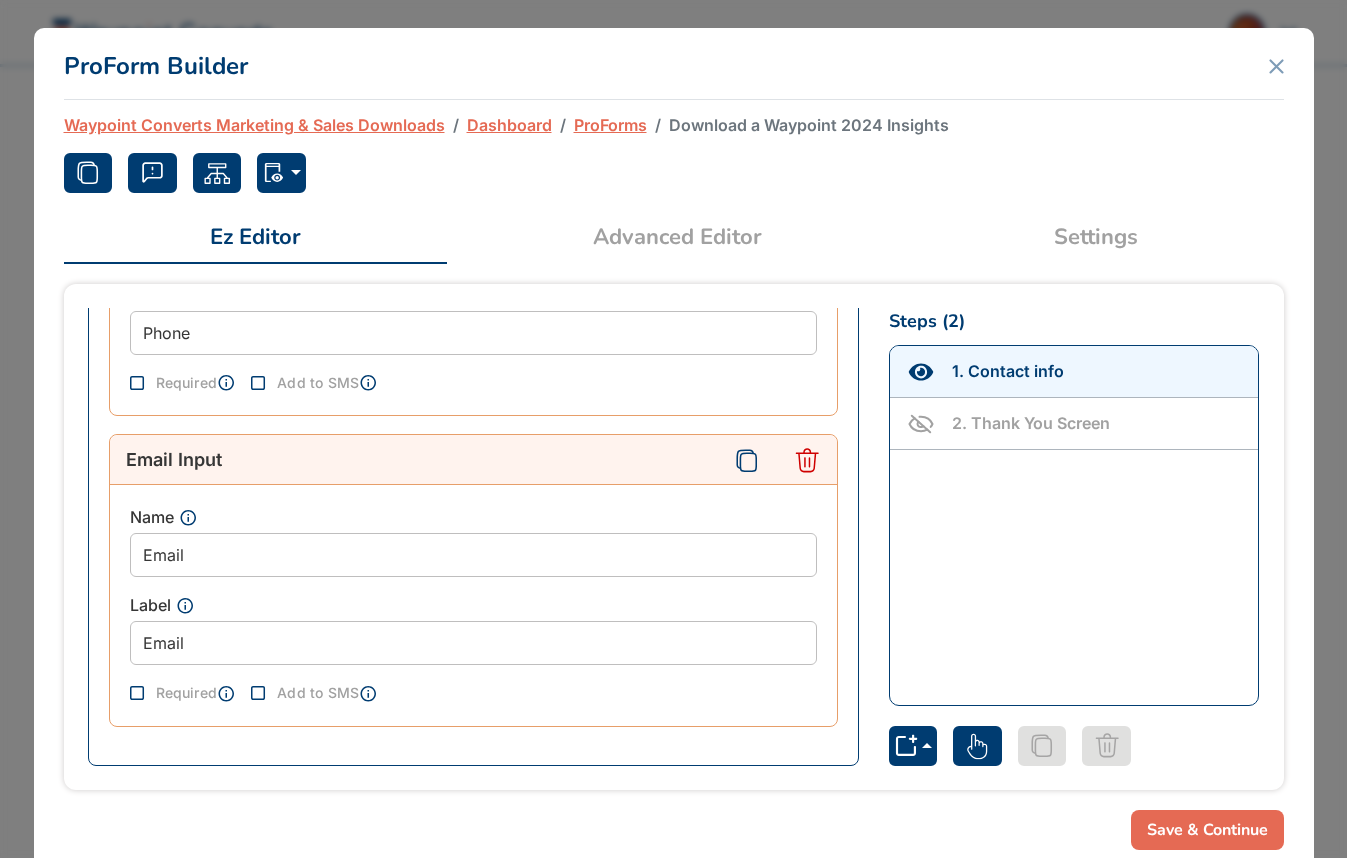 click at bounding box center [137, 693] 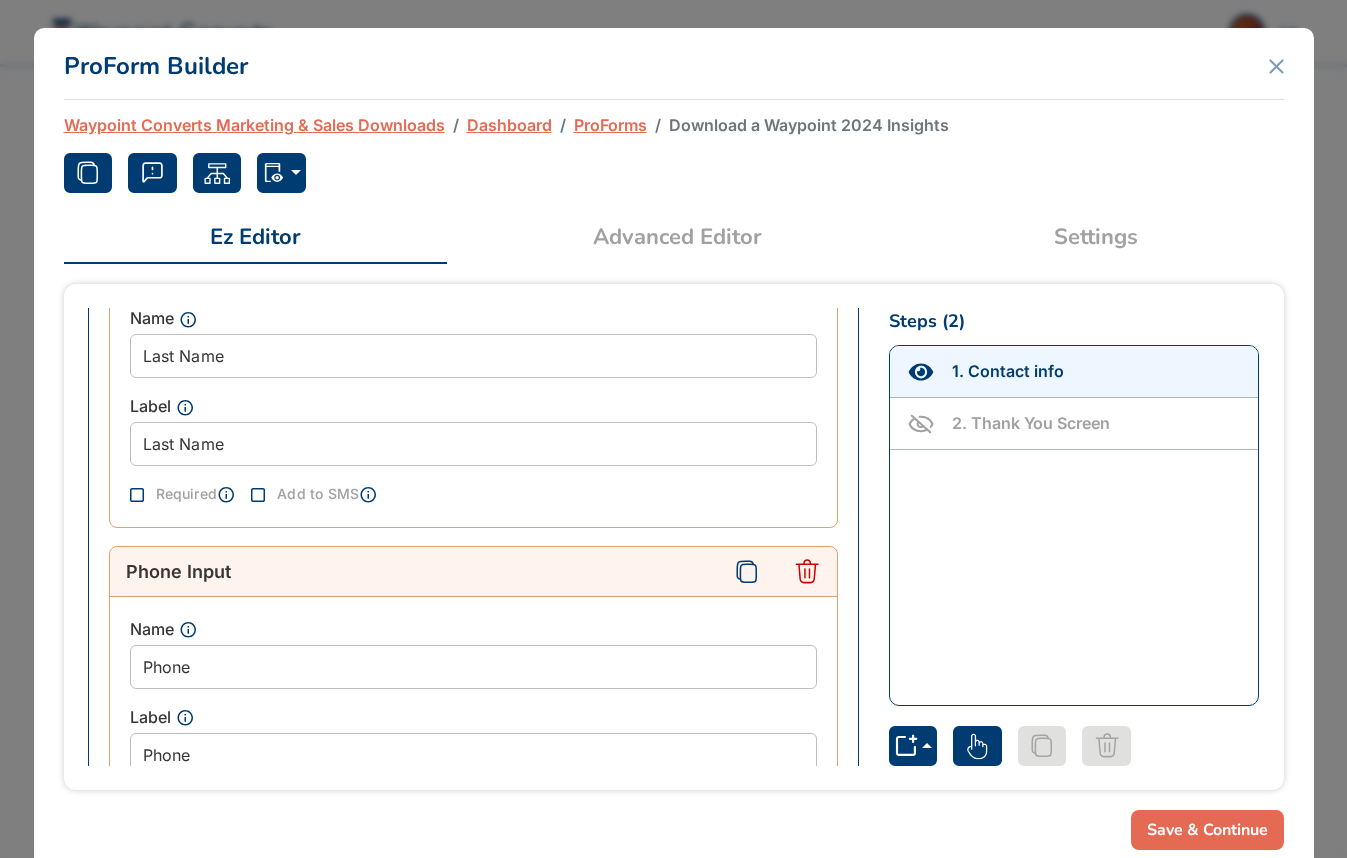 scroll, scrollTop: 740, scrollLeft: 0, axis: vertical 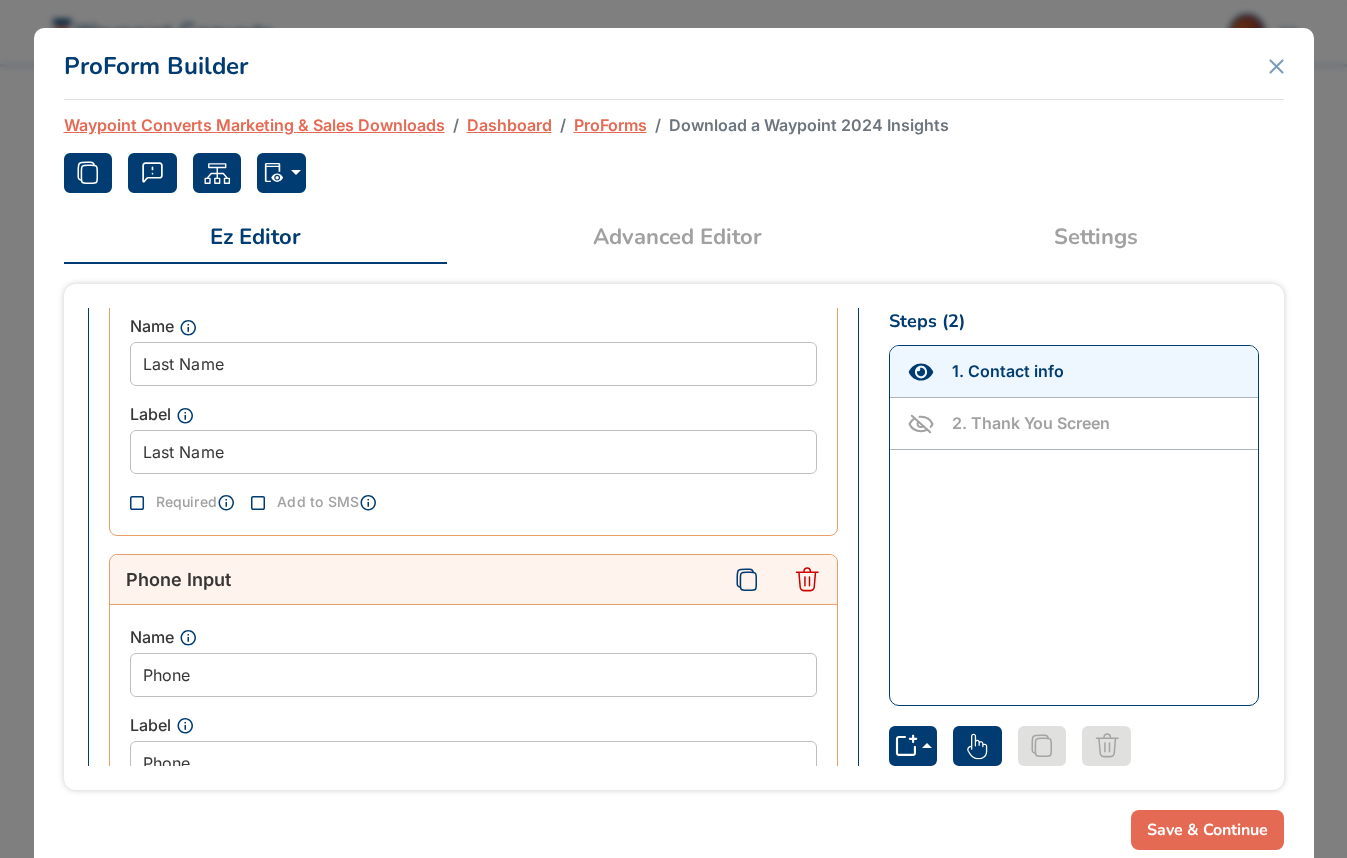 click at bounding box center [137, 503] 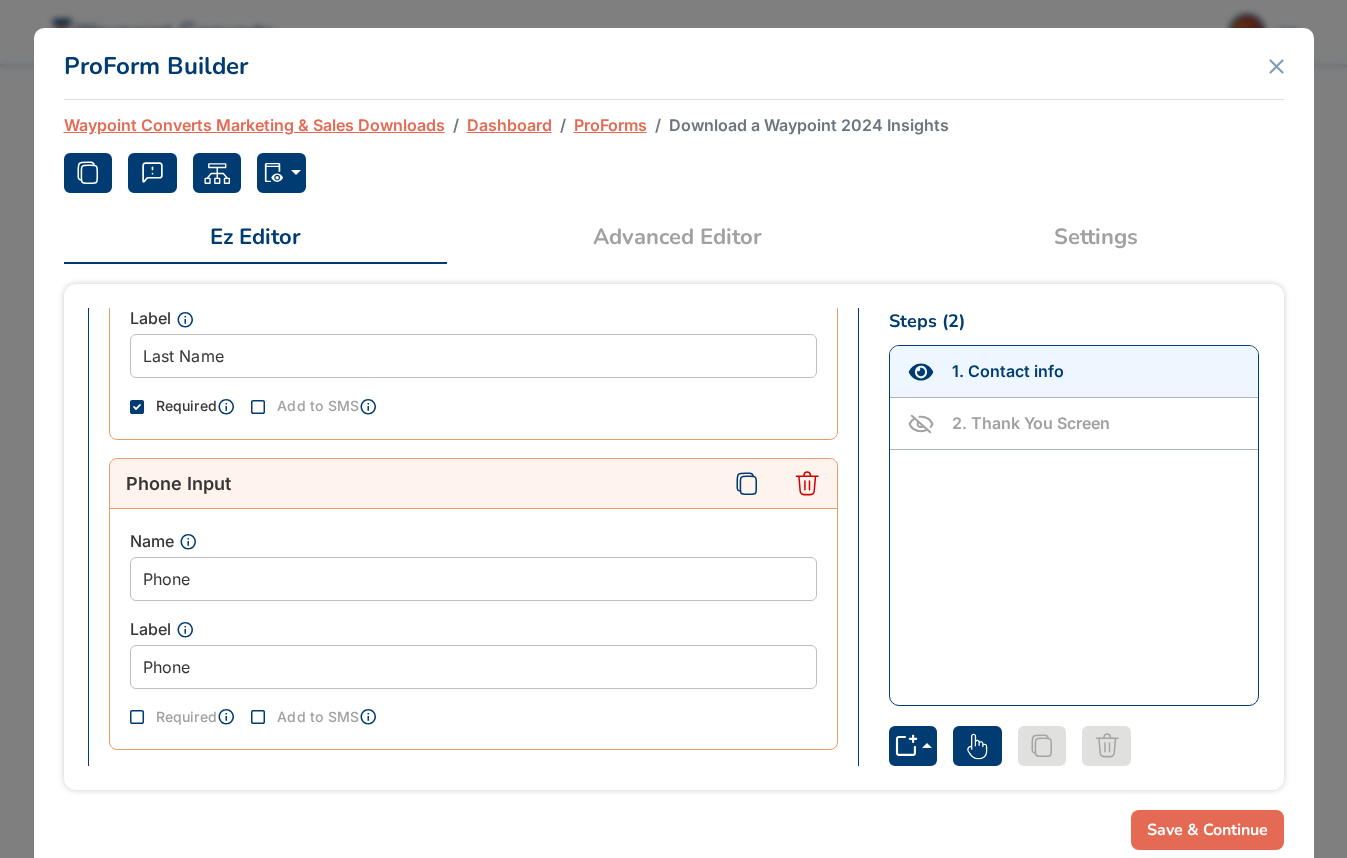scroll, scrollTop: 841, scrollLeft: 0, axis: vertical 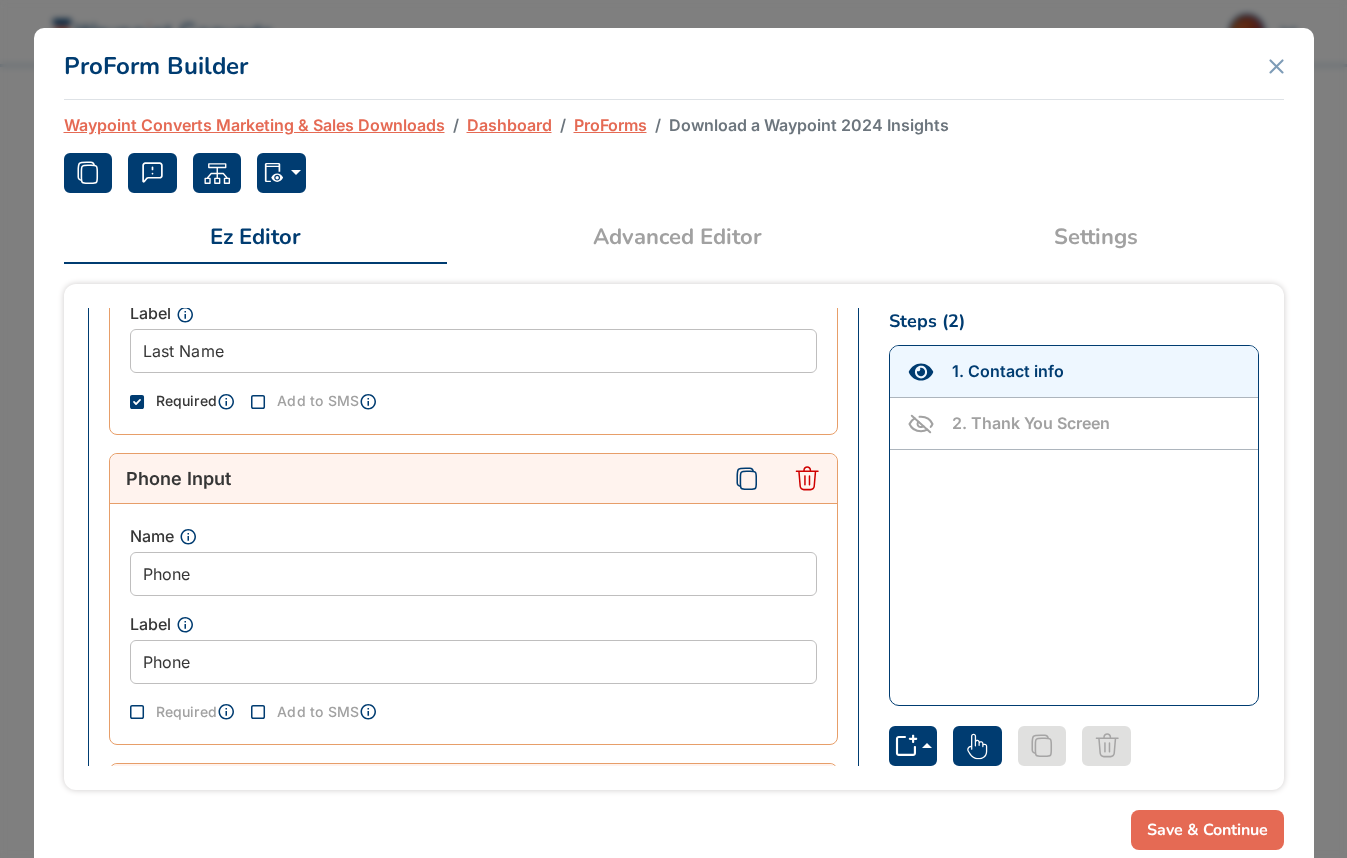 click on "Save & Continue" at bounding box center [1207, 830] 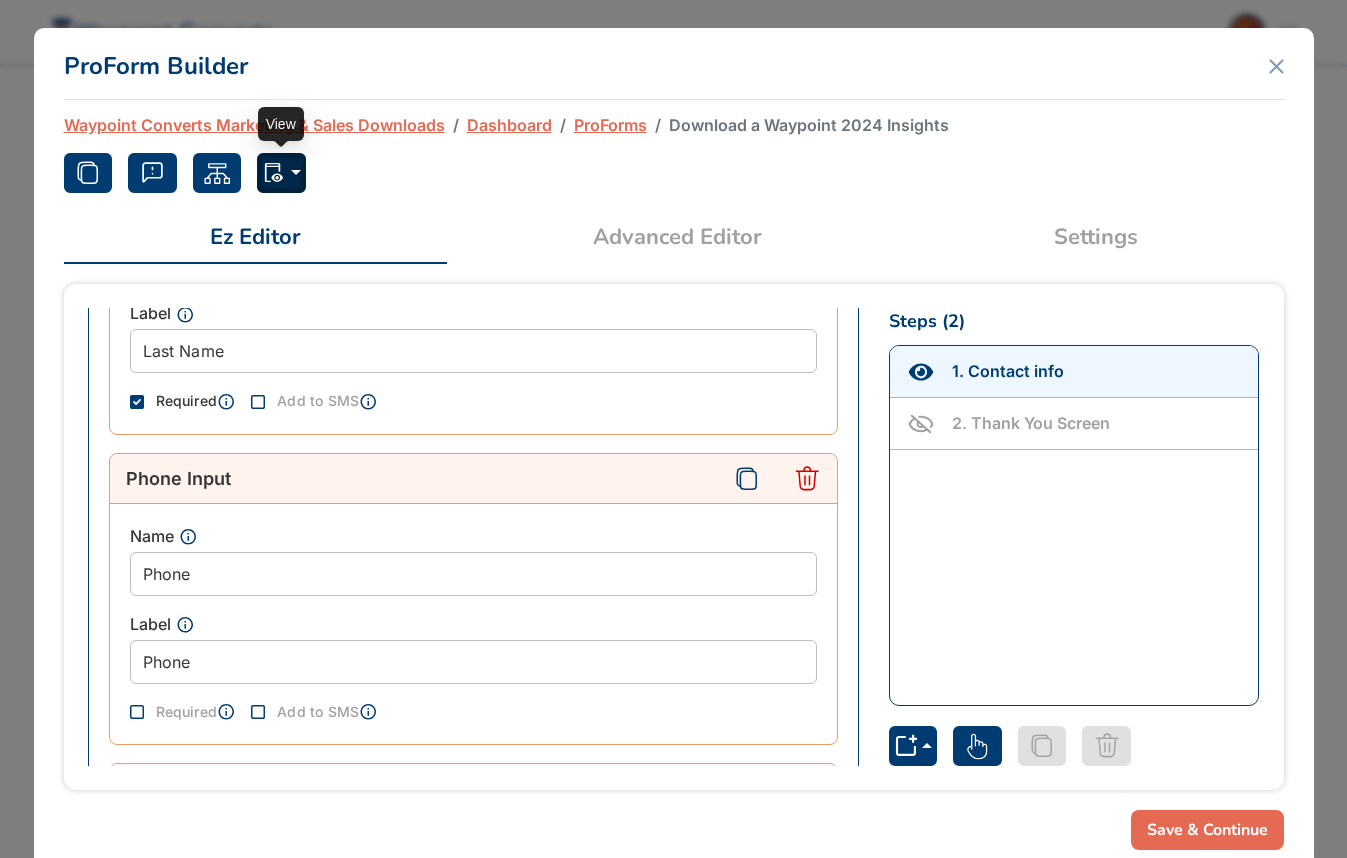 click at bounding box center (281, 173) 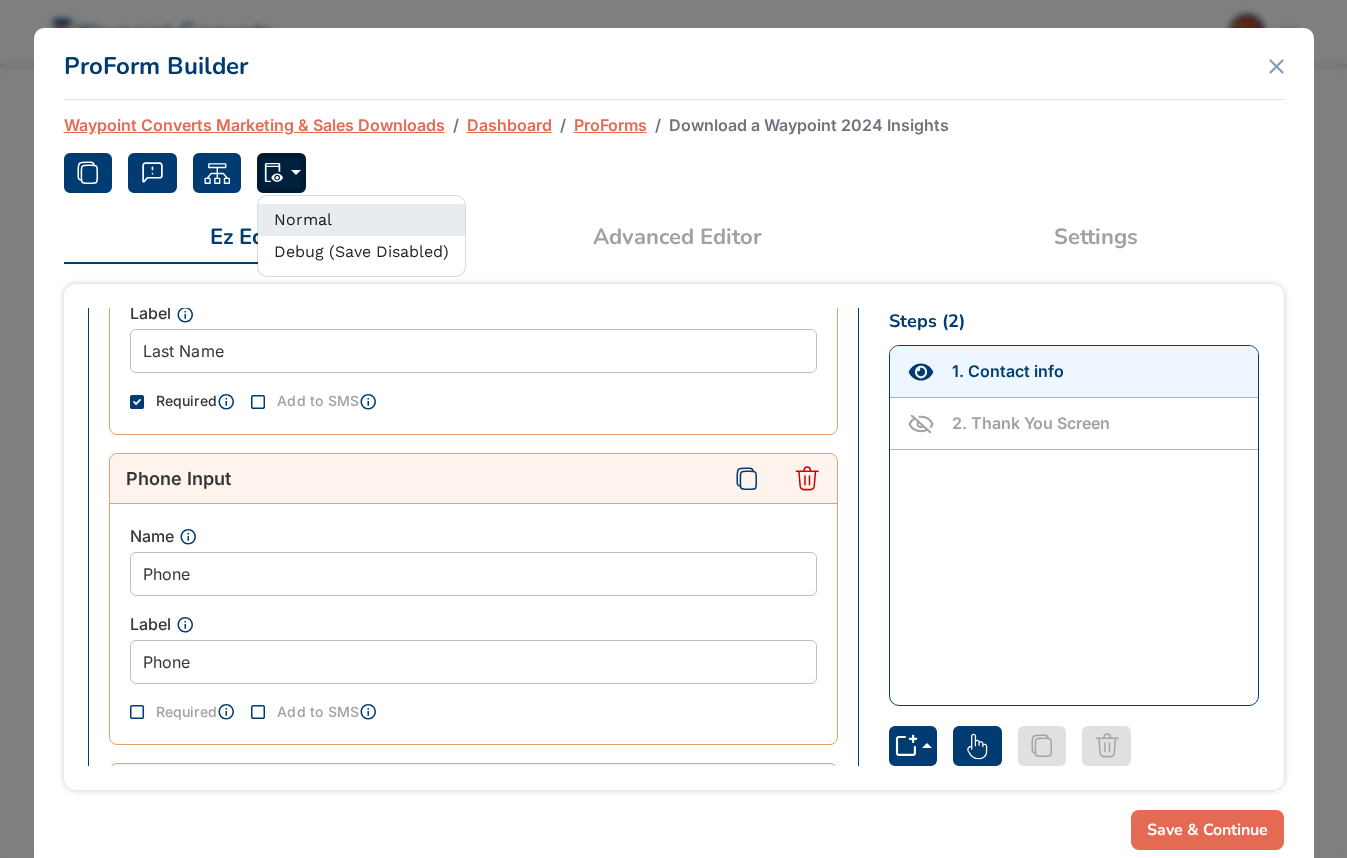 click on "Normal" at bounding box center (361, 220) 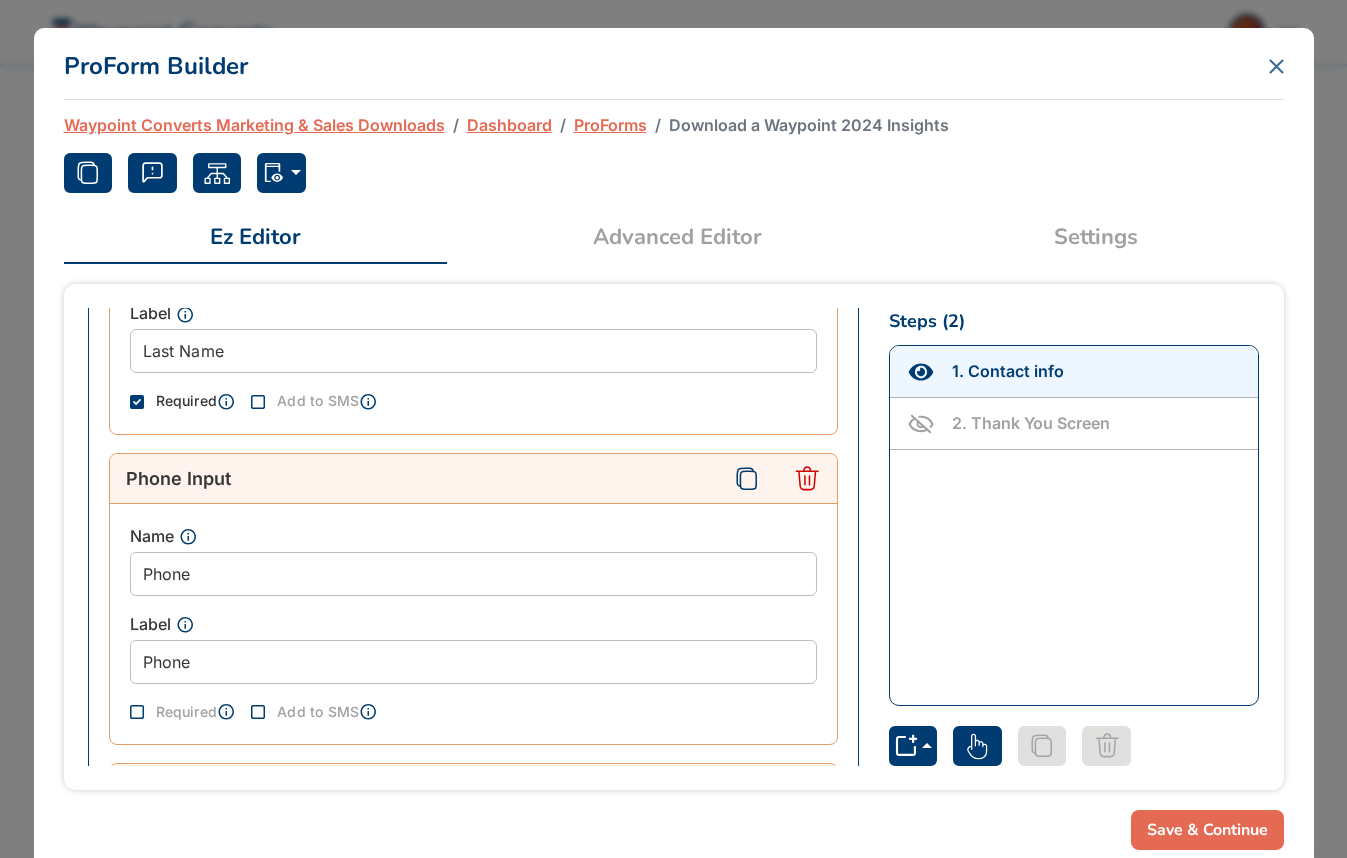 click 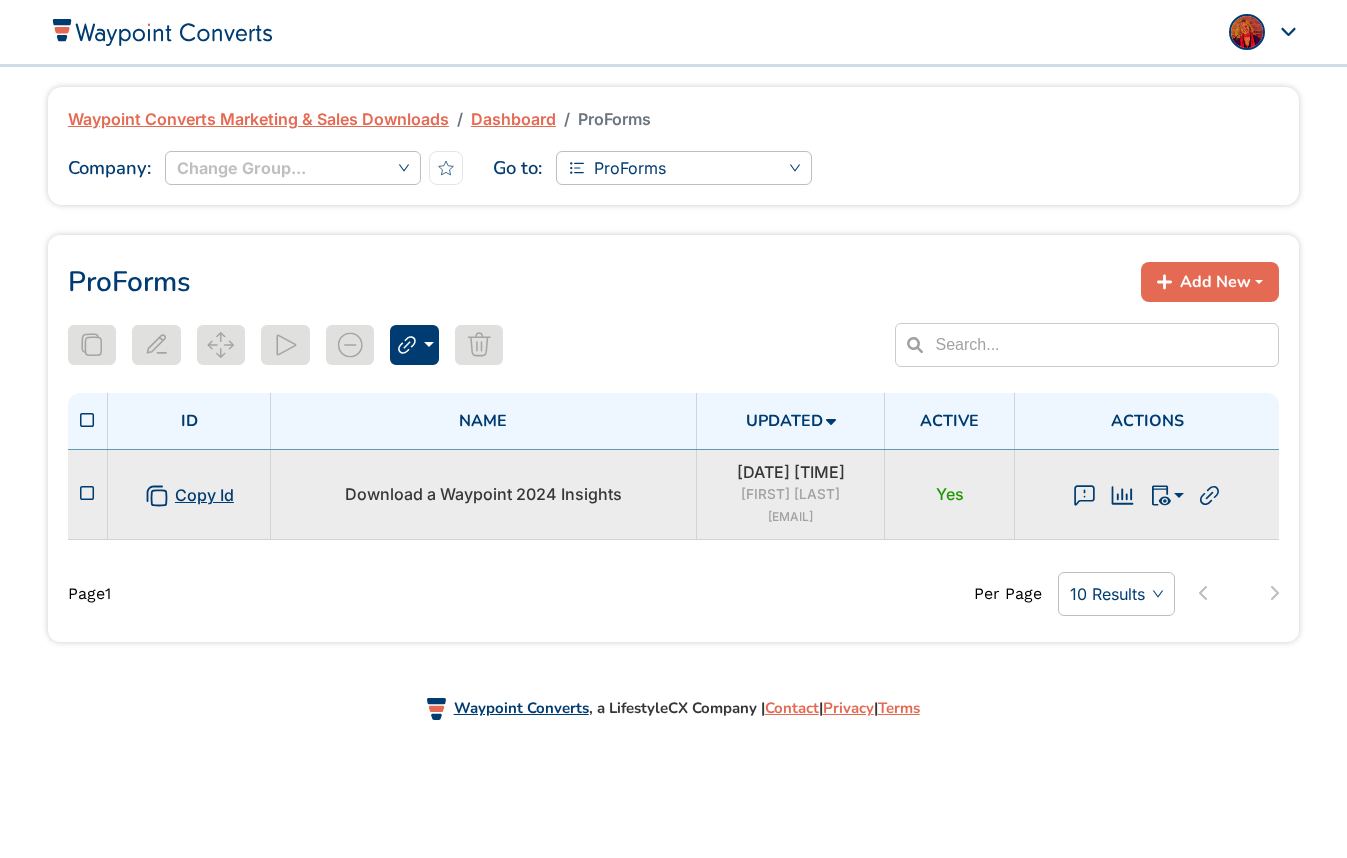 click 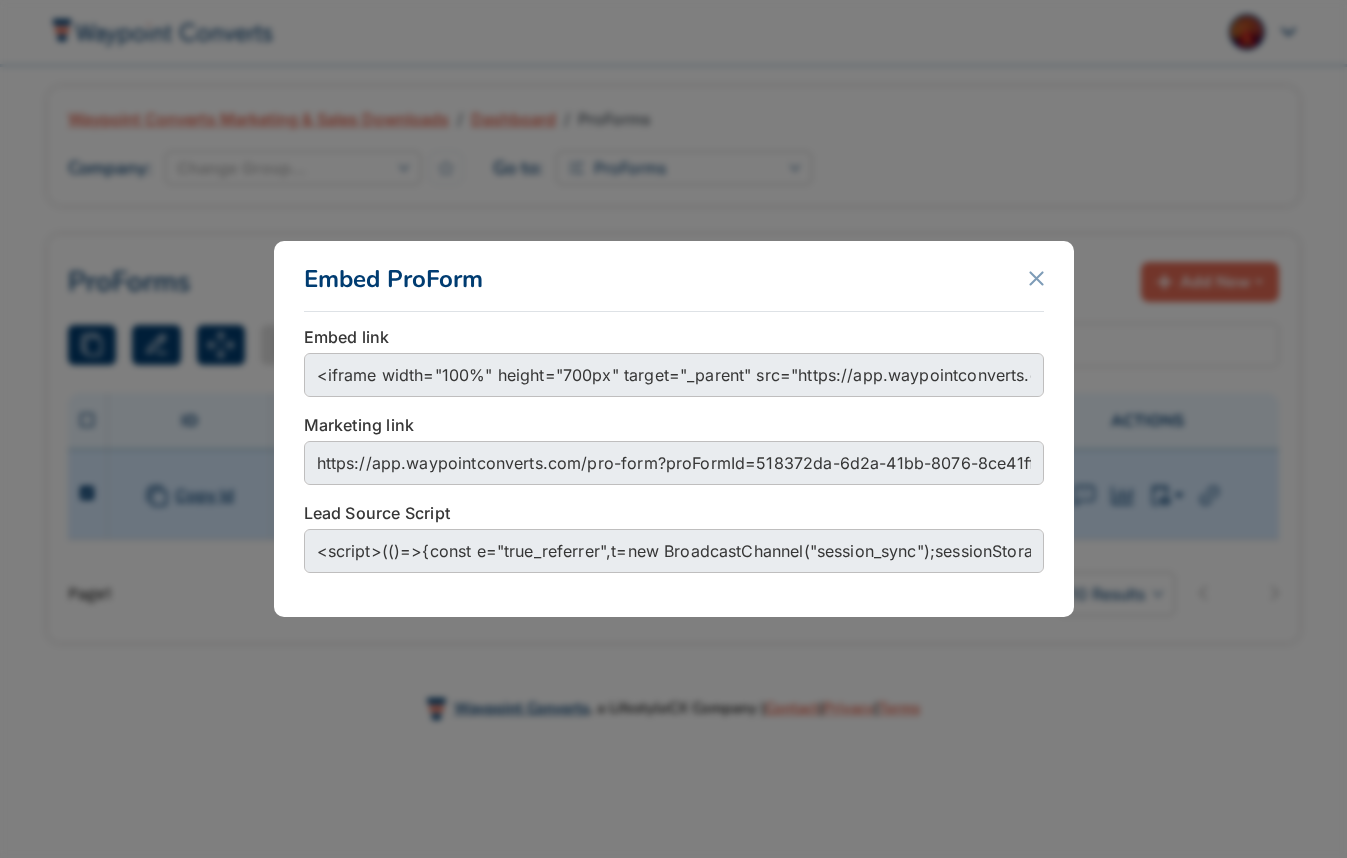 click on "Embed ProForm Embed link <iframe width="100%" height="700px" target="_parent" src="https://app.waypointconverts.com/pro-form?proFormId=518372da-6d2a-41bb-8076-8ce41ff516a4"></iframe> Marketing link https://app.waypointconverts.com/pro-form?proFormId=518372da-6d2a-41bb-8076-8ce41ff516a4 Lead Source Script <script>(()=>{const e="true_referrer",t=new BroadcastChannel("session_sync");sessionStorage.getItem(e)||sessionStorage.setItem(e,document.referrer||"Organic"),window.addEventListener("message",({data:t,source:s,origin:n})=>{"getWCSessionStorage"===t.action&&s.postMessage({action:"wcSessionStorageData",wcLeadSource:sessionStorage.getItem(e)||"Organic",wcWebpage:location.href},n)}),t.postMessage({type:"request"}),t.onmessage=({data:s})=>{"request"===s.type?t.postMessage({type:"sync",data:{[e]:sessionStorage.getItem(e)}}):"sync"===s.type&&Object.entries(s.data).forEach(([t,s])=>s&&sessionStorage.setItem(t,s))}})();</script>" at bounding box center [673, 429] 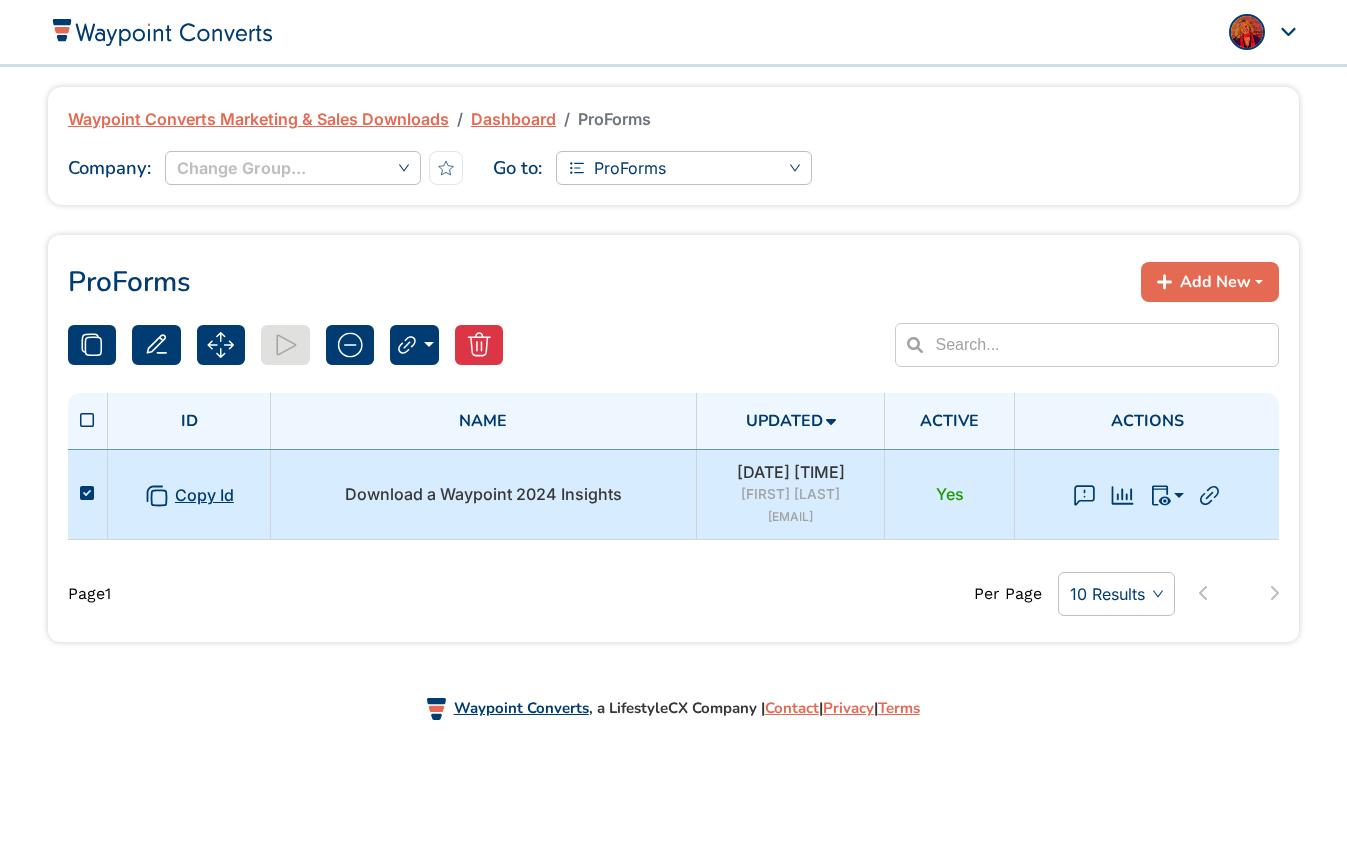 click on "Dashboard" at bounding box center (513, 119) 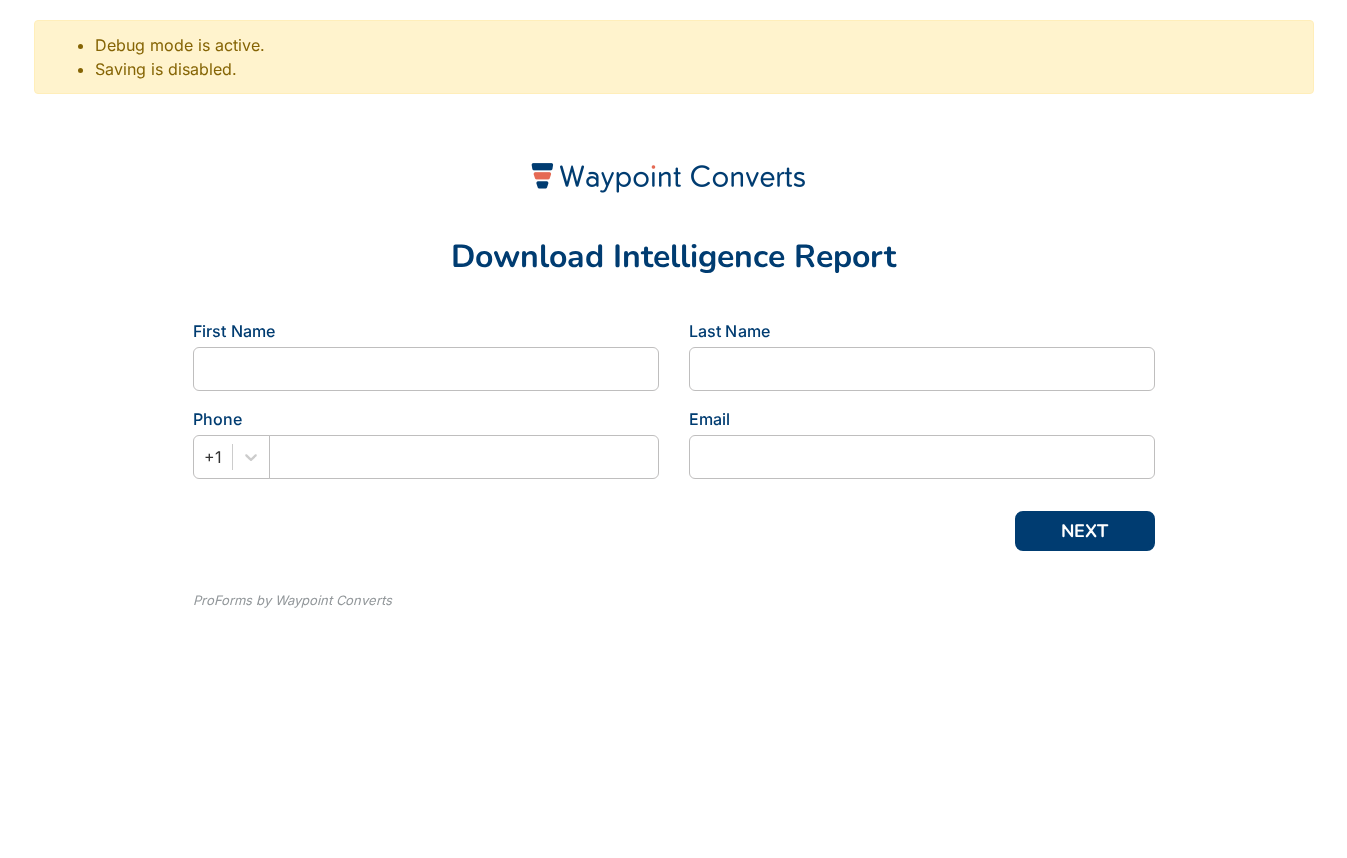scroll, scrollTop: 0, scrollLeft: 0, axis: both 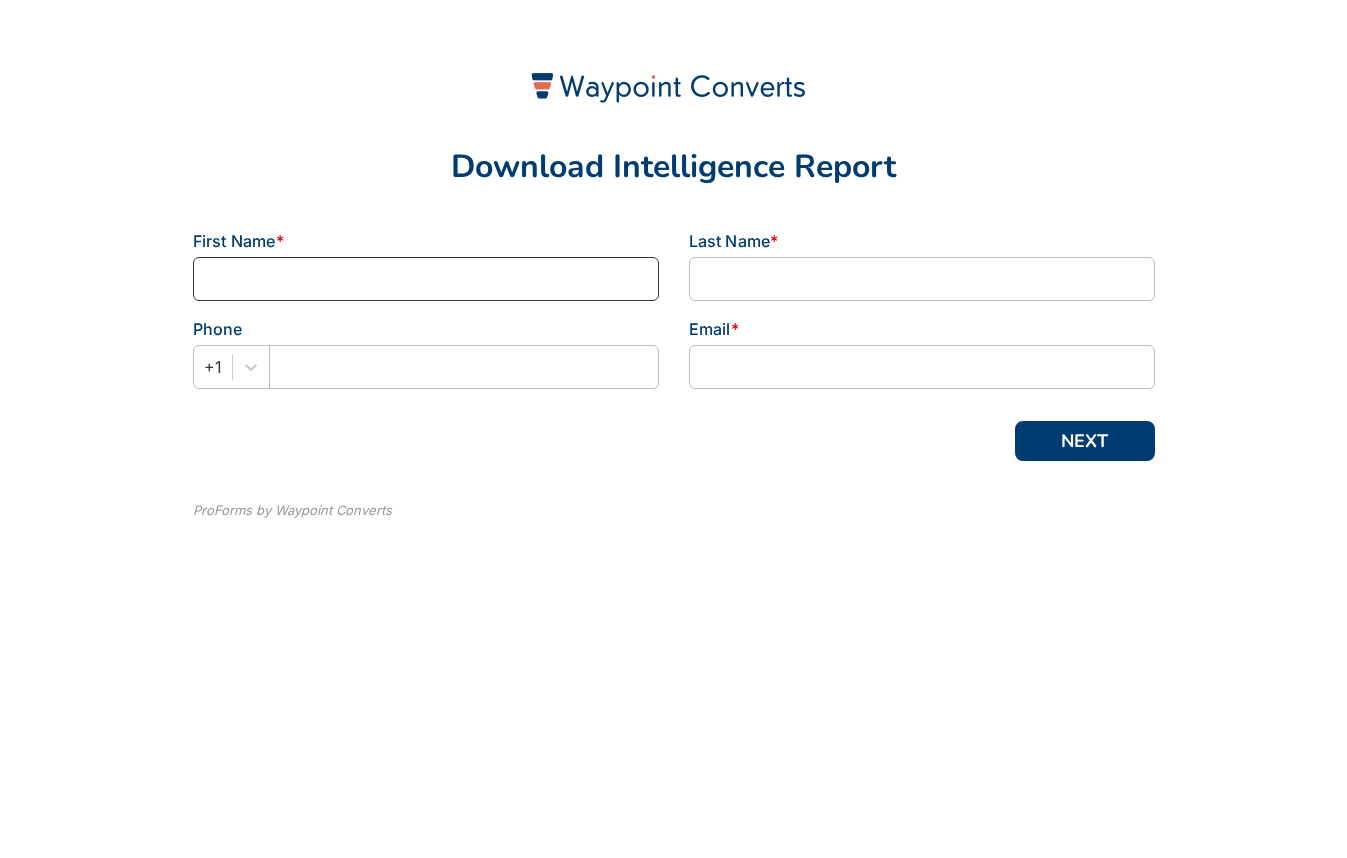 click at bounding box center [426, 279] 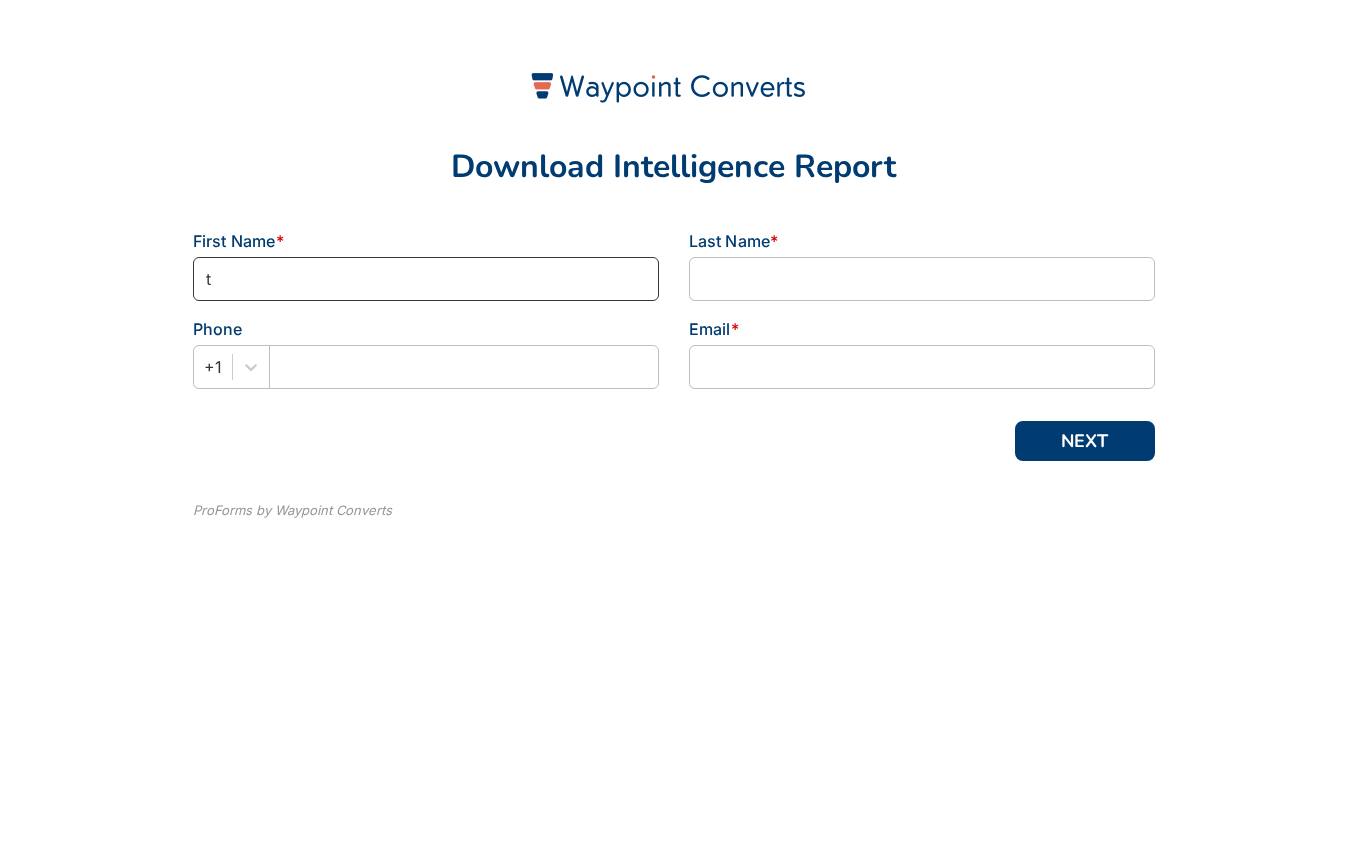 type on "t" 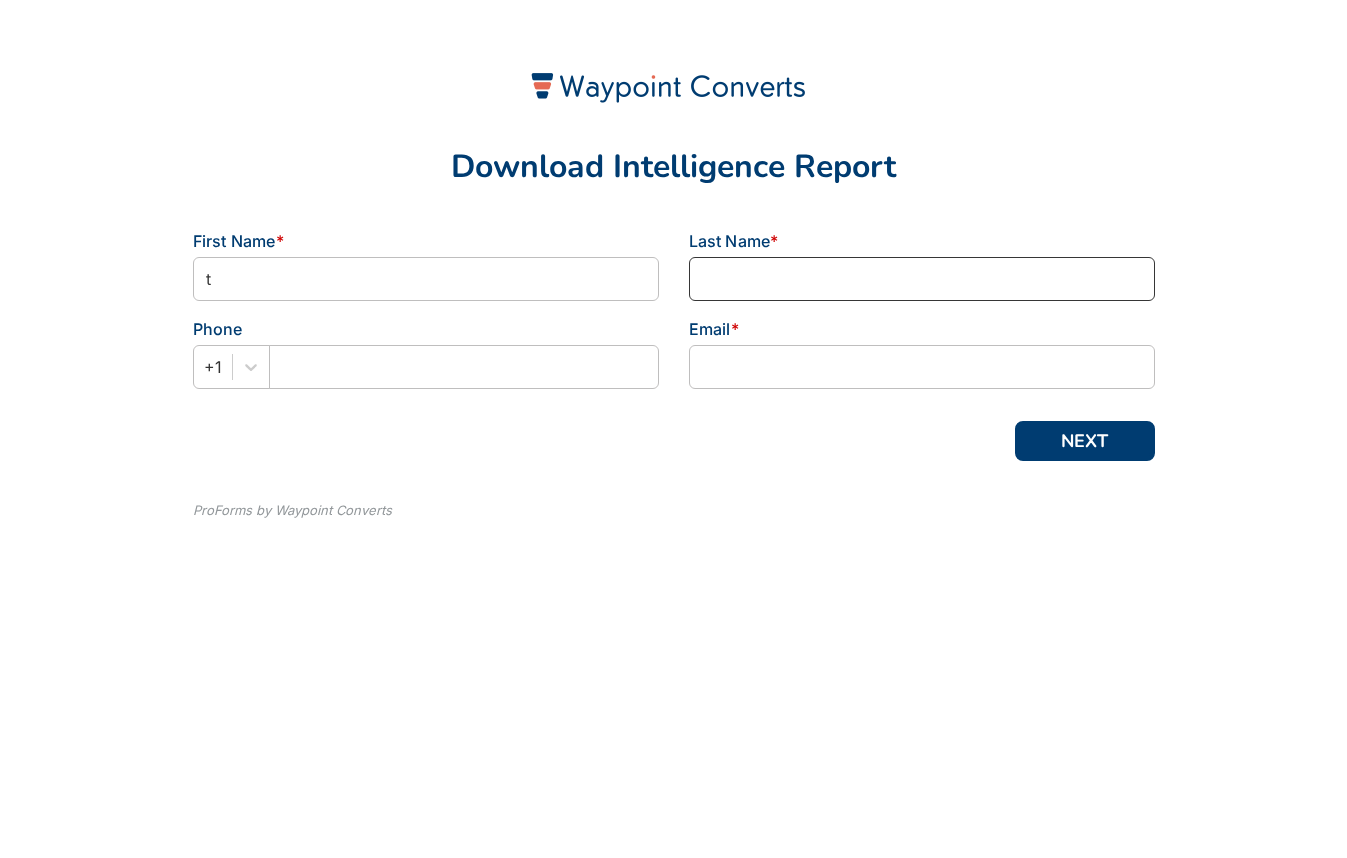 click at bounding box center (922, 279) 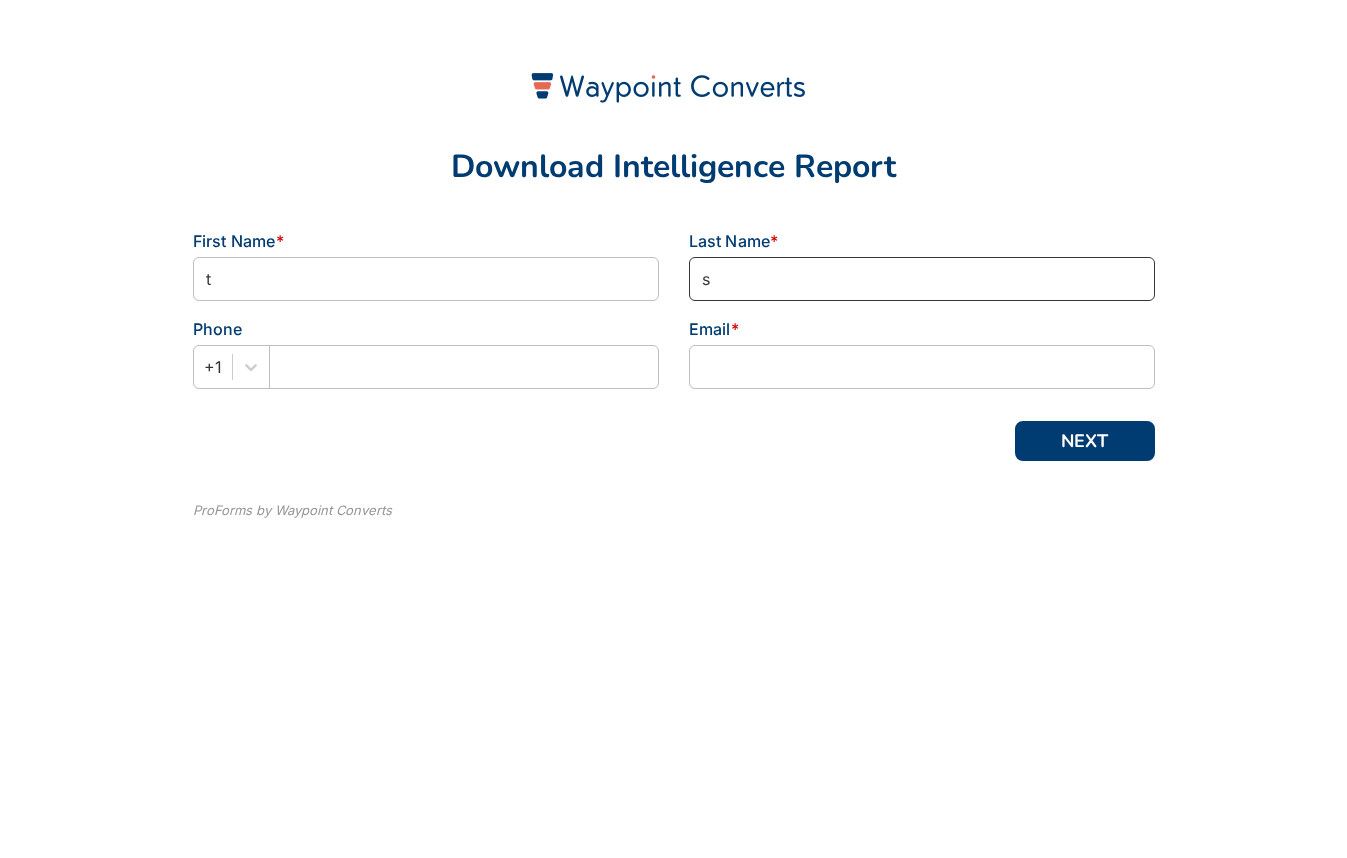 type on "s" 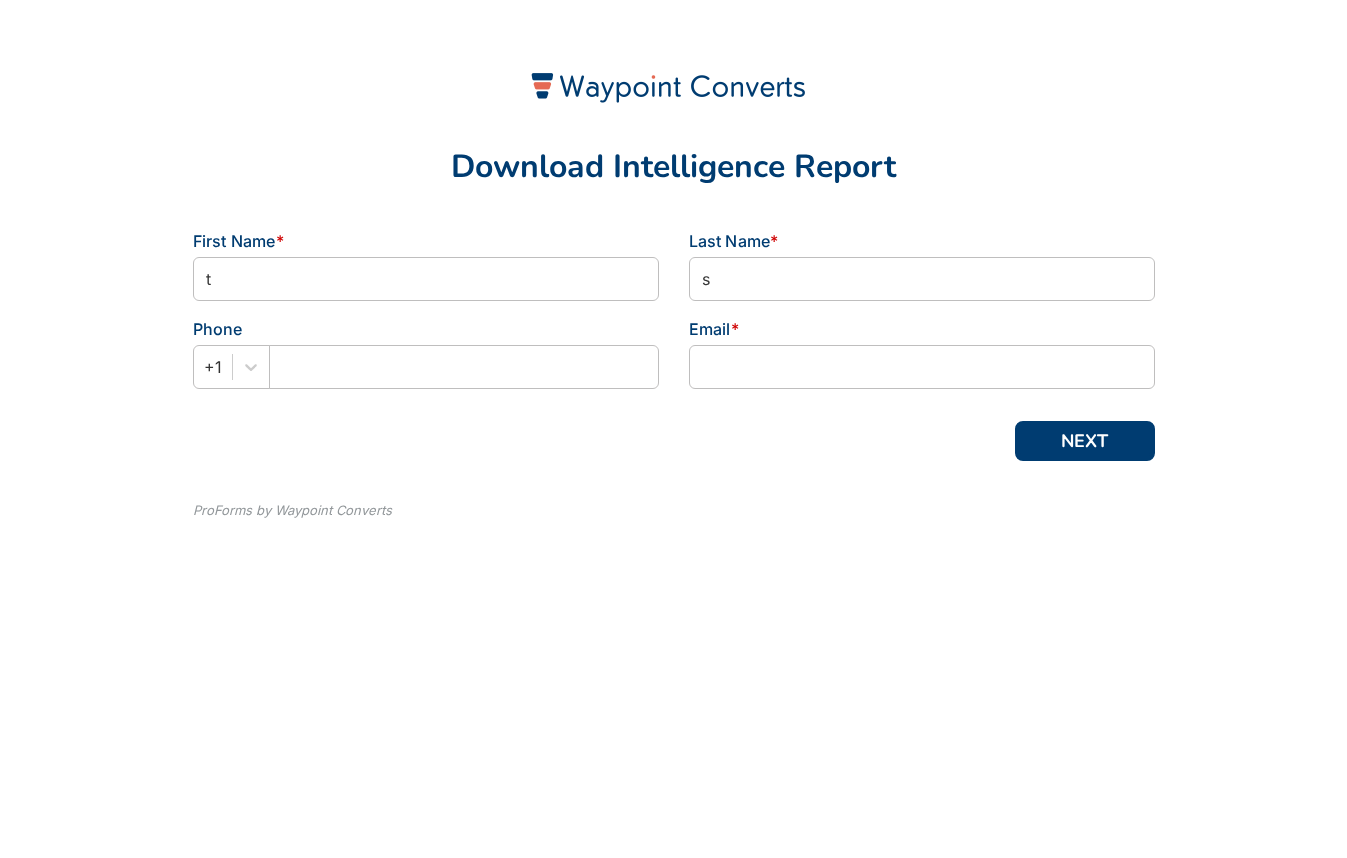 click on "Phone [PHONE_PREFIX]" at bounding box center [426, 361] 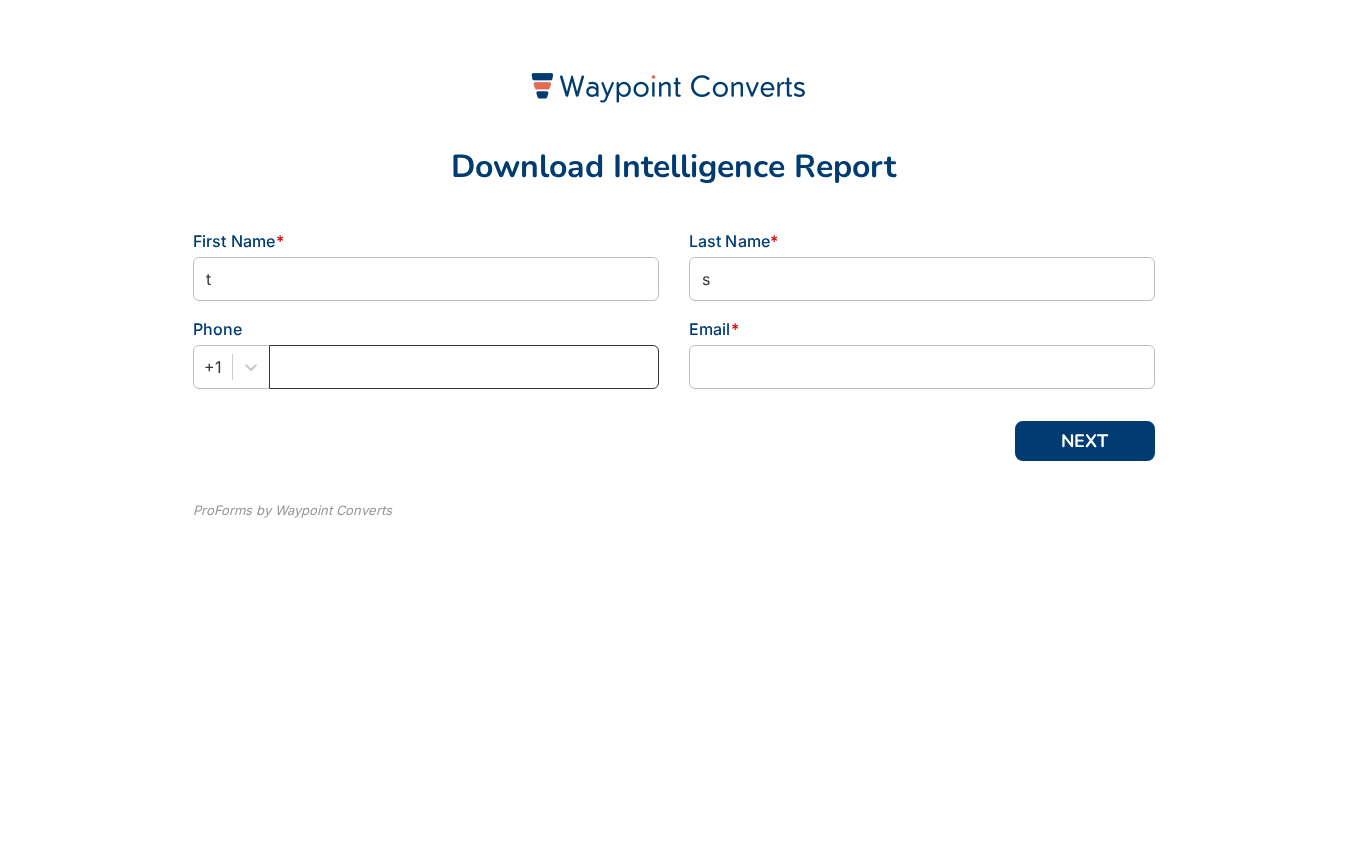 click at bounding box center (464, 367) 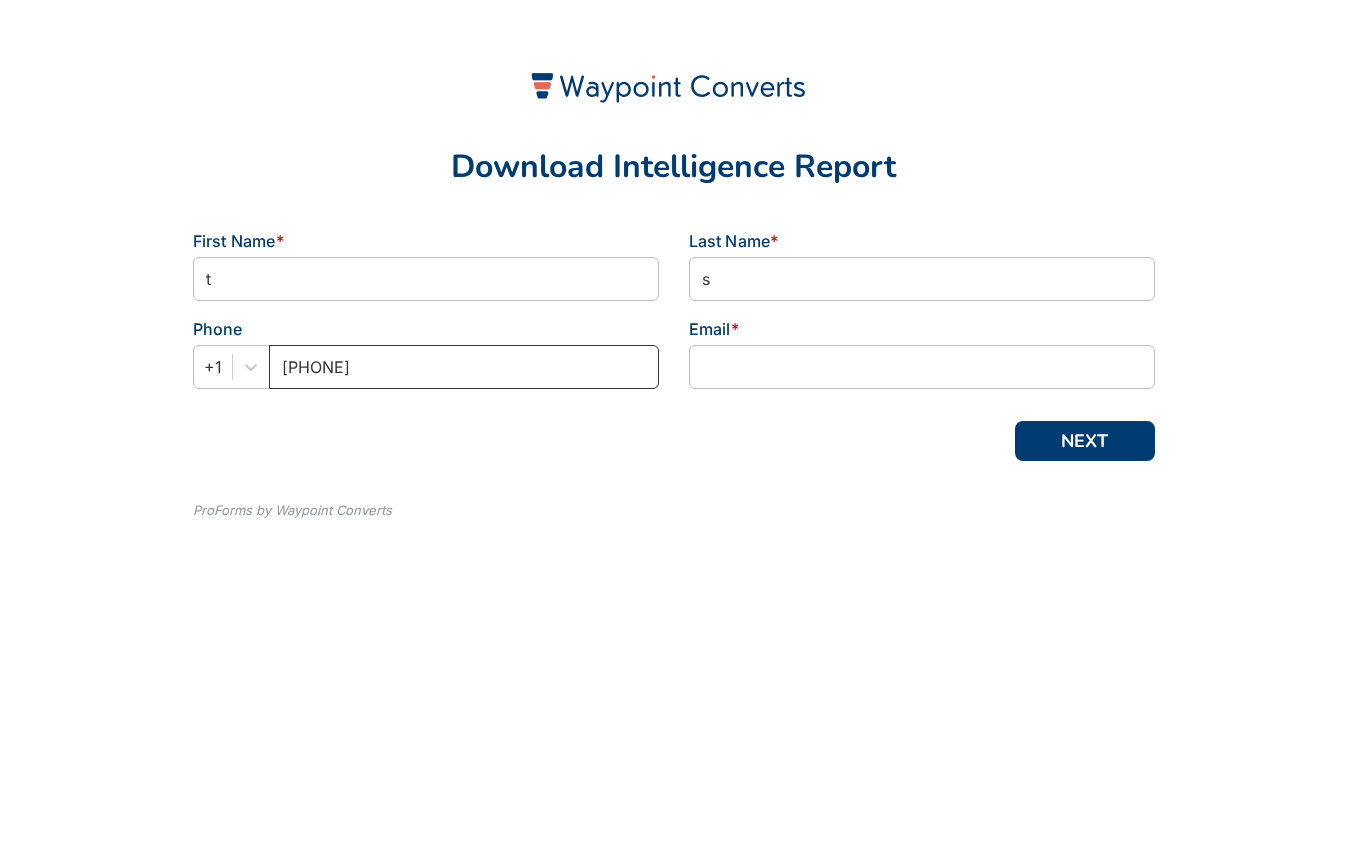 type on "[PHONE]" 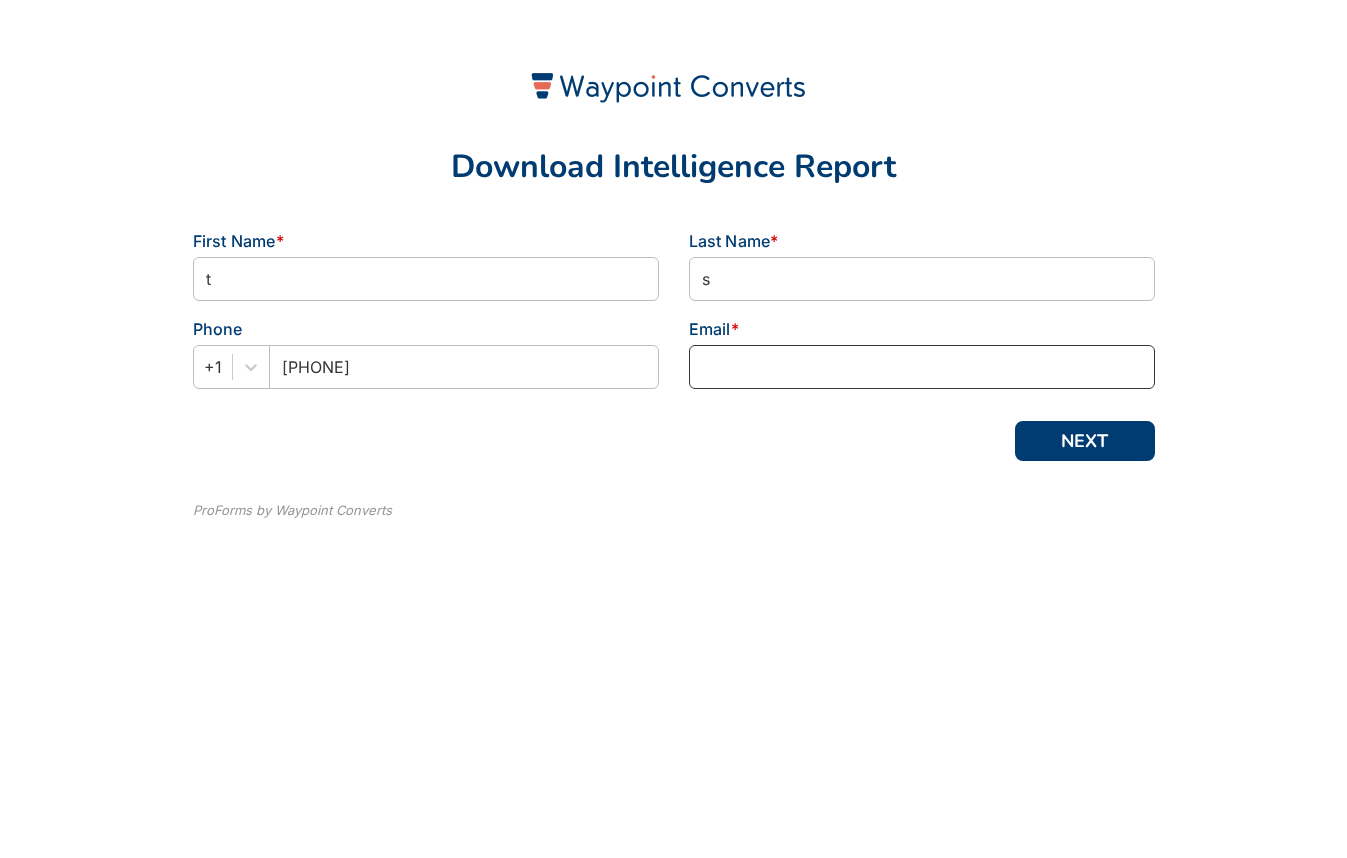 click at bounding box center [922, 367] 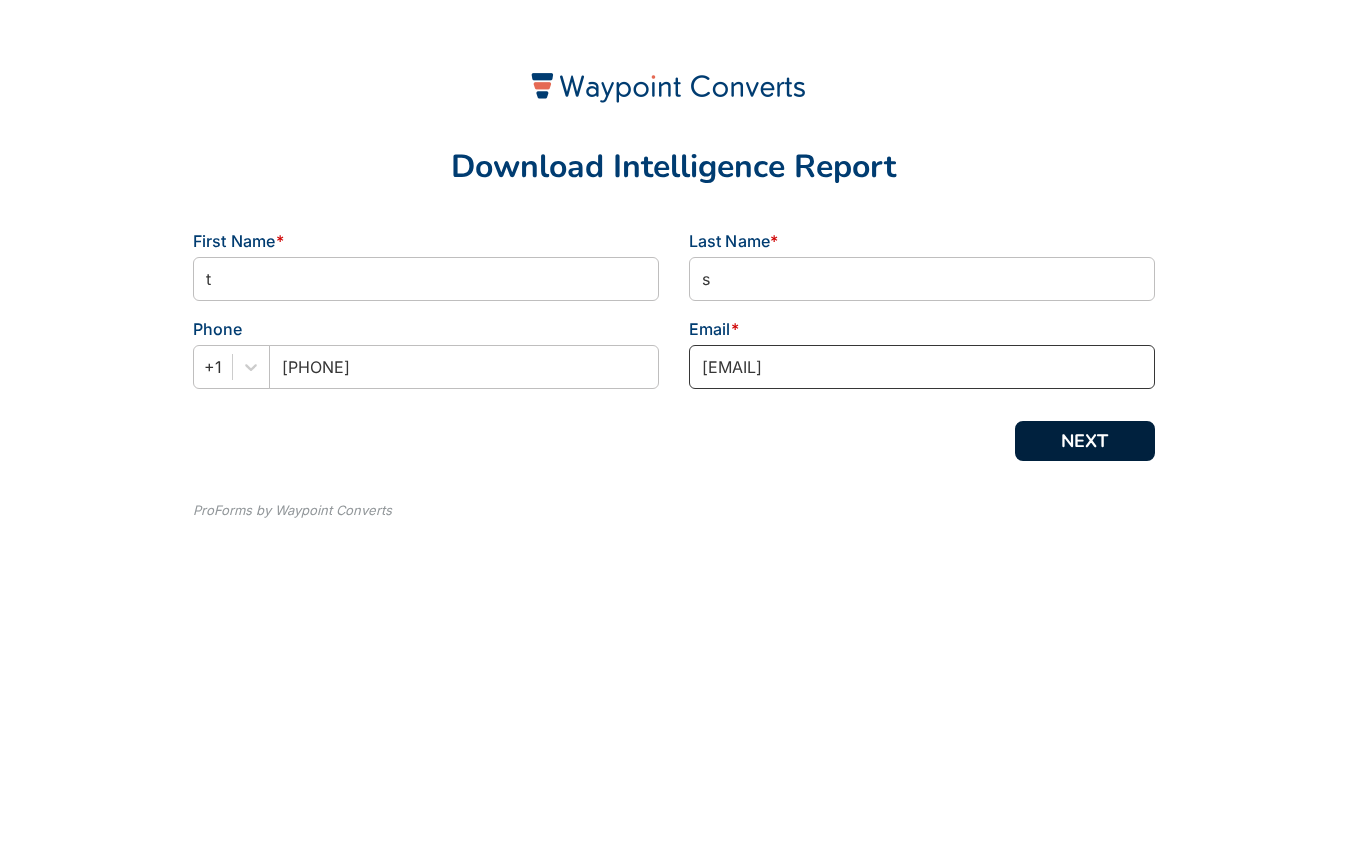 type on "[EMAIL]" 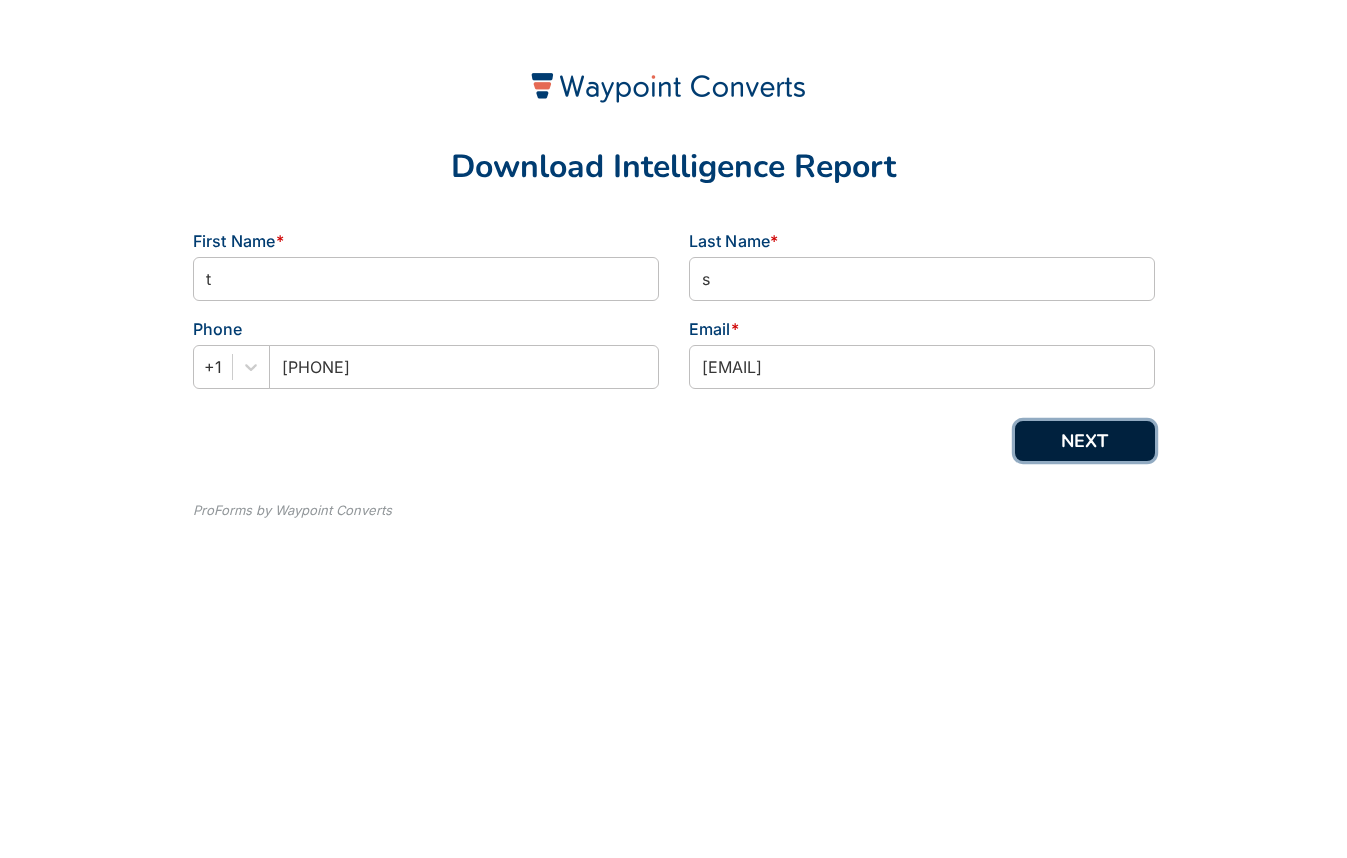 click on "NEXT" at bounding box center (1085, 441) 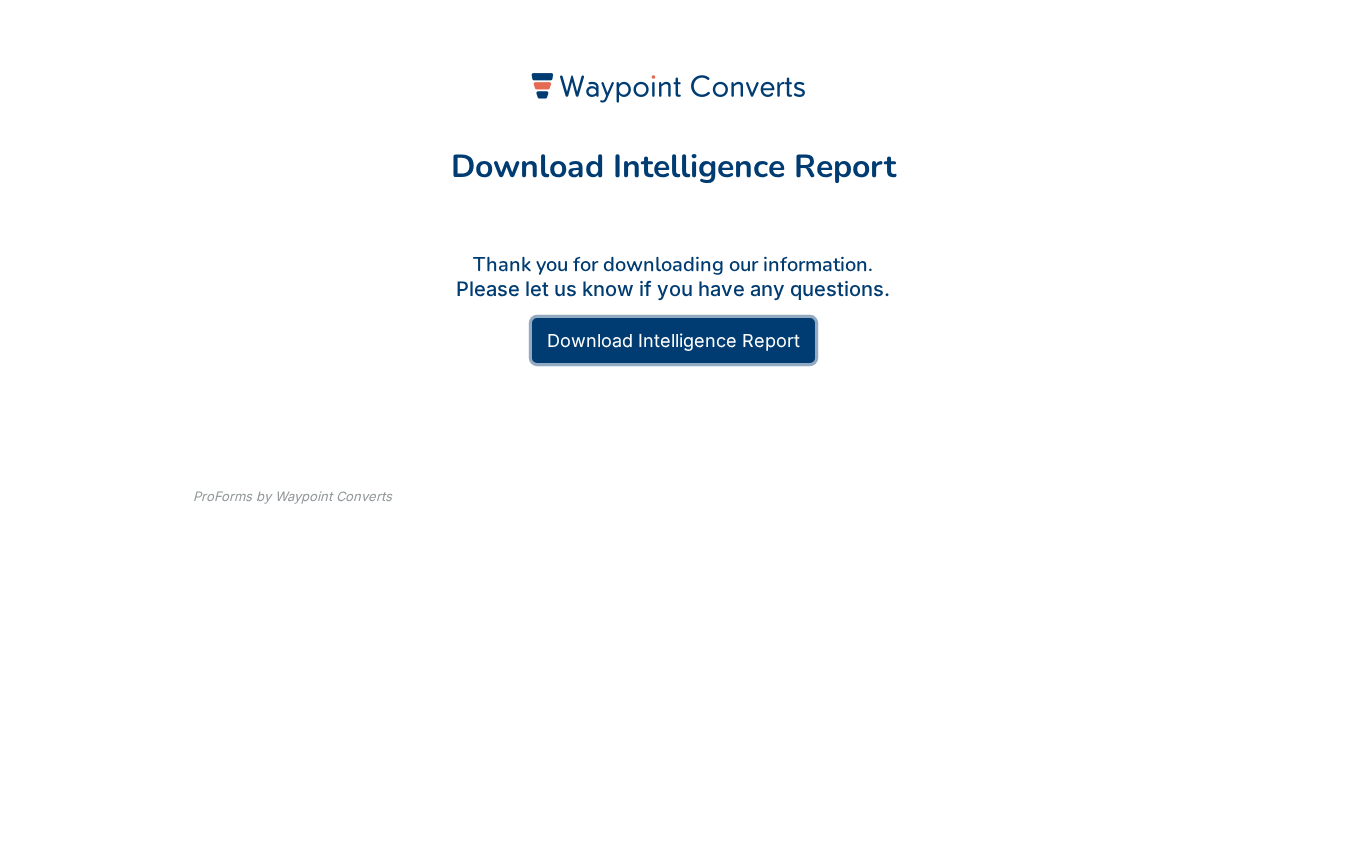 click on "Download Intelligence Report" at bounding box center [673, 340] 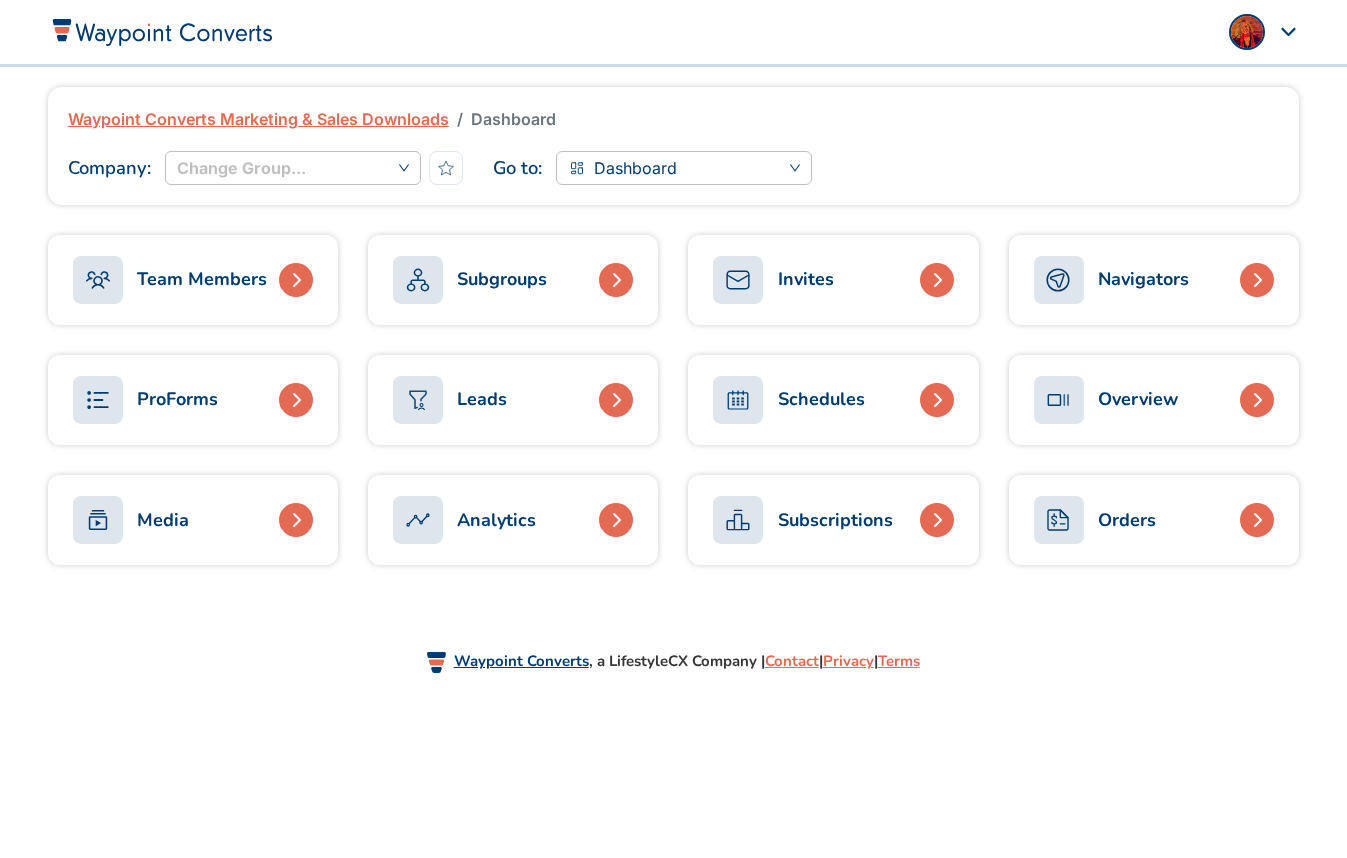 scroll, scrollTop: 0, scrollLeft: 0, axis: both 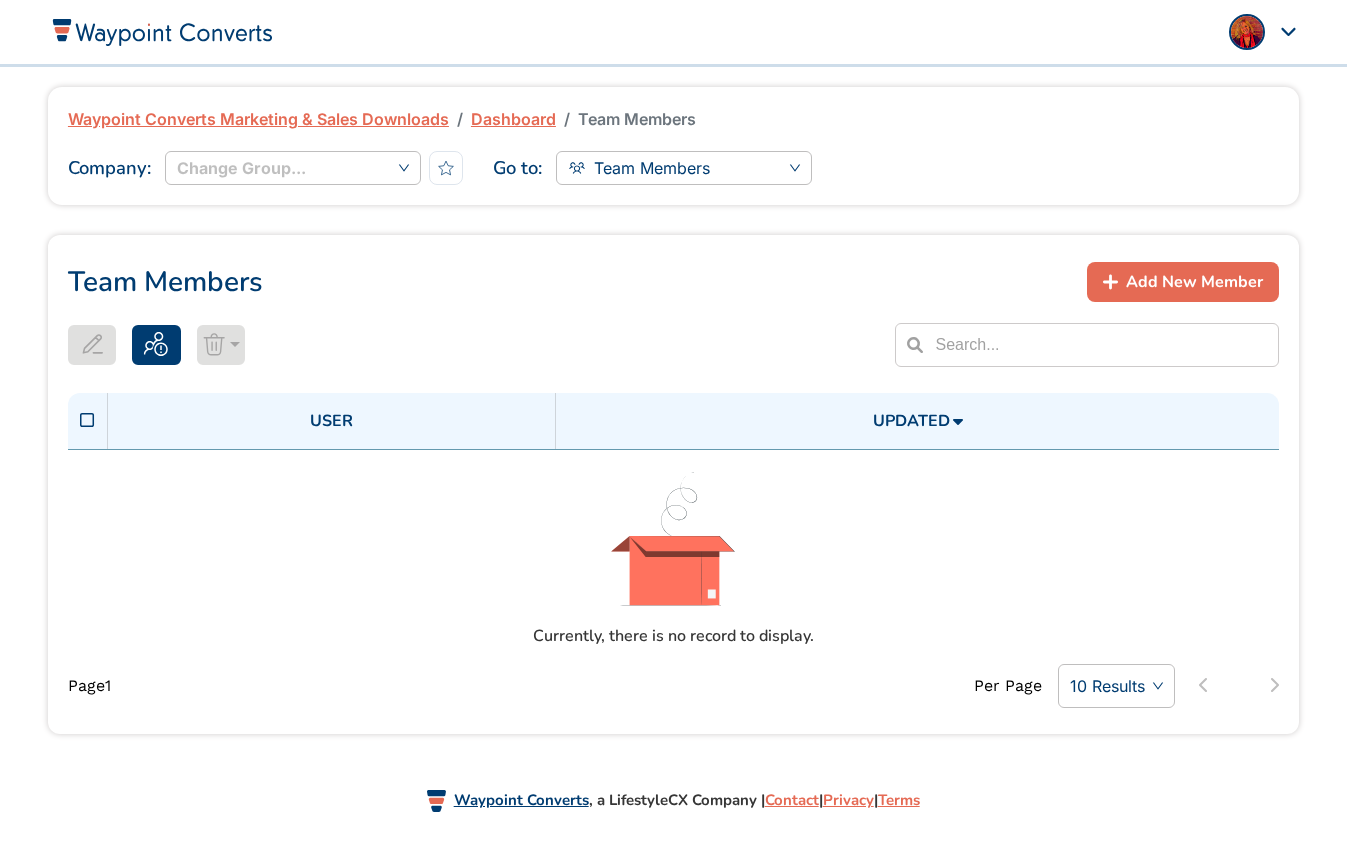 click on "Add New Member" at bounding box center [1194, 282] 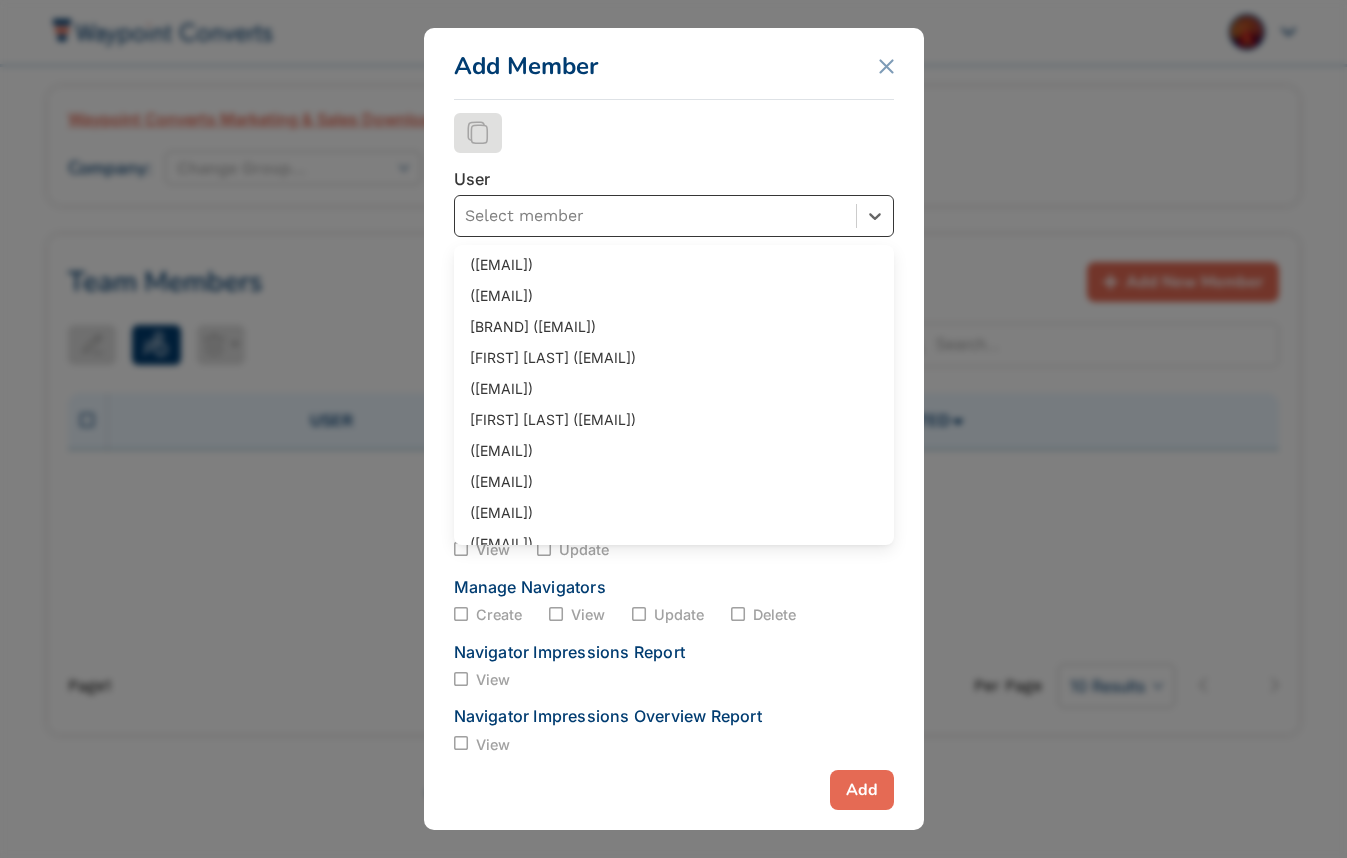 click at bounding box center (655, 216) 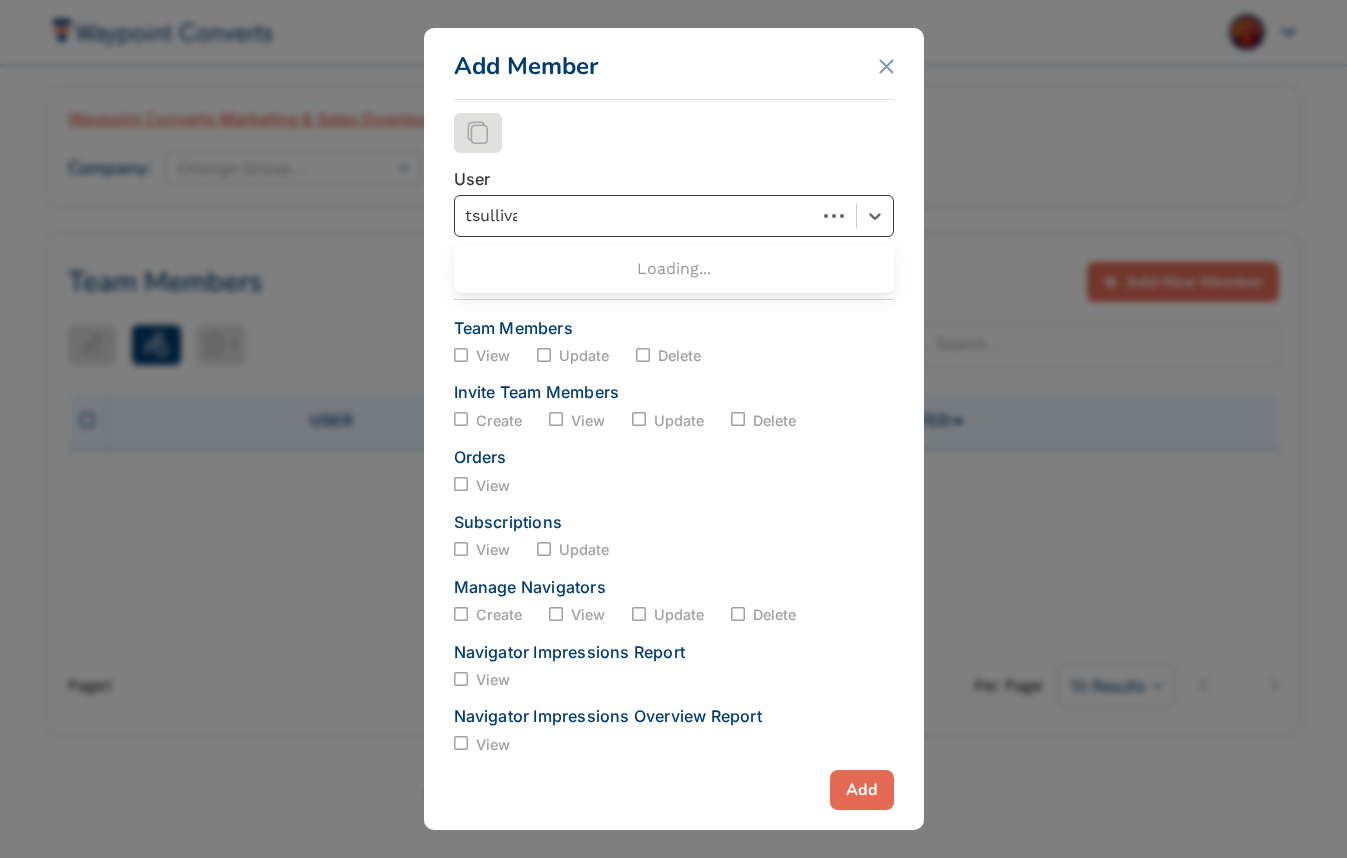 type on "tsullivan" 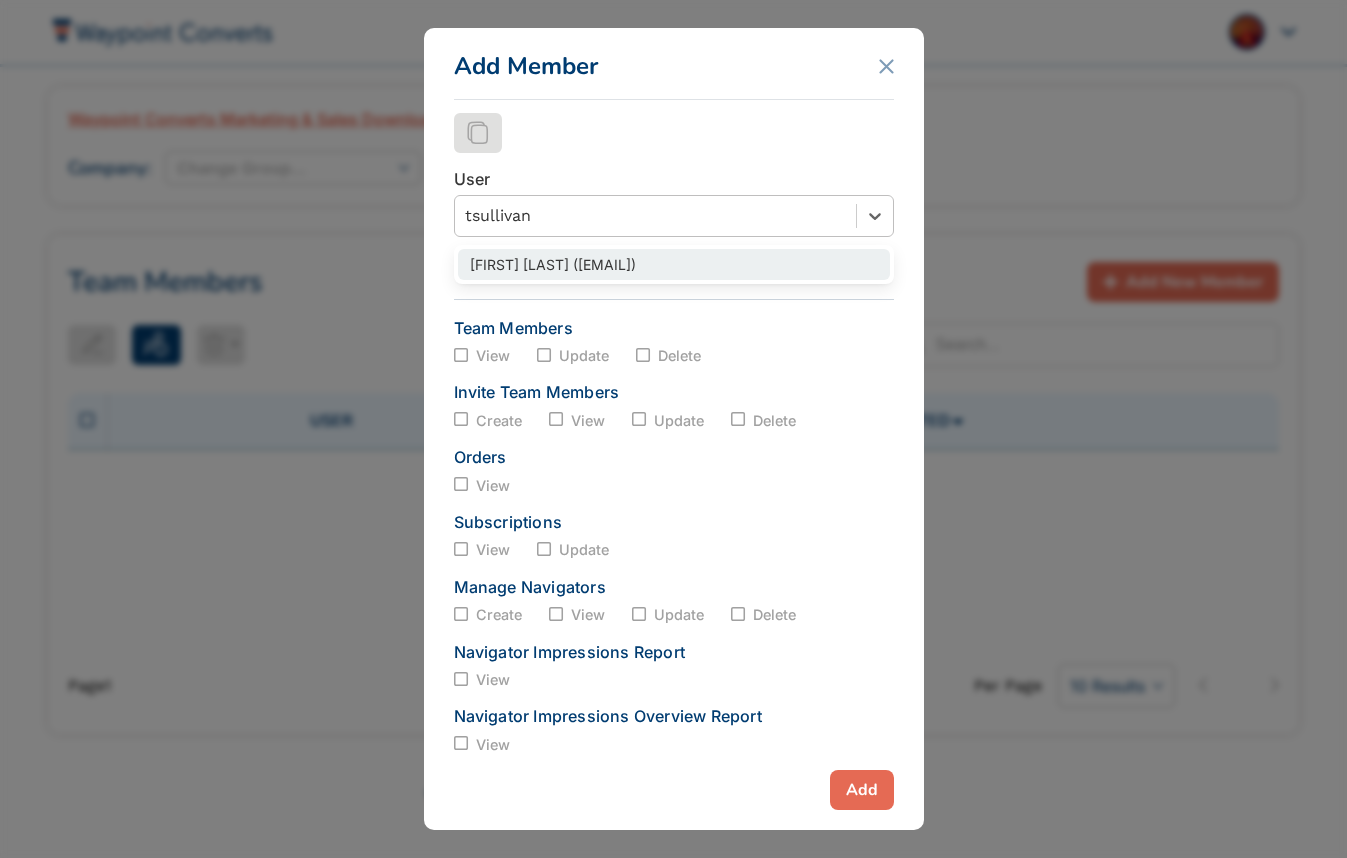 click on "[FIRST] [LAST] ([EMAIL])" at bounding box center [674, 264] 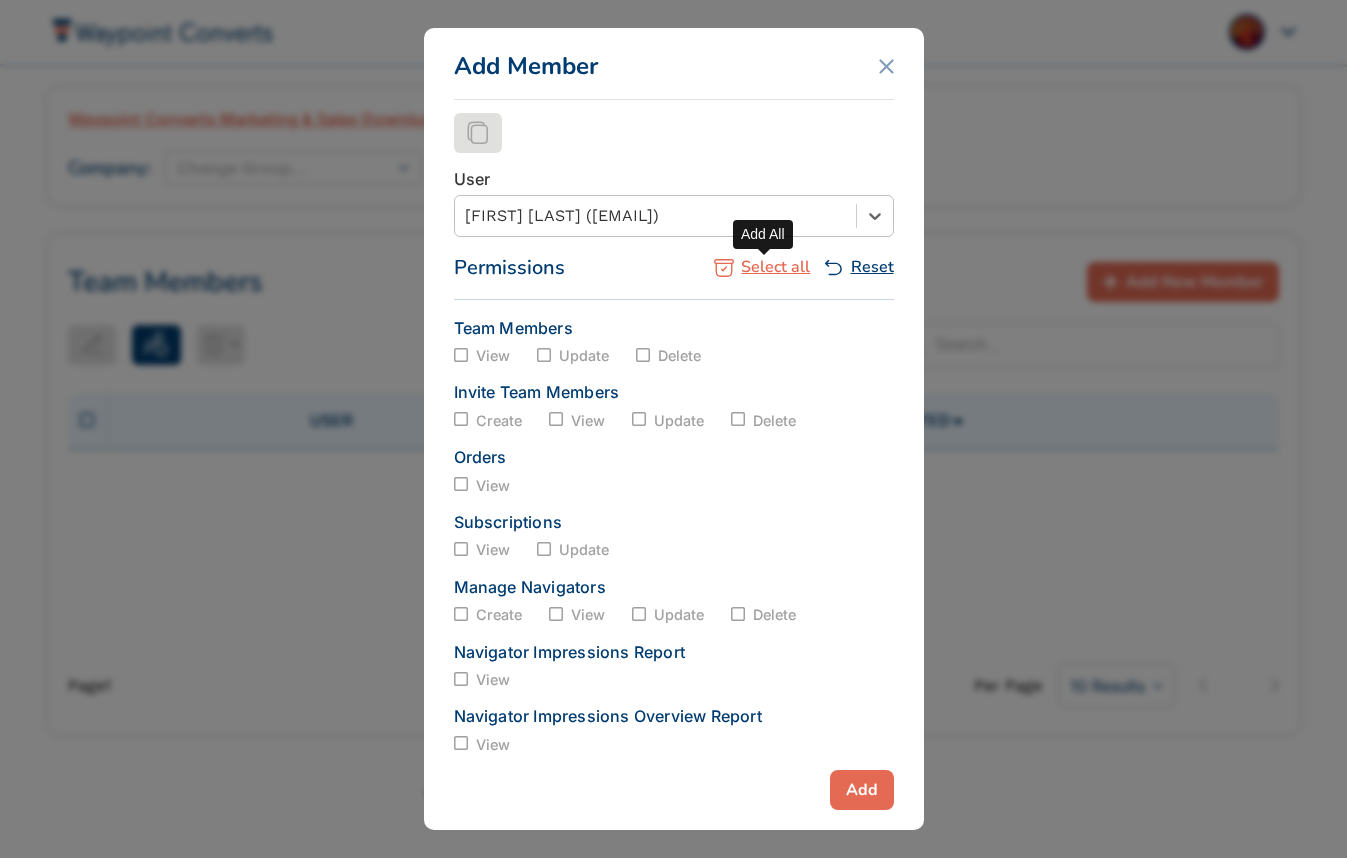 click on "Select all" at bounding box center (775, 267) 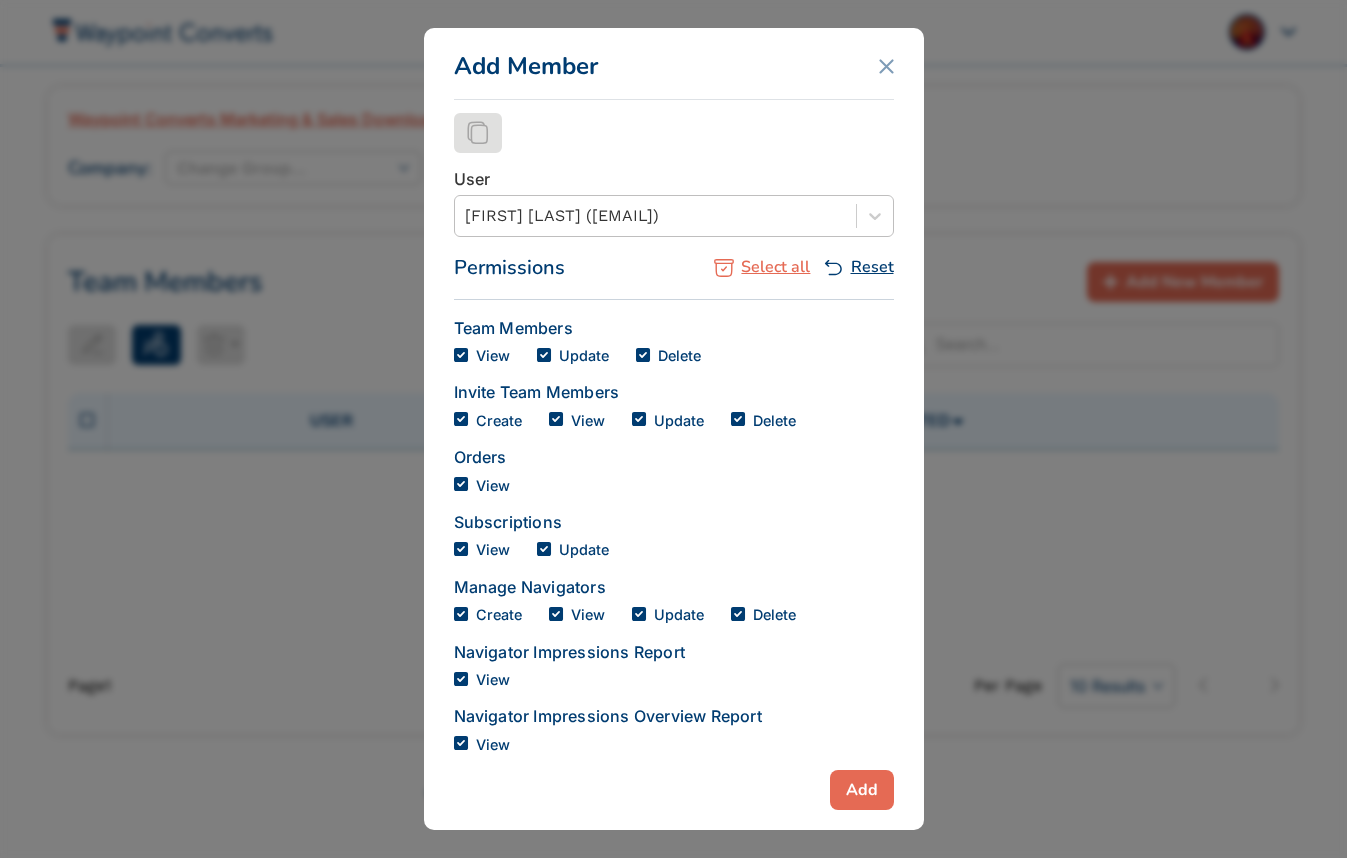 click on "Add" at bounding box center [862, 790] 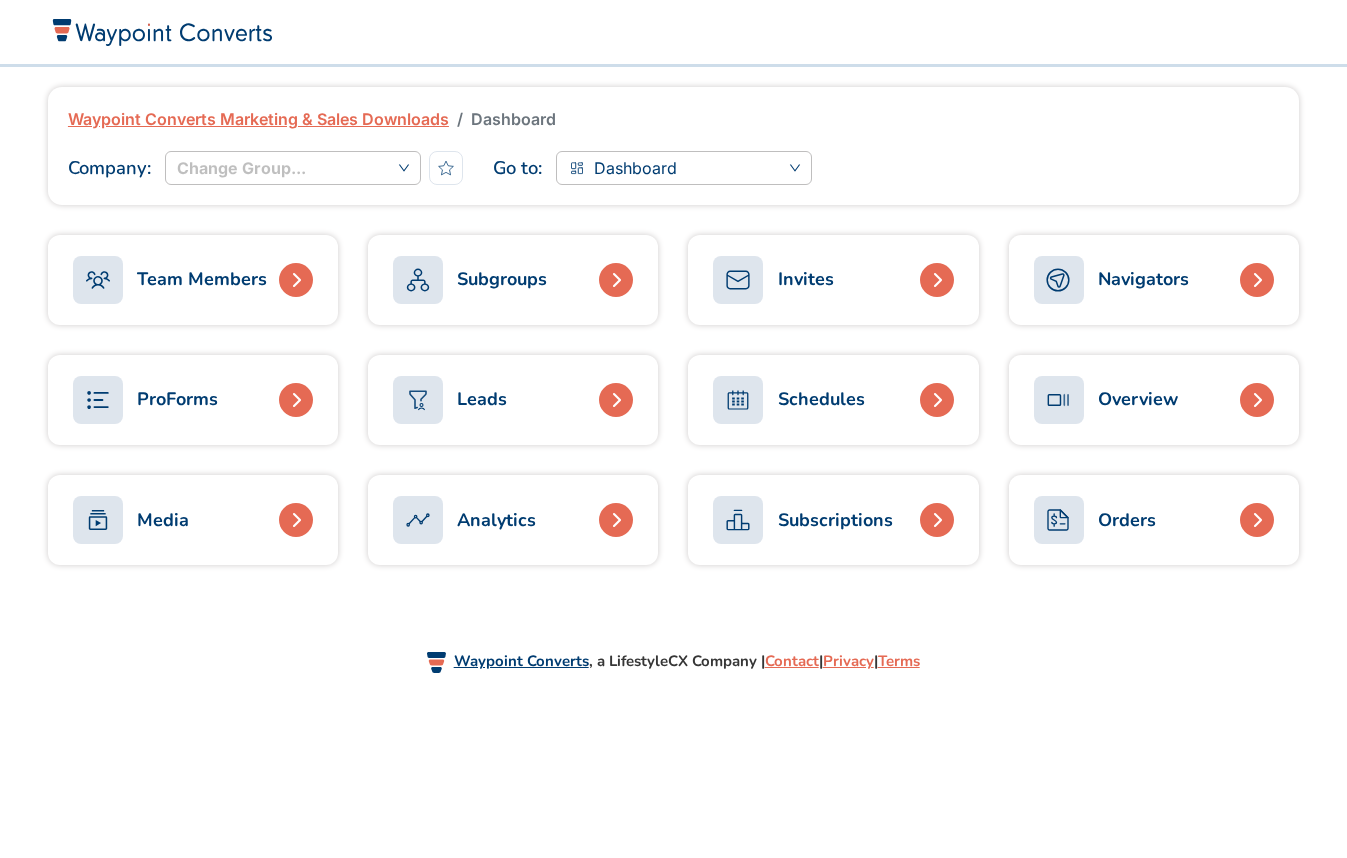 scroll, scrollTop: 0, scrollLeft: 0, axis: both 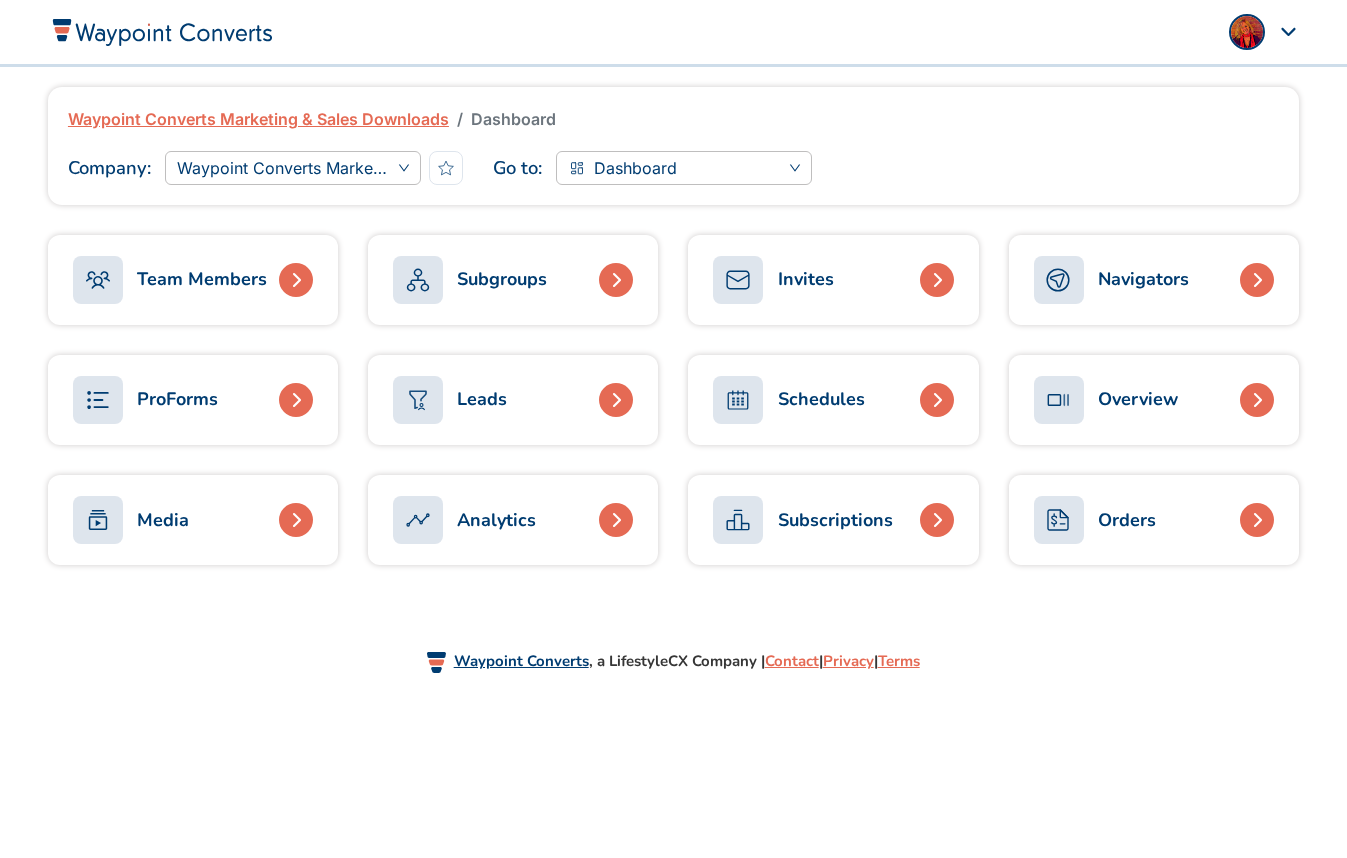 click on "ProForms" at bounding box center [177, 399] 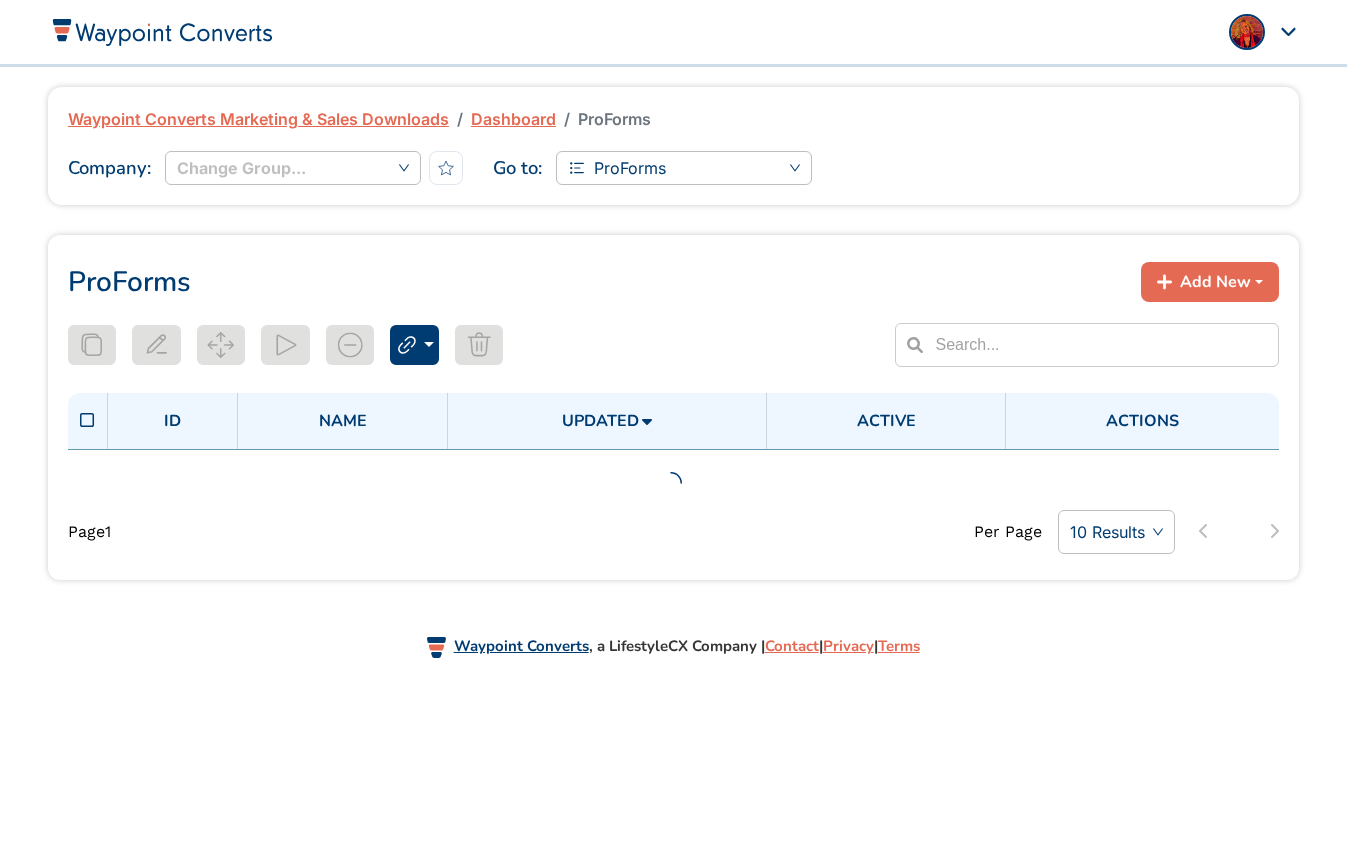 scroll, scrollTop: 0, scrollLeft: 0, axis: both 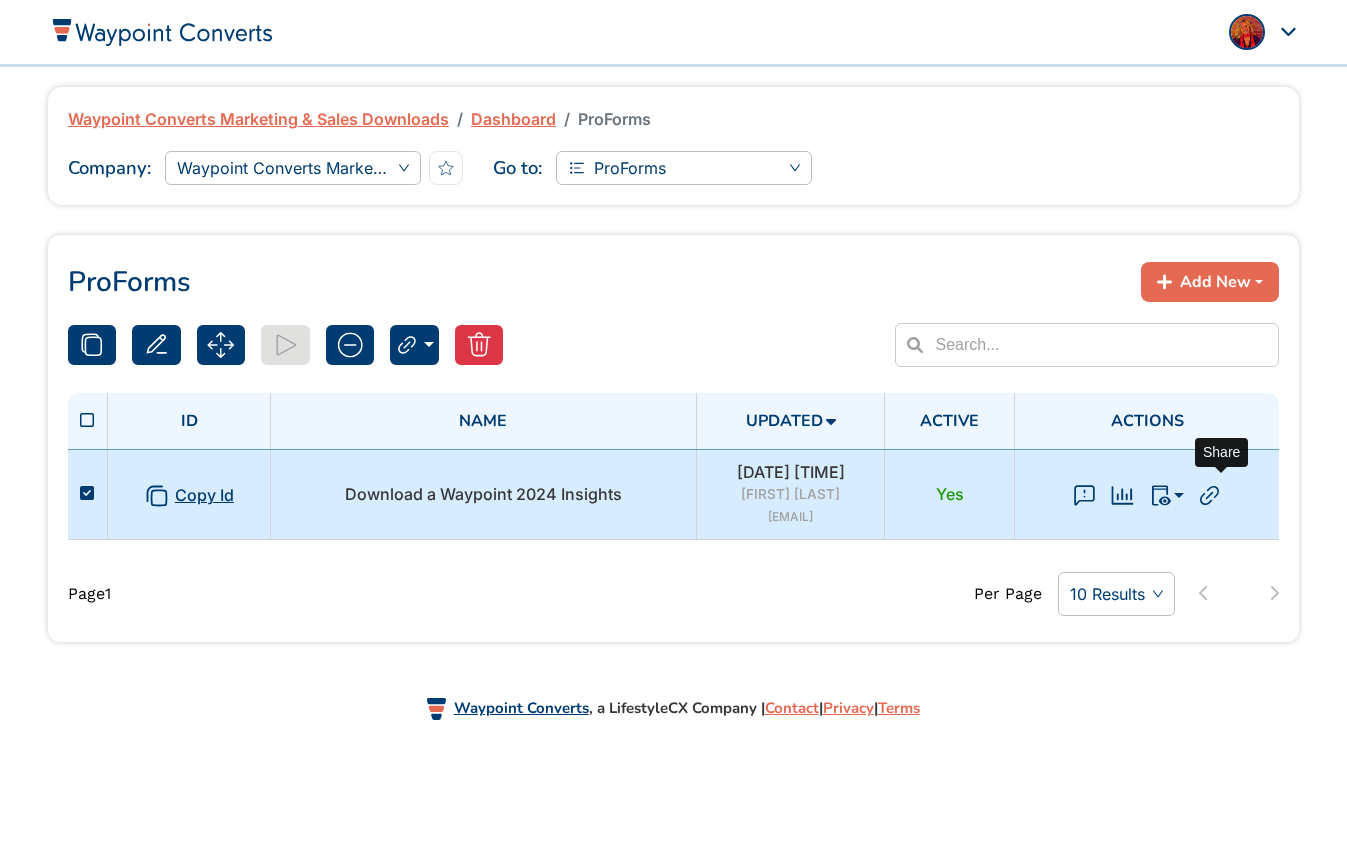 click 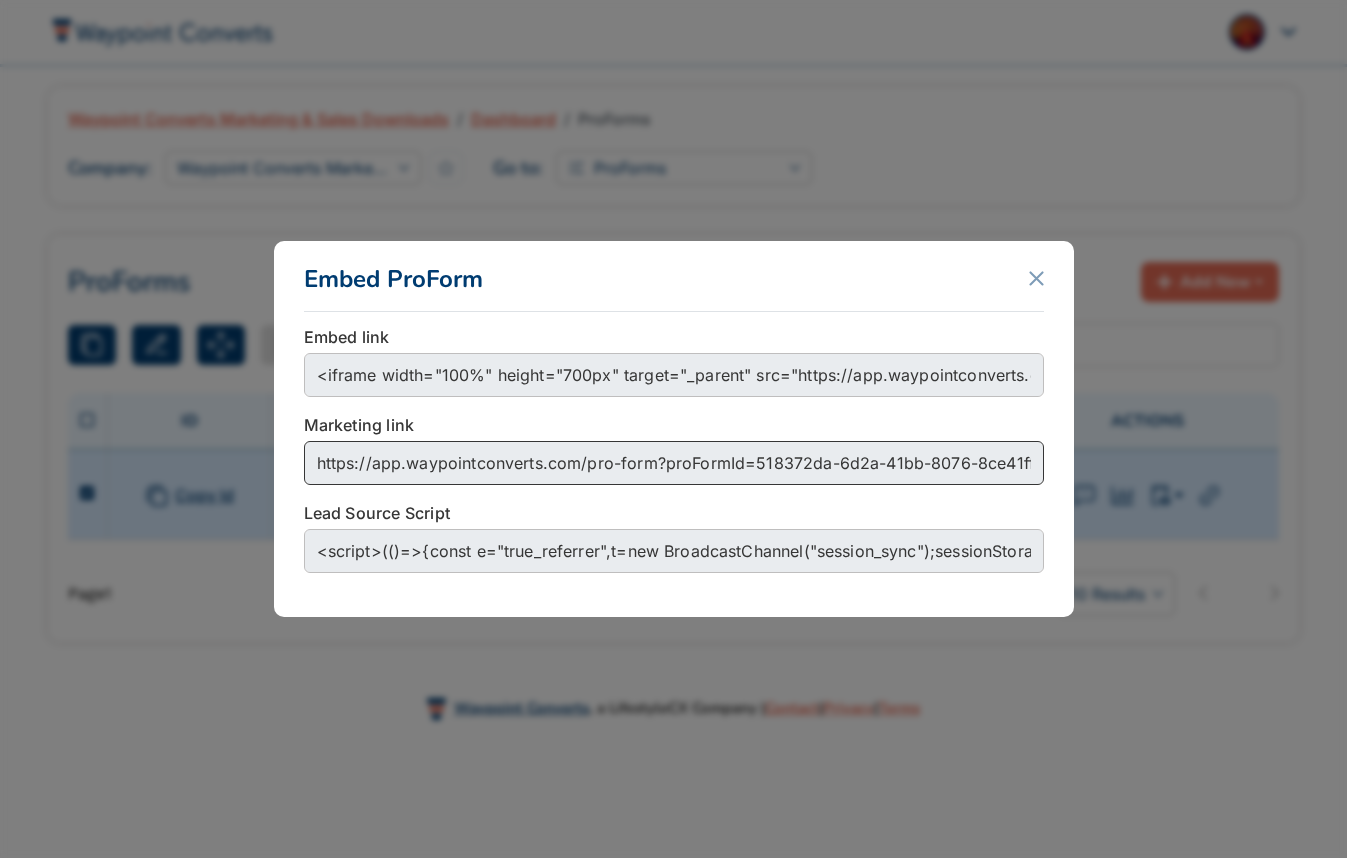 scroll, scrollTop: 0, scrollLeft: 46, axis: horizontal 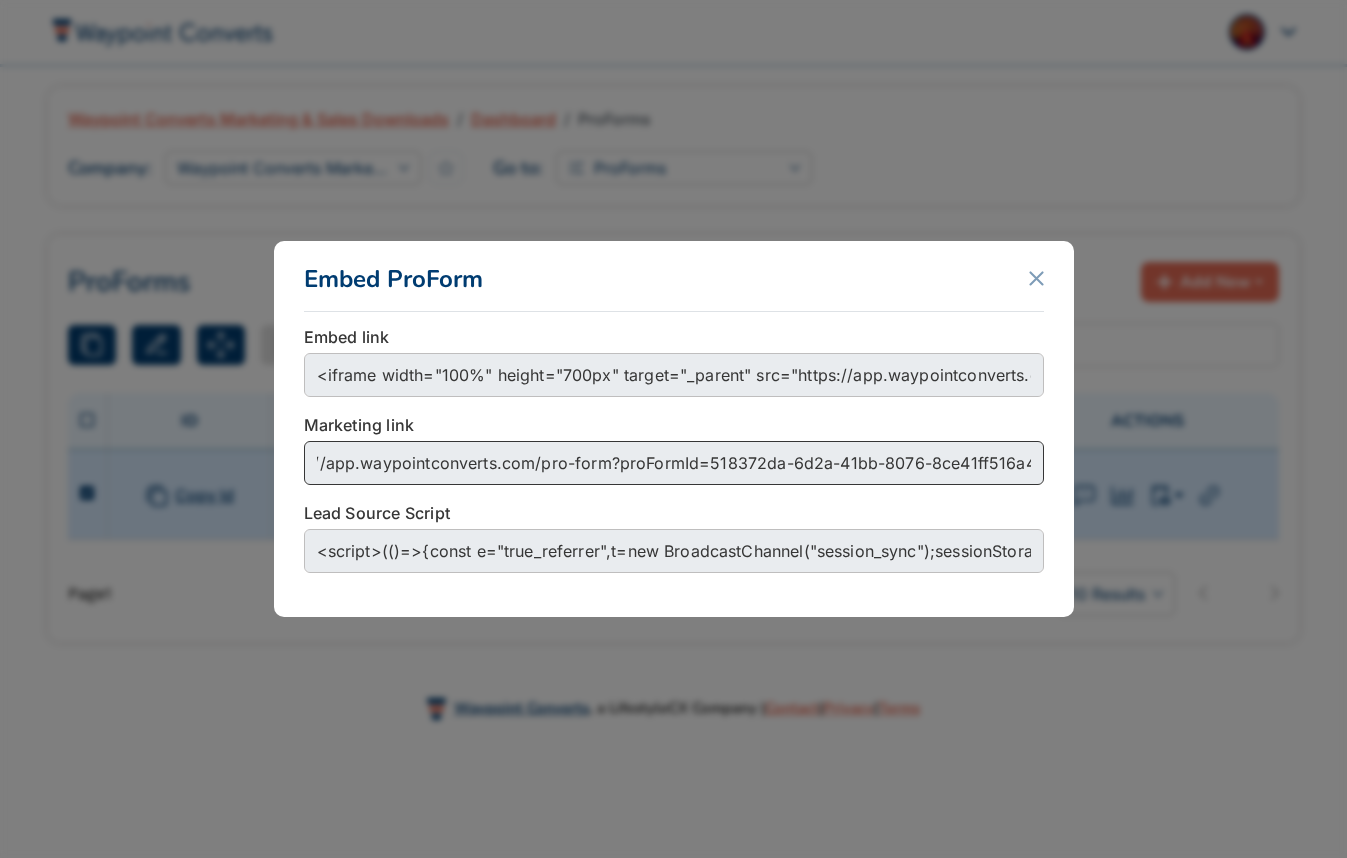 drag, startPoint x: 314, startPoint y: 460, endPoint x: 1040, endPoint y: 485, distance: 726.4303 